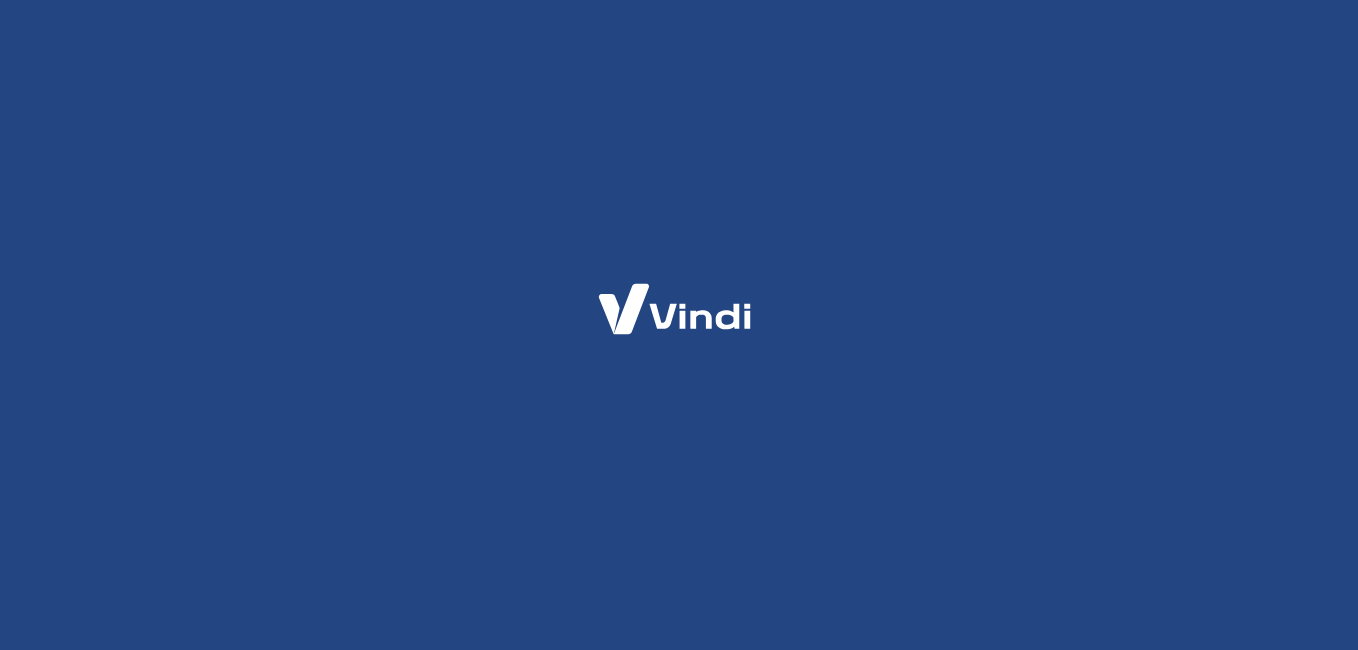 scroll, scrollTop: 0, scrollLeft: 0, axis: both 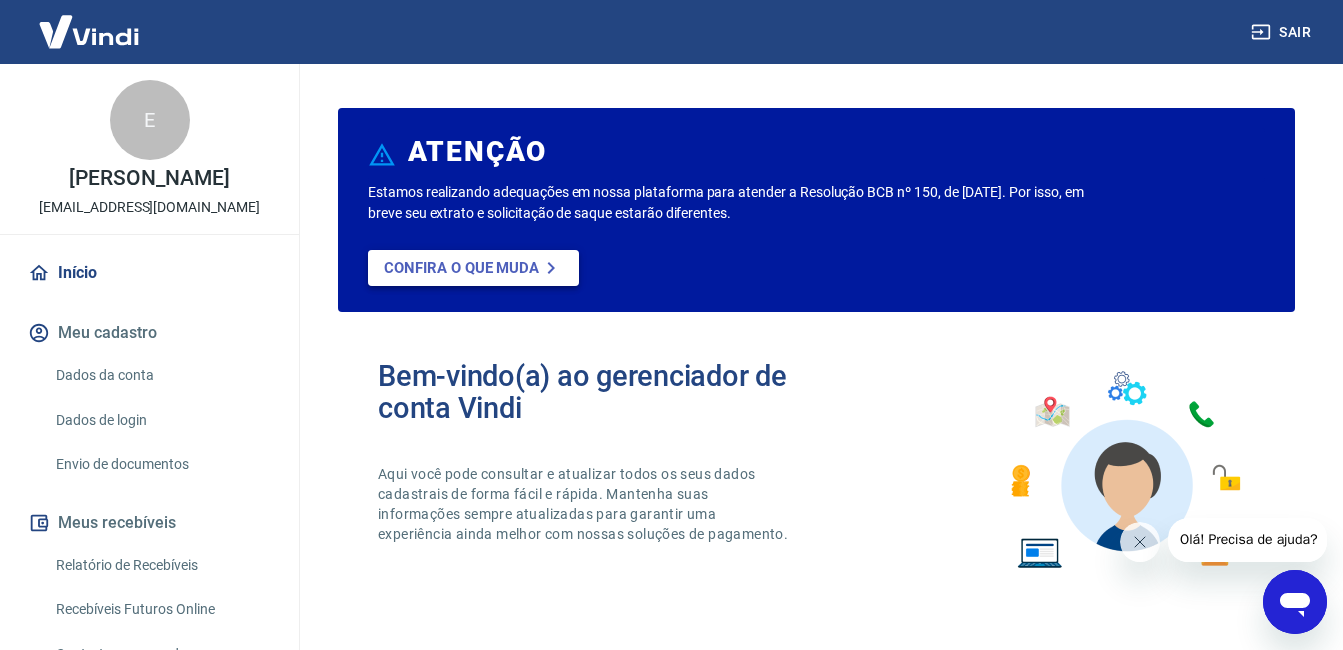 click on "Confira o que muda" at bounding box center (473, 268) 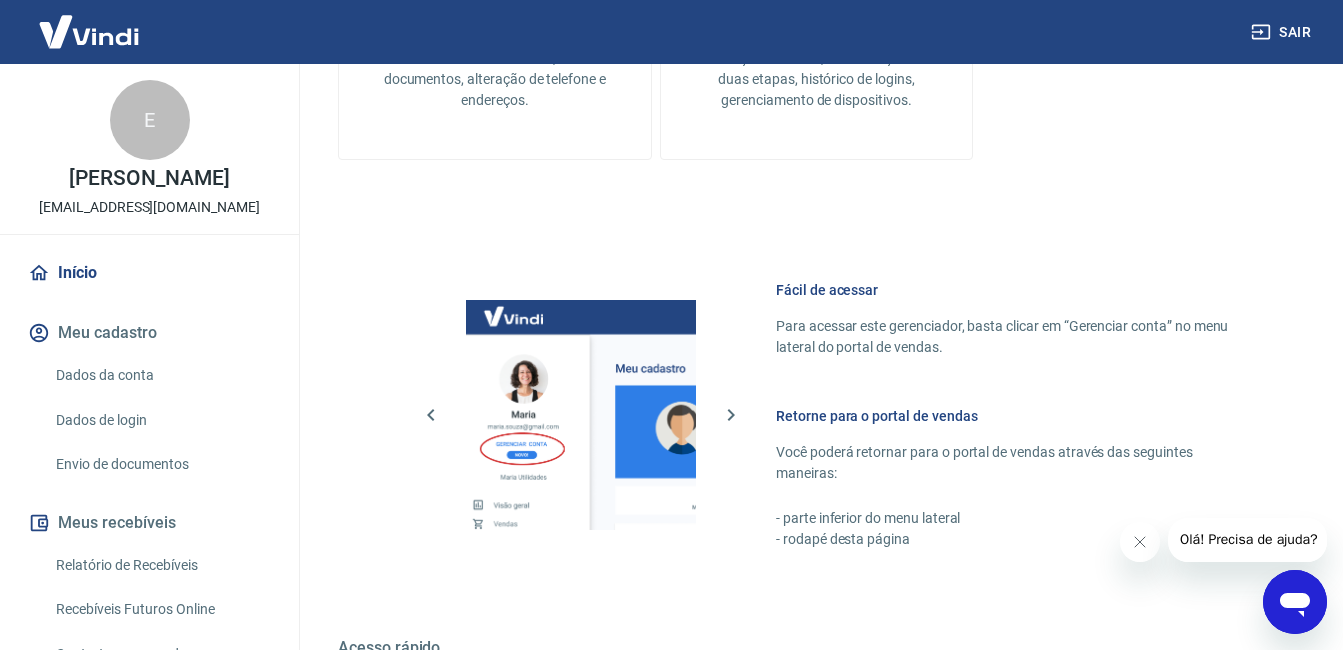 scroll, scrollTop: 859, scrollLeft: 0, axis: vertical 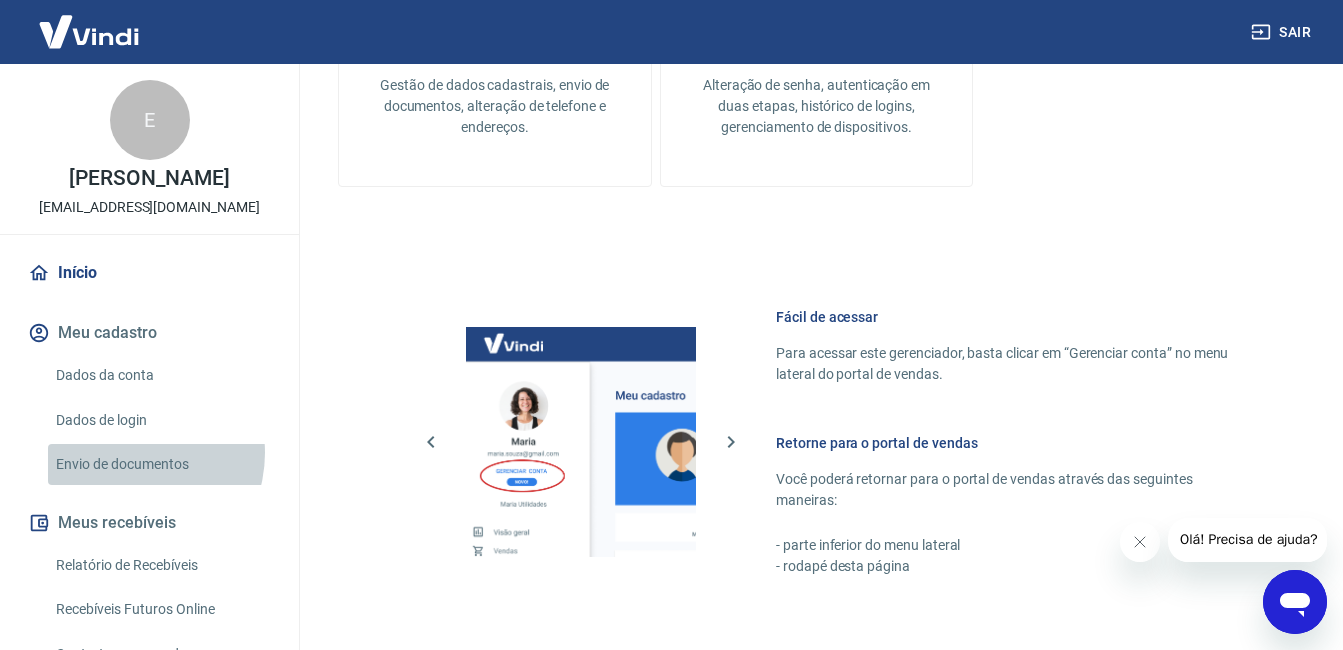click on "Envio de documentos" at bounding box center (161, 464) 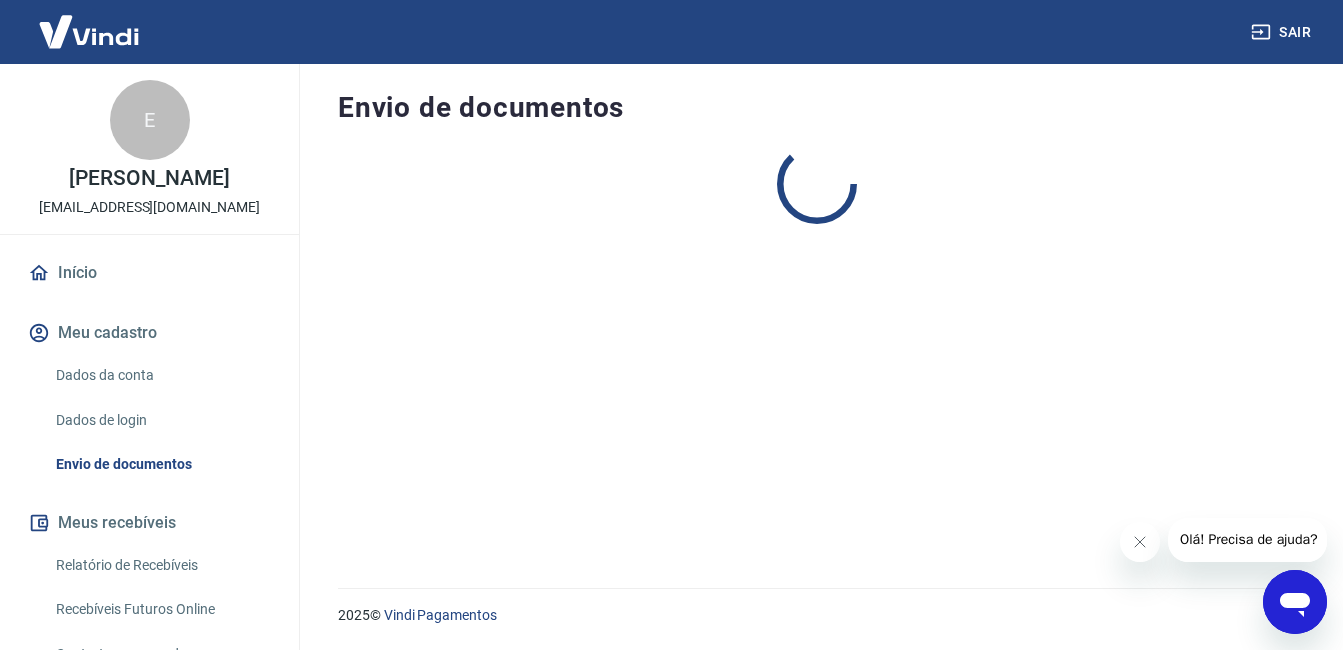 scroll, scrollTop: 0, scrollLeft: 0, axis: both 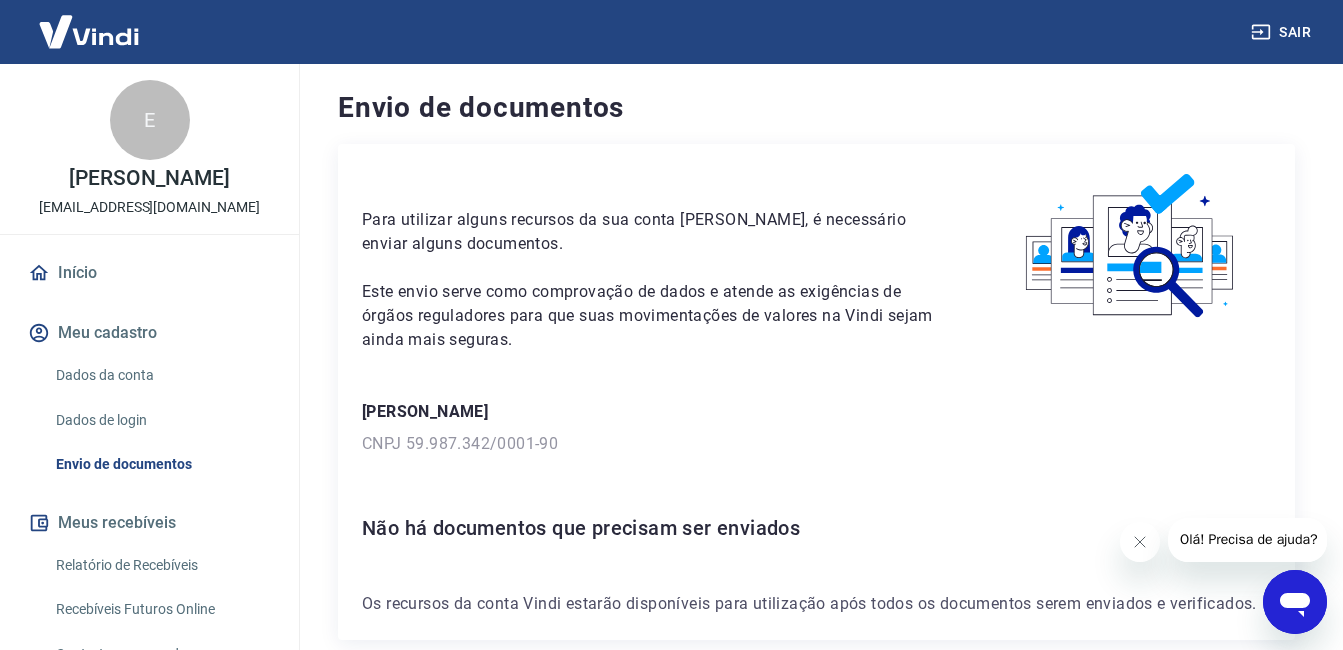 click 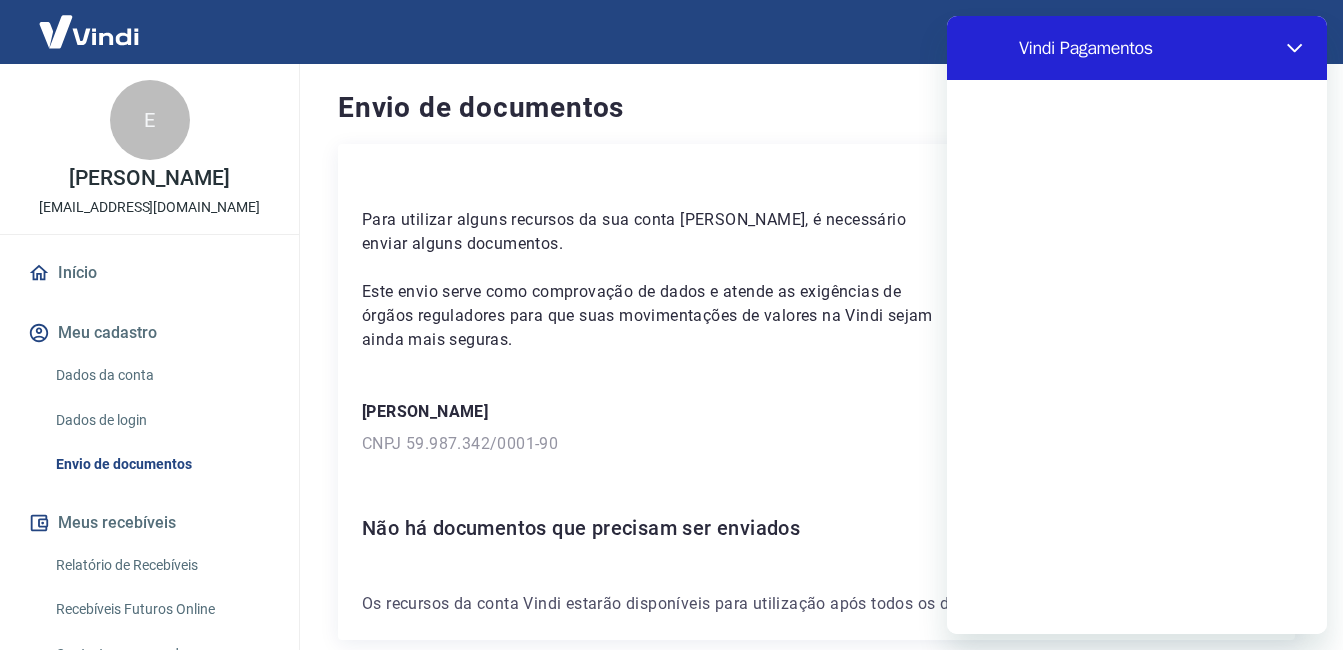 scroll, scrollTop: 0, scrollLeft: 0, axis: both 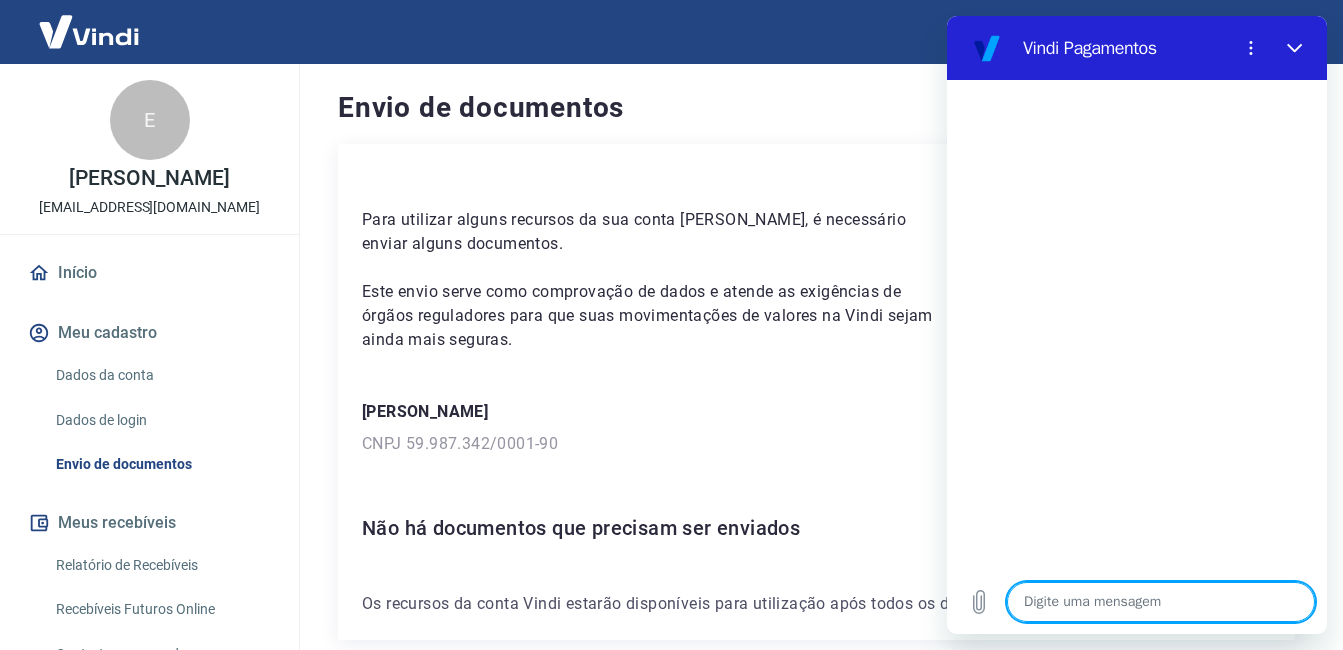 type on "o" 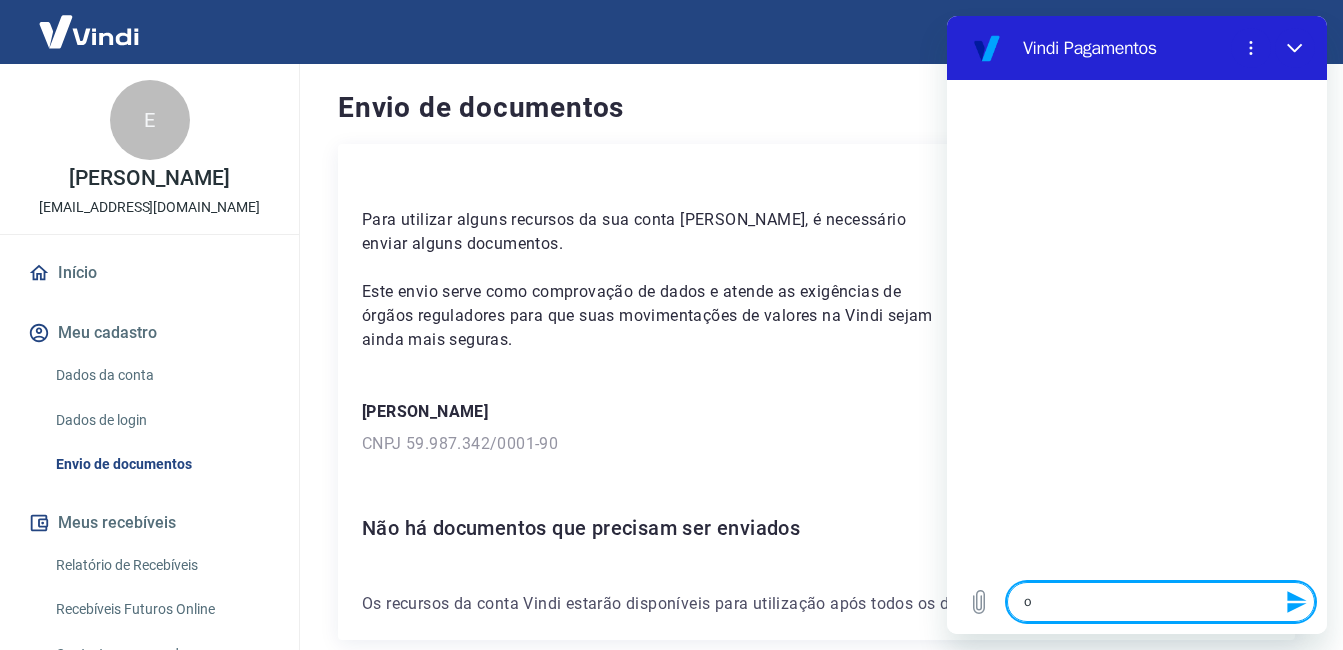 type on "ol" 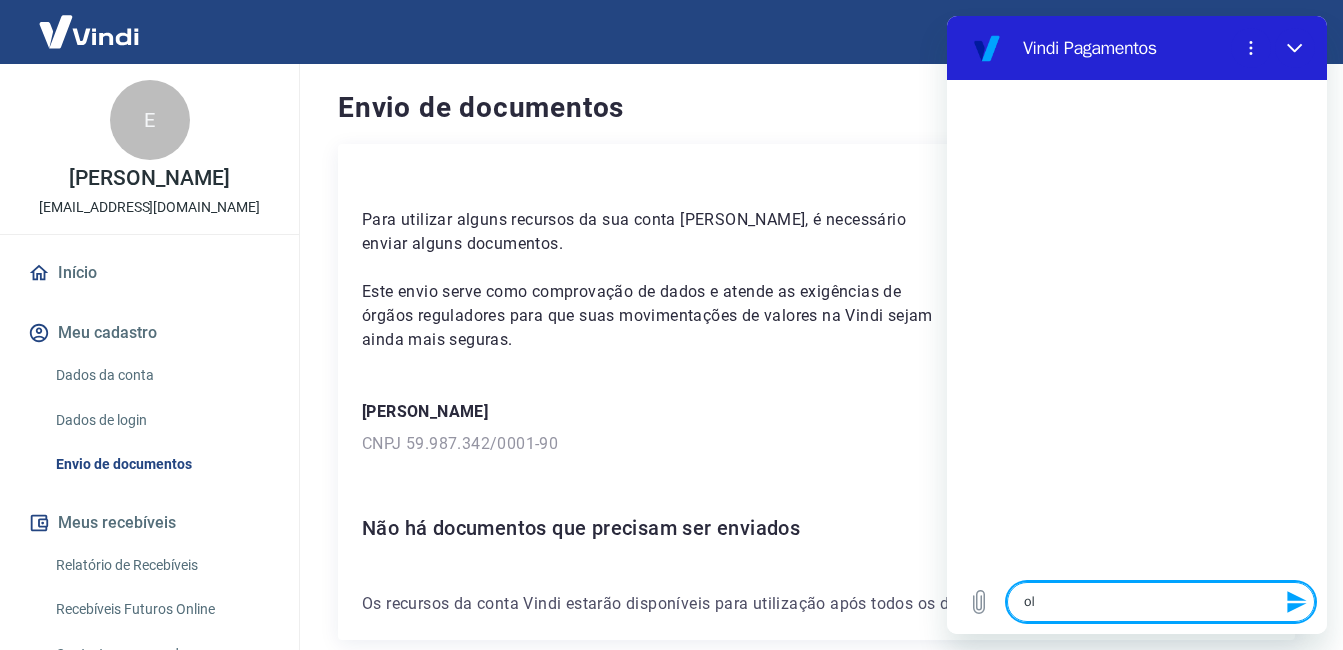 type on "x" 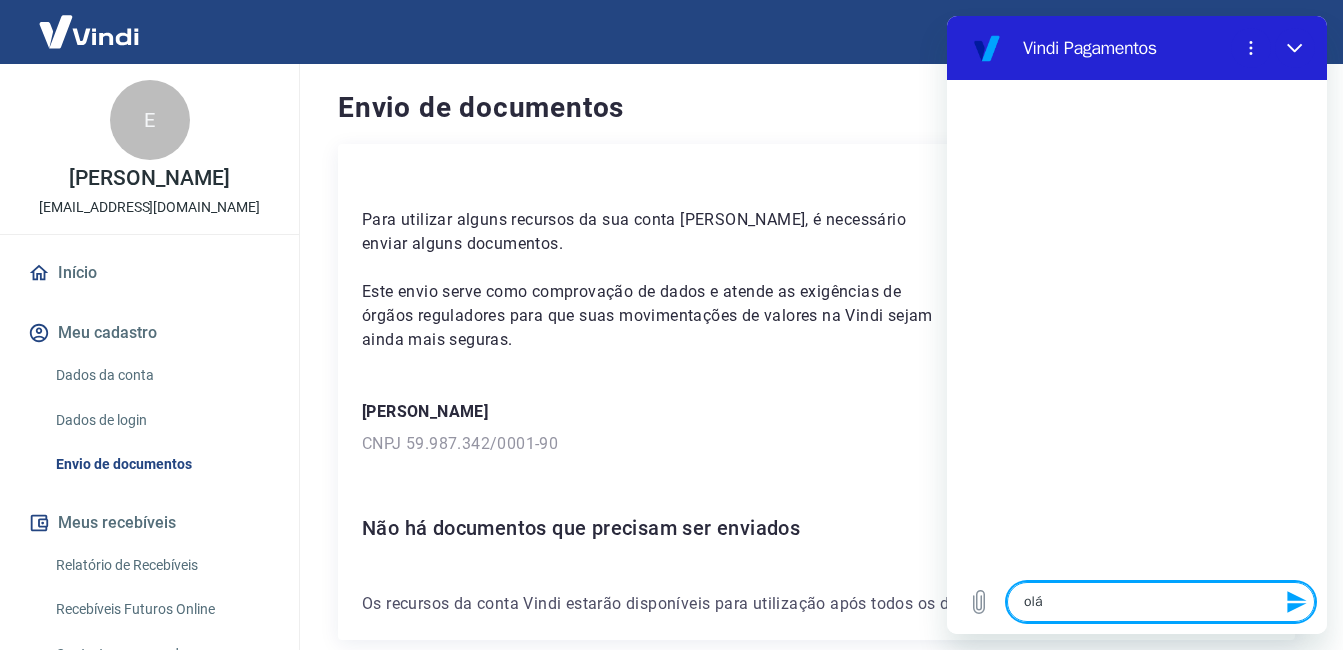 type on "x" 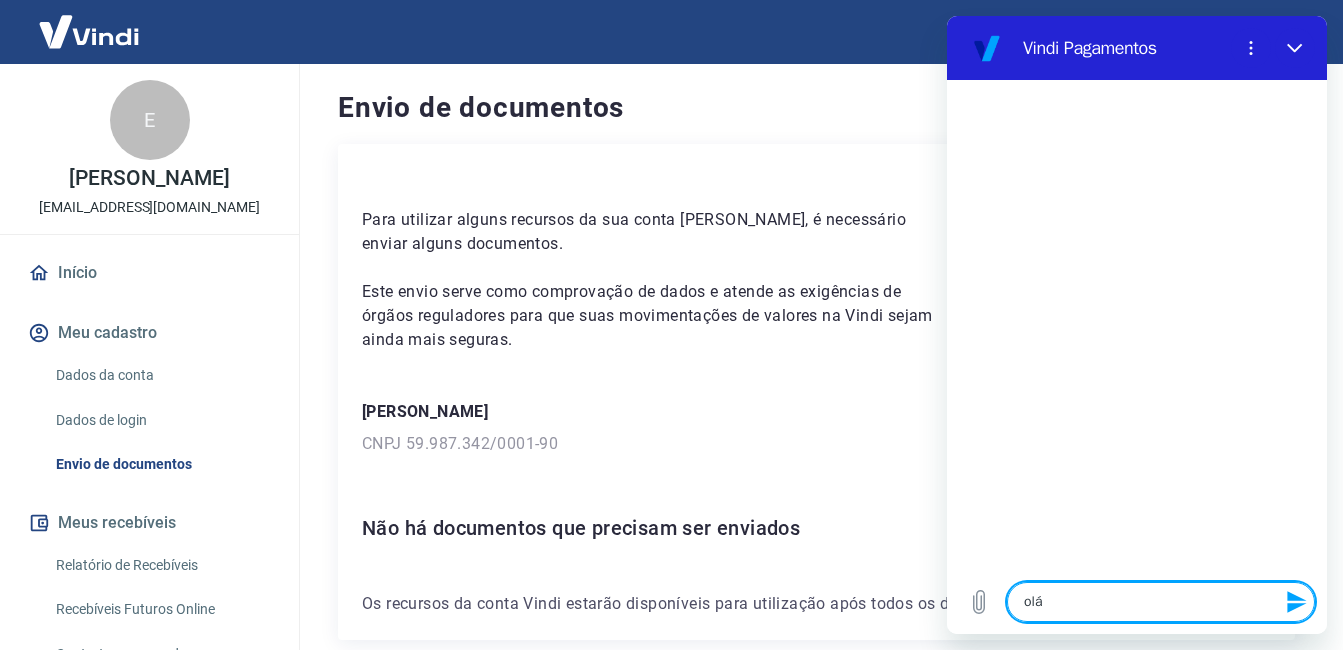 type 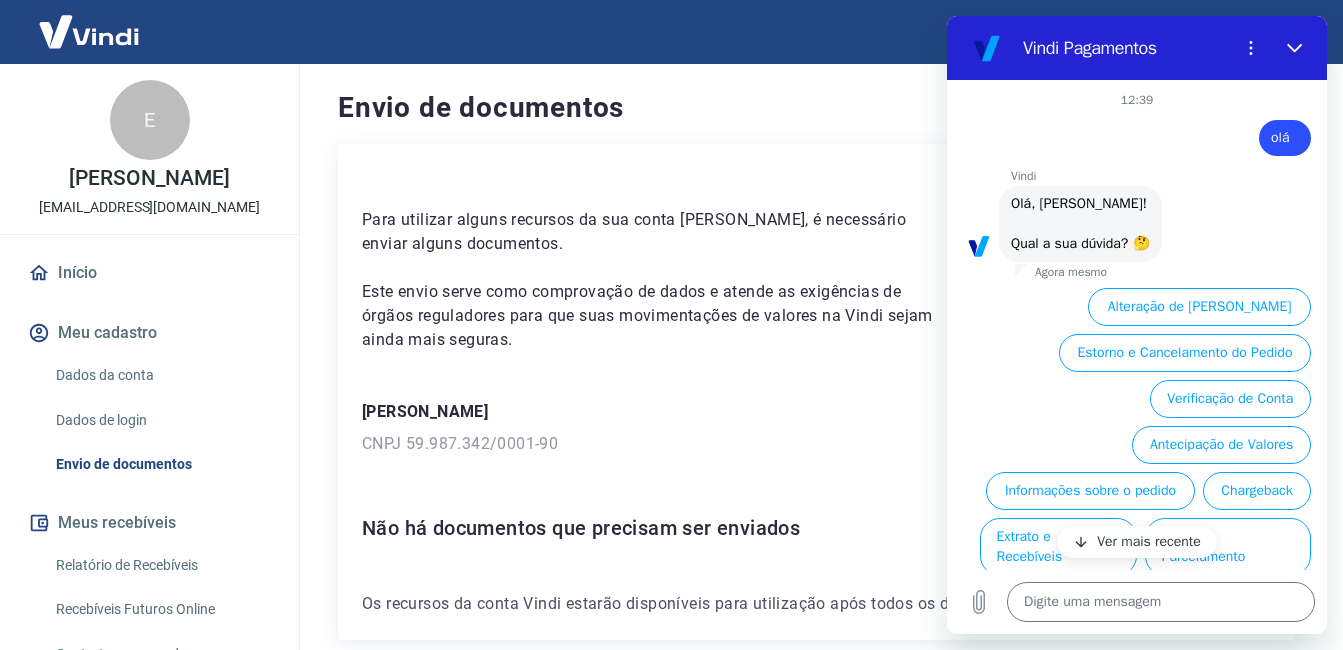 scroll, scrollTop: 83, scrollLeft: 0, axis: vertical 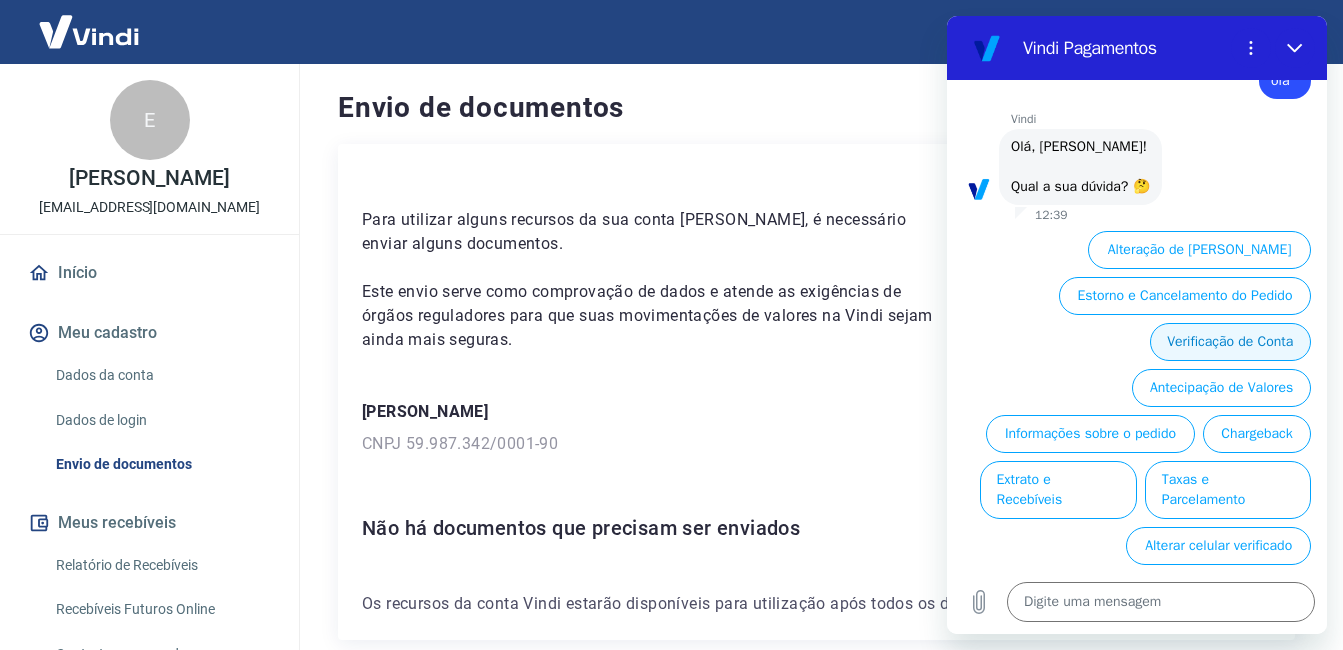 click on "Verificação de Conta" at bounding box center [1230, 342] 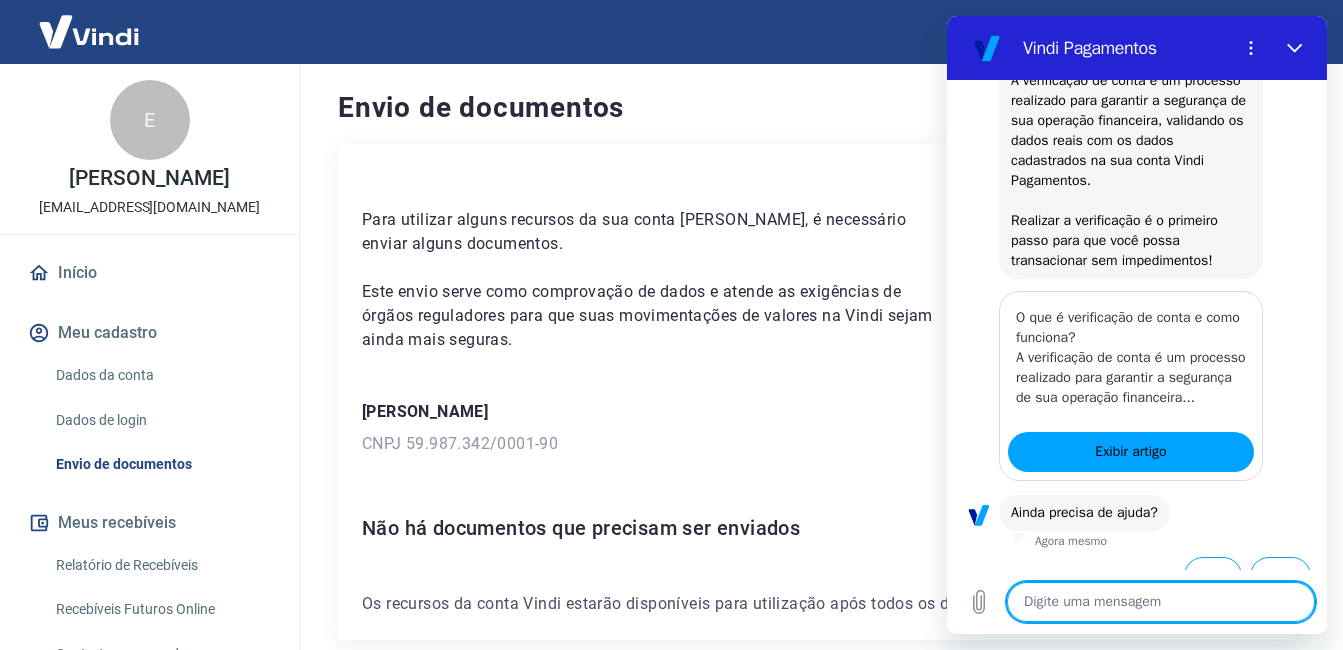 scroll, scrollTop: 327, scrollLeft: 0, axis: vertical 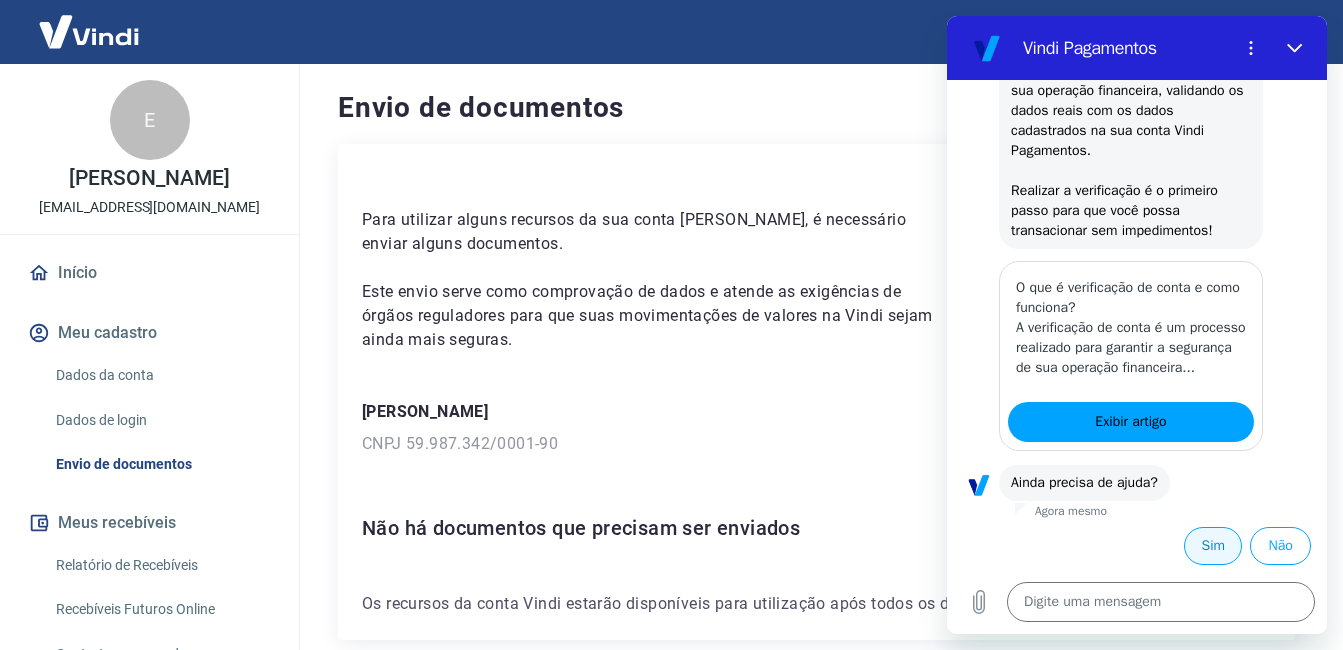 click on "Sim" at bounding box center [1213, 546] 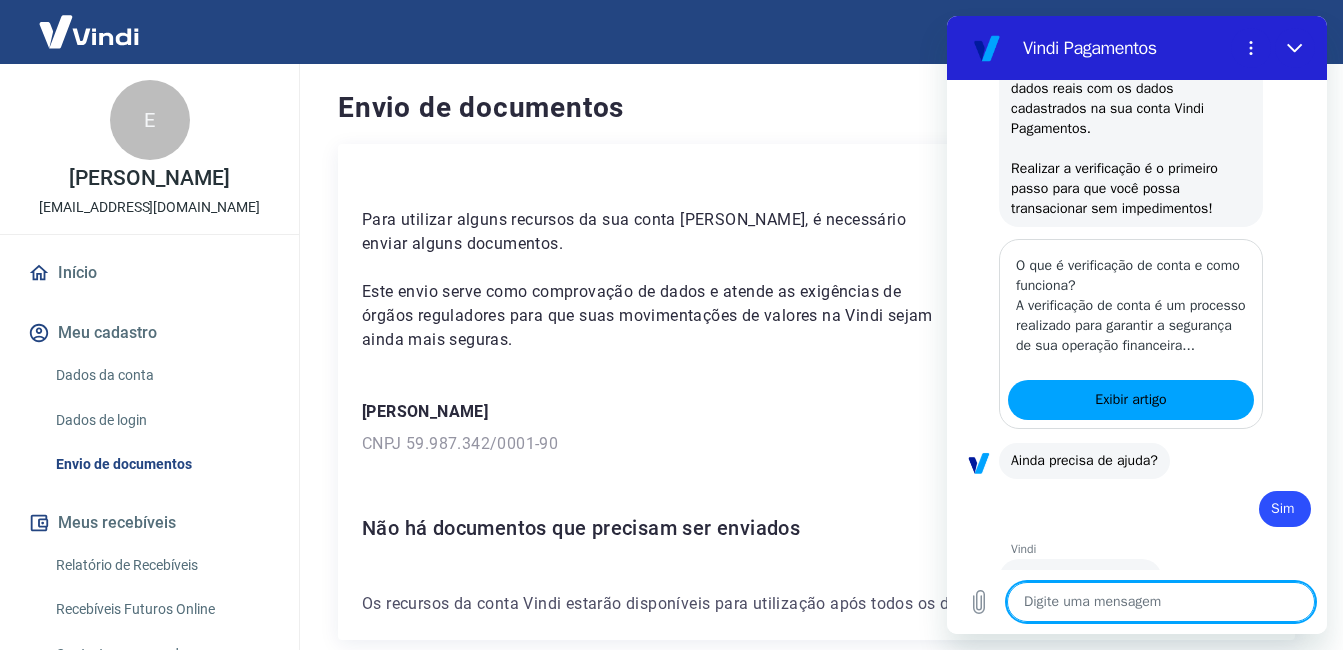 type on "x" 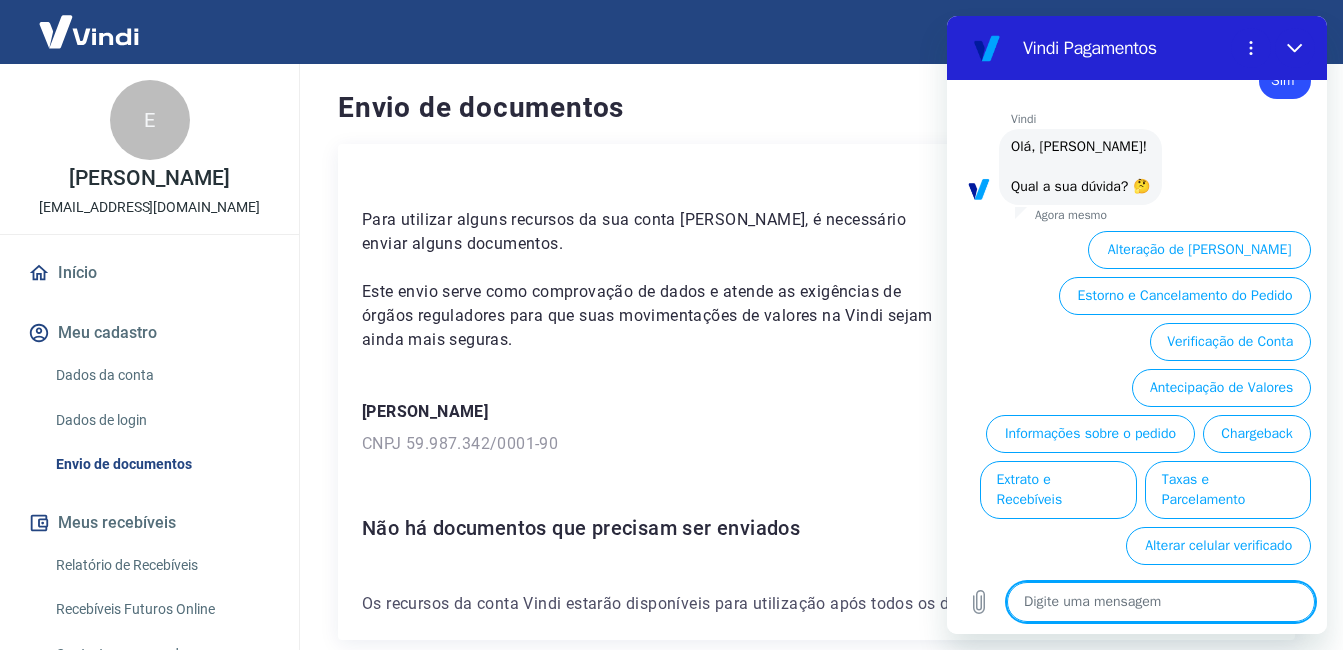 scroll, scrollTop: 803, scrollLeft: 0, axis: vertical 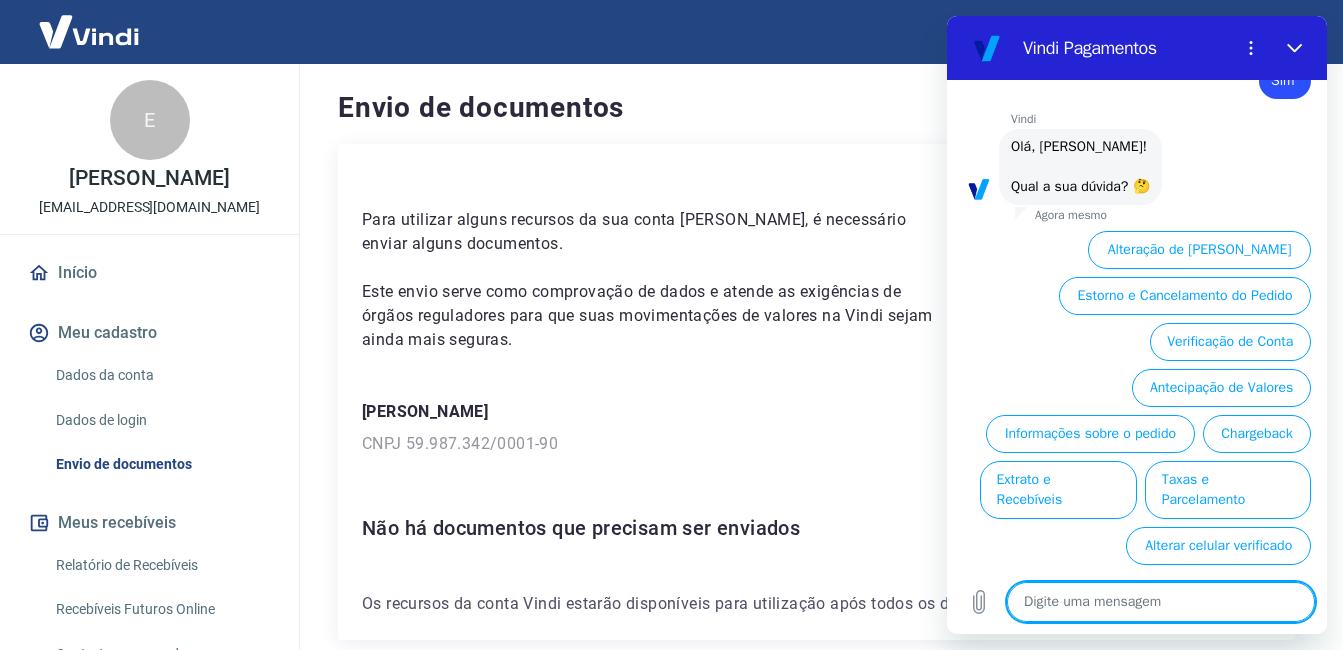 type on "f" 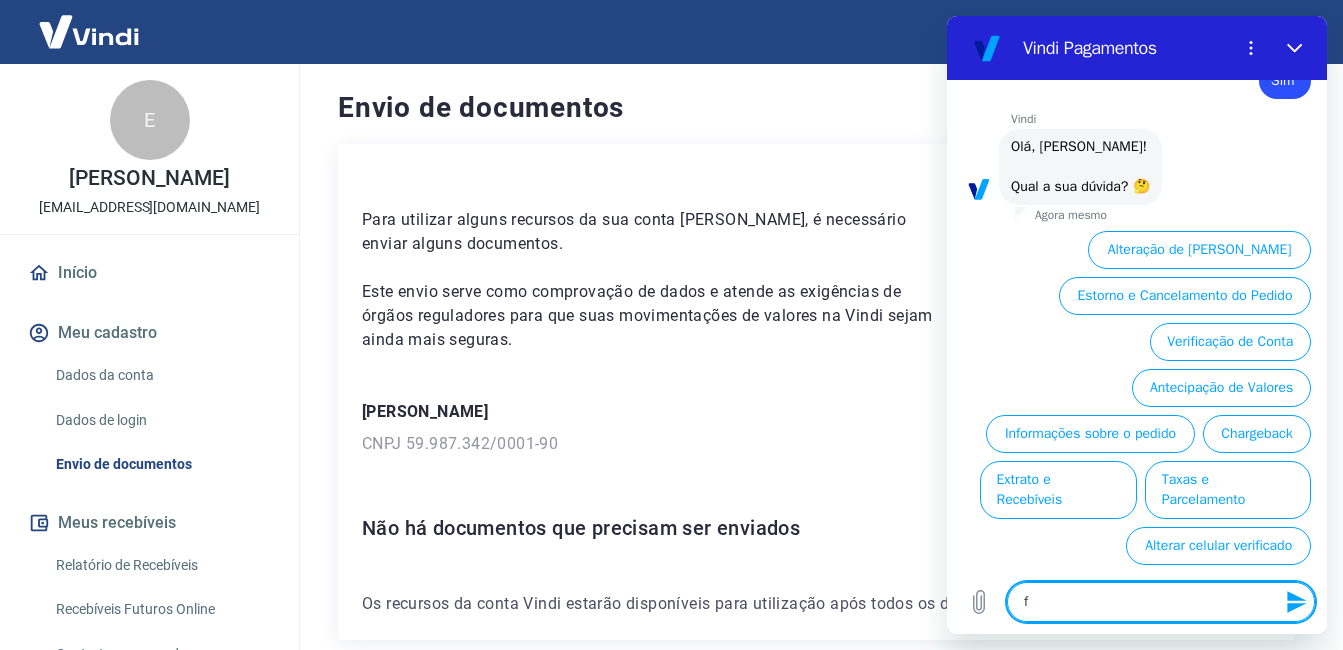 type on "fa" 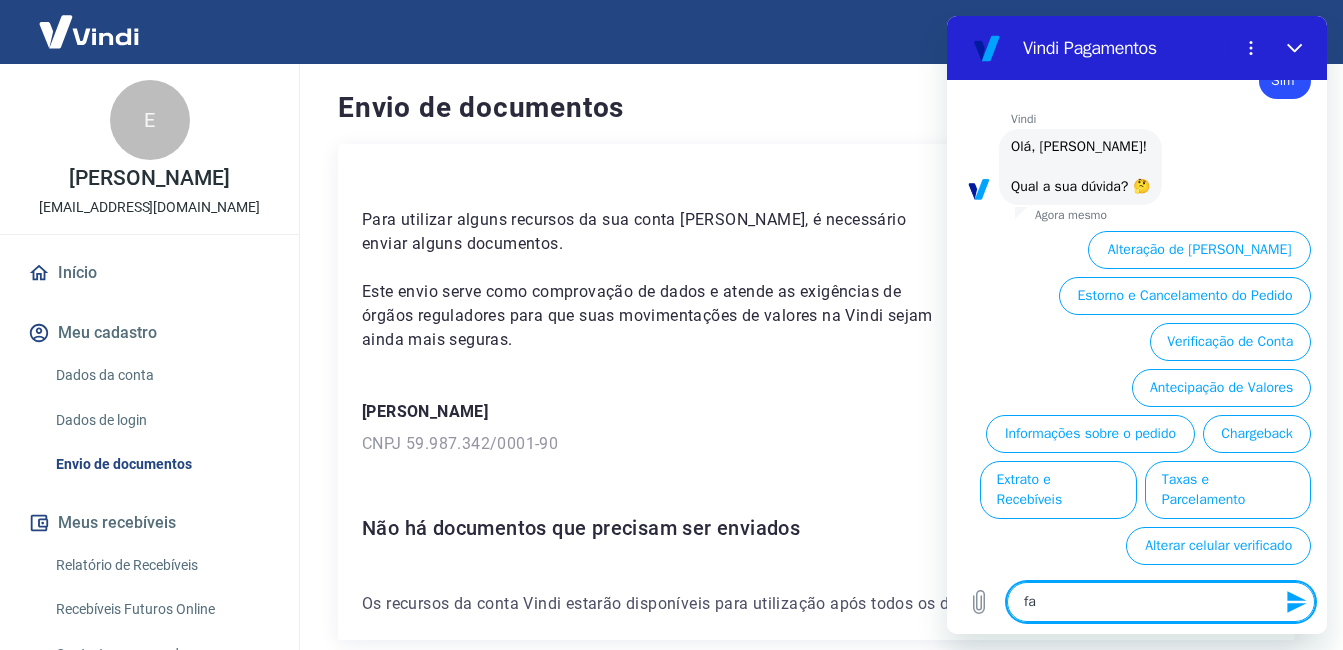 type on "fal" 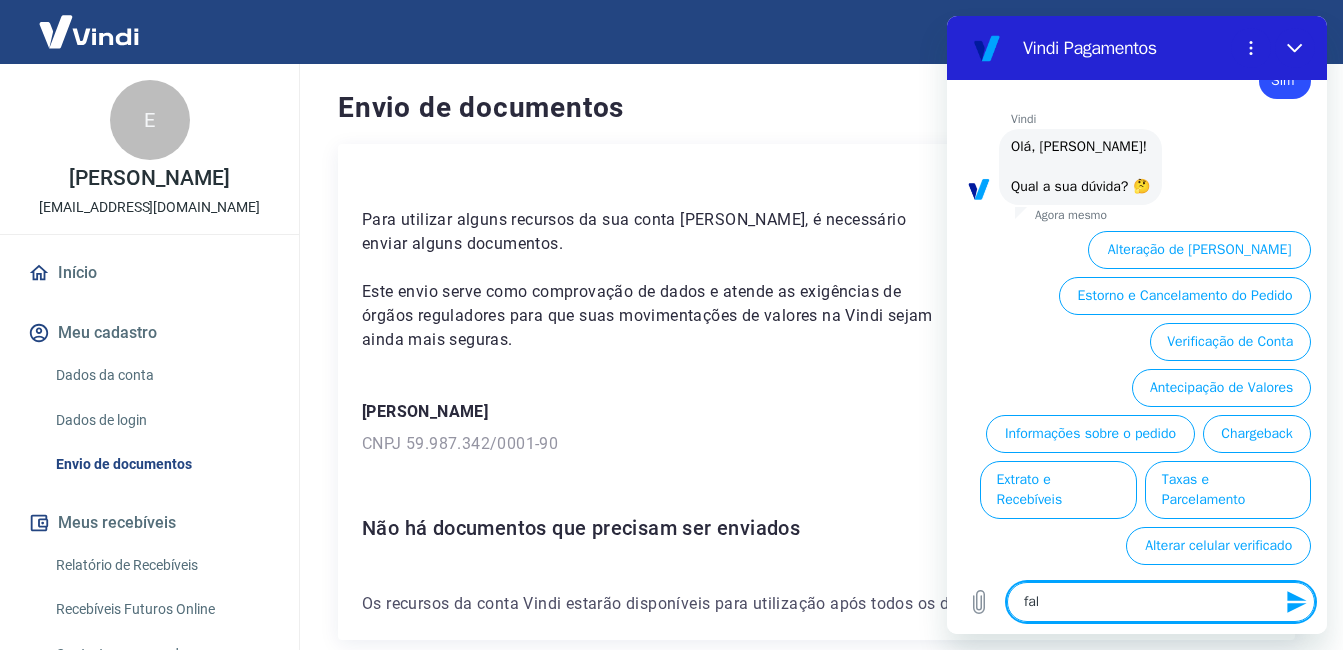 type on "fala" 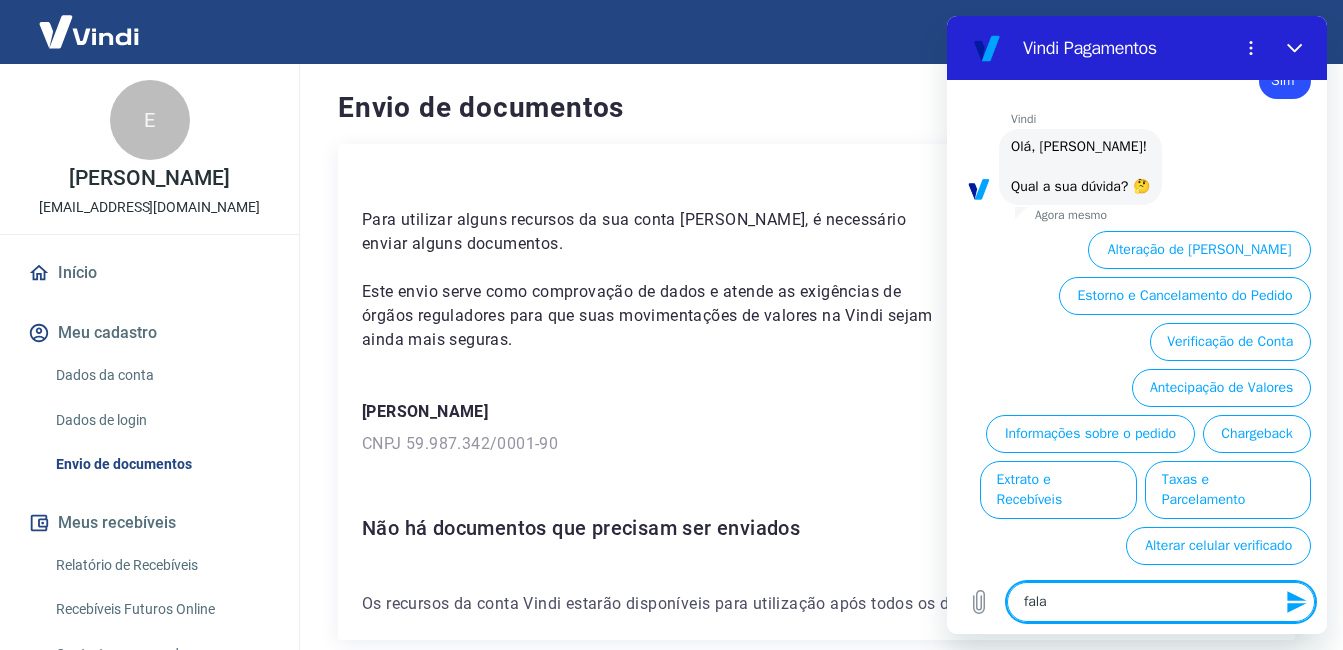 type on "falar" 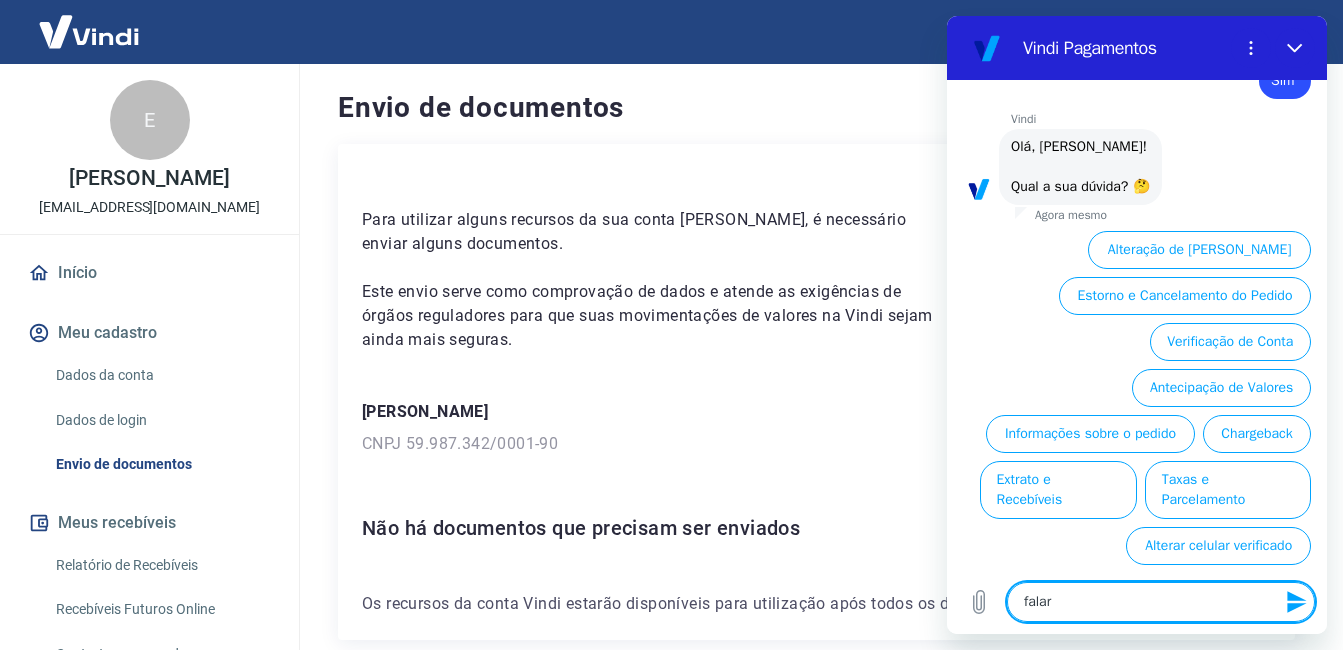 type on "x" 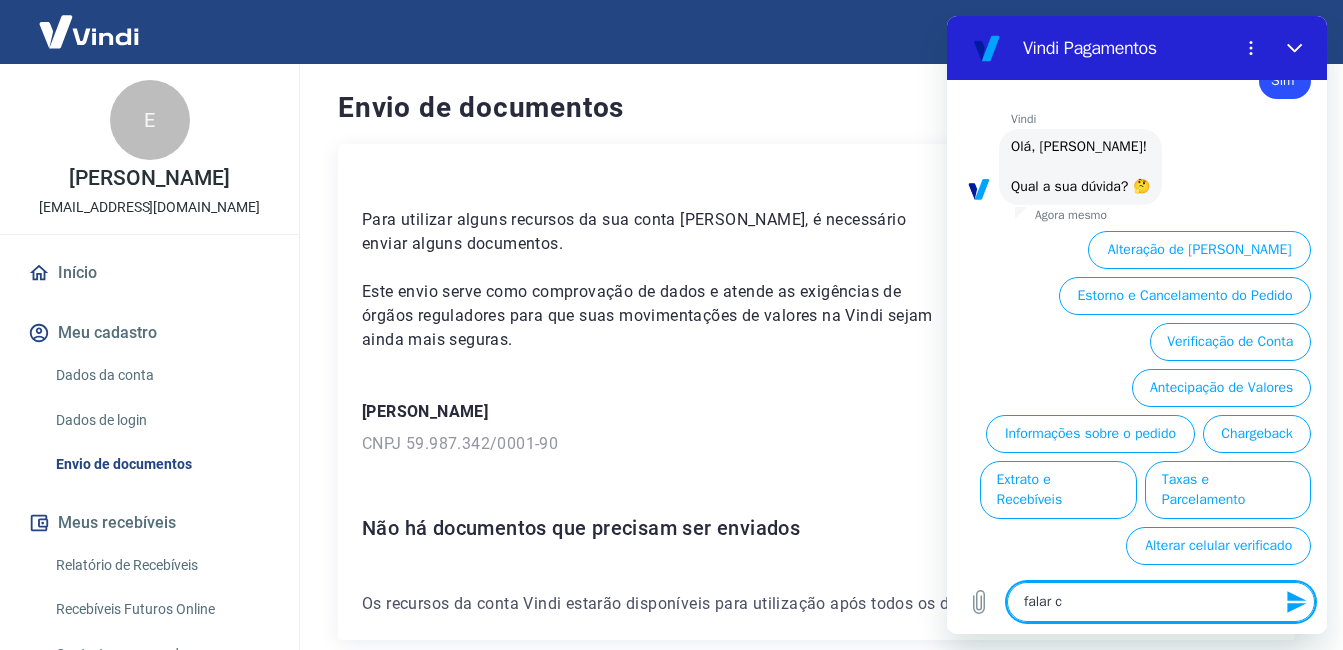 type on "falar co" 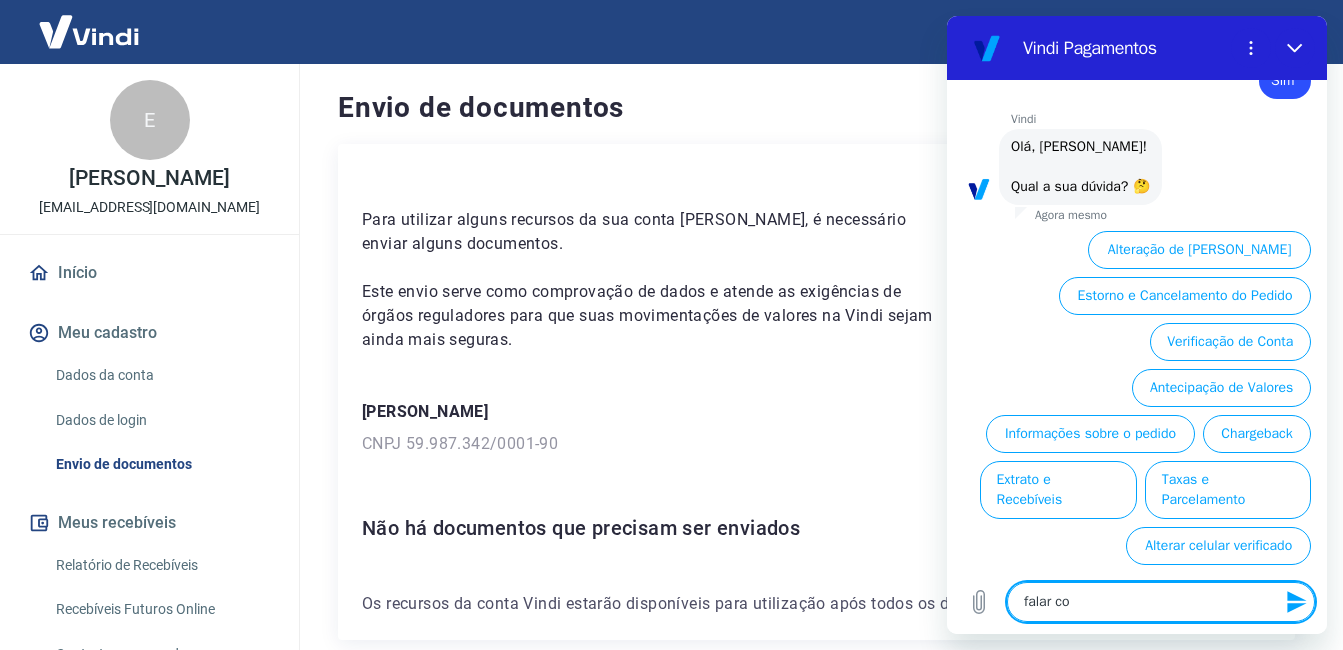 type on "falar com" 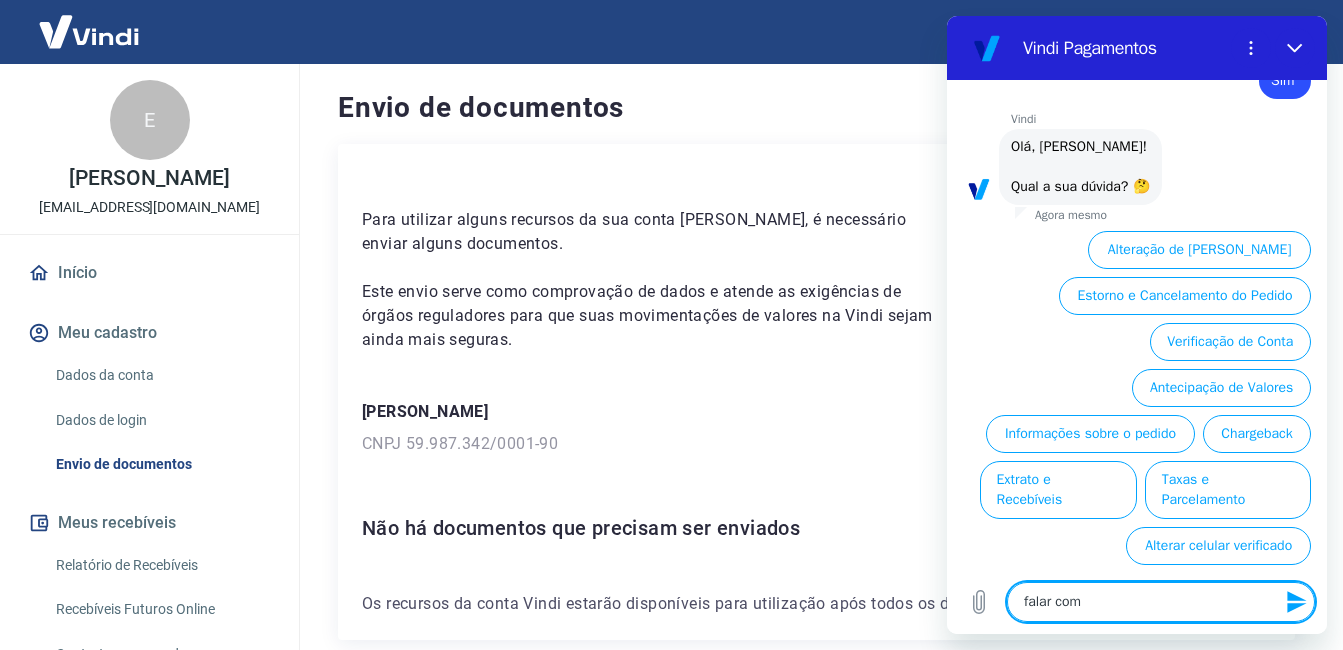 type on "falar com" 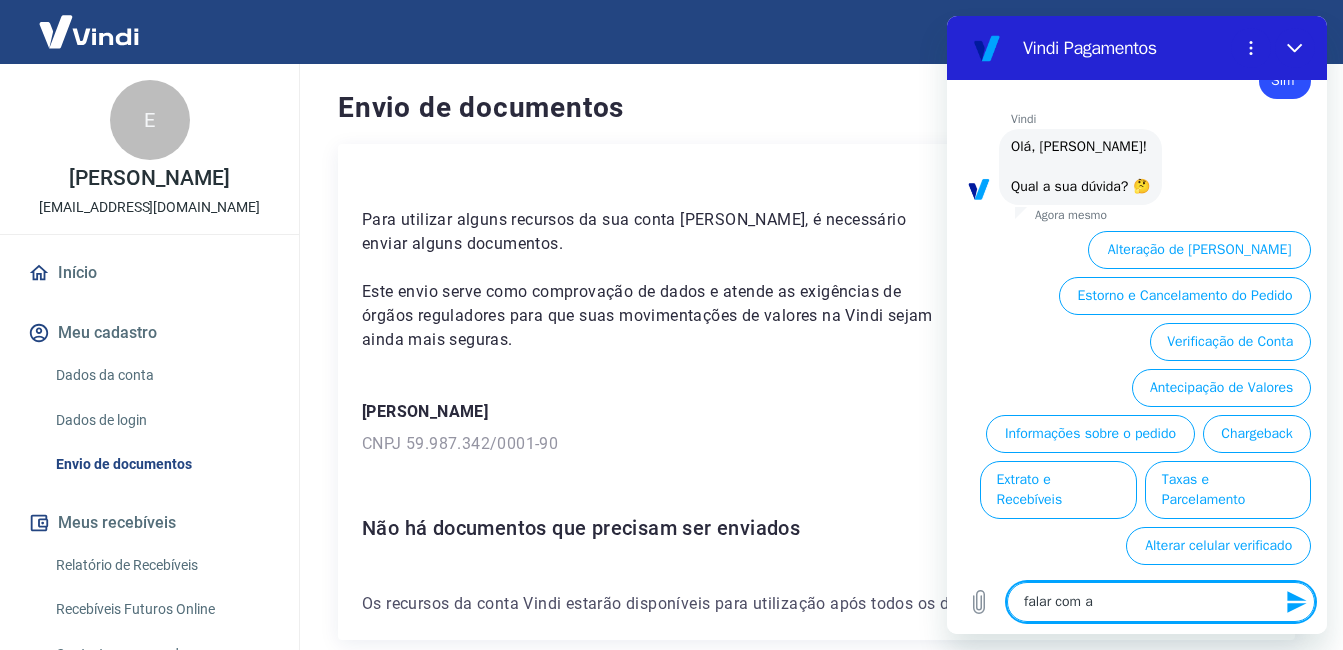 type on "falar com at" 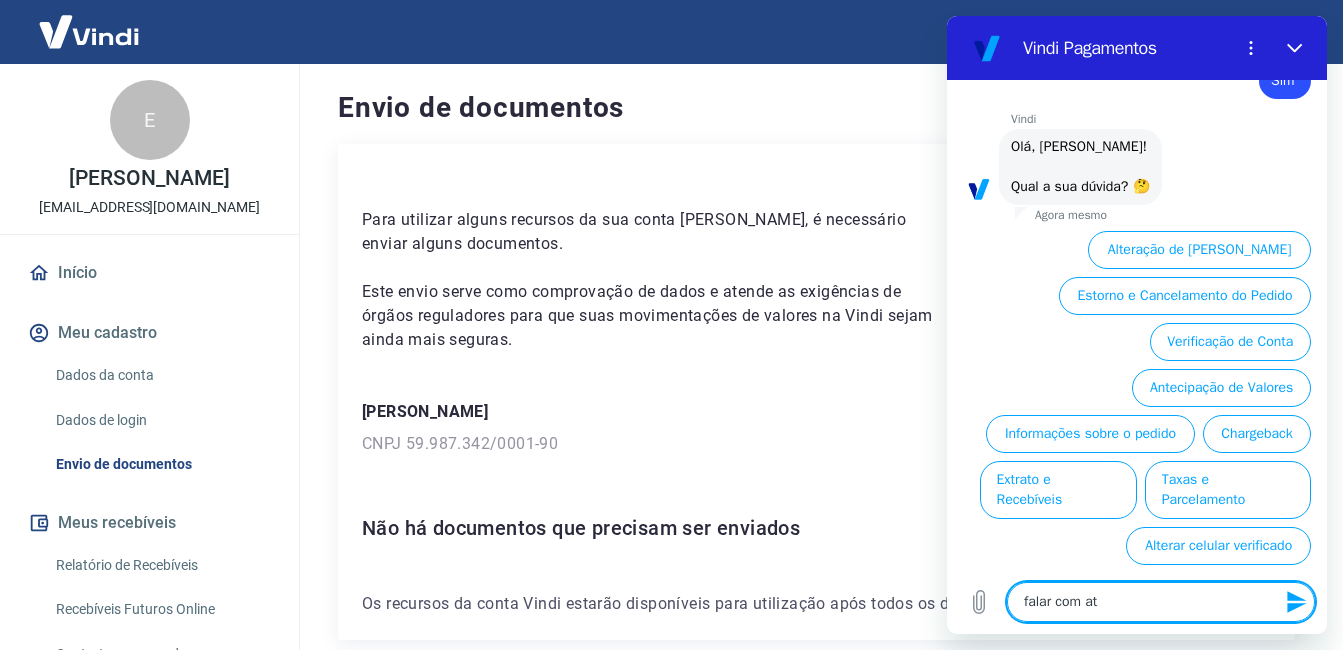 type on "x" 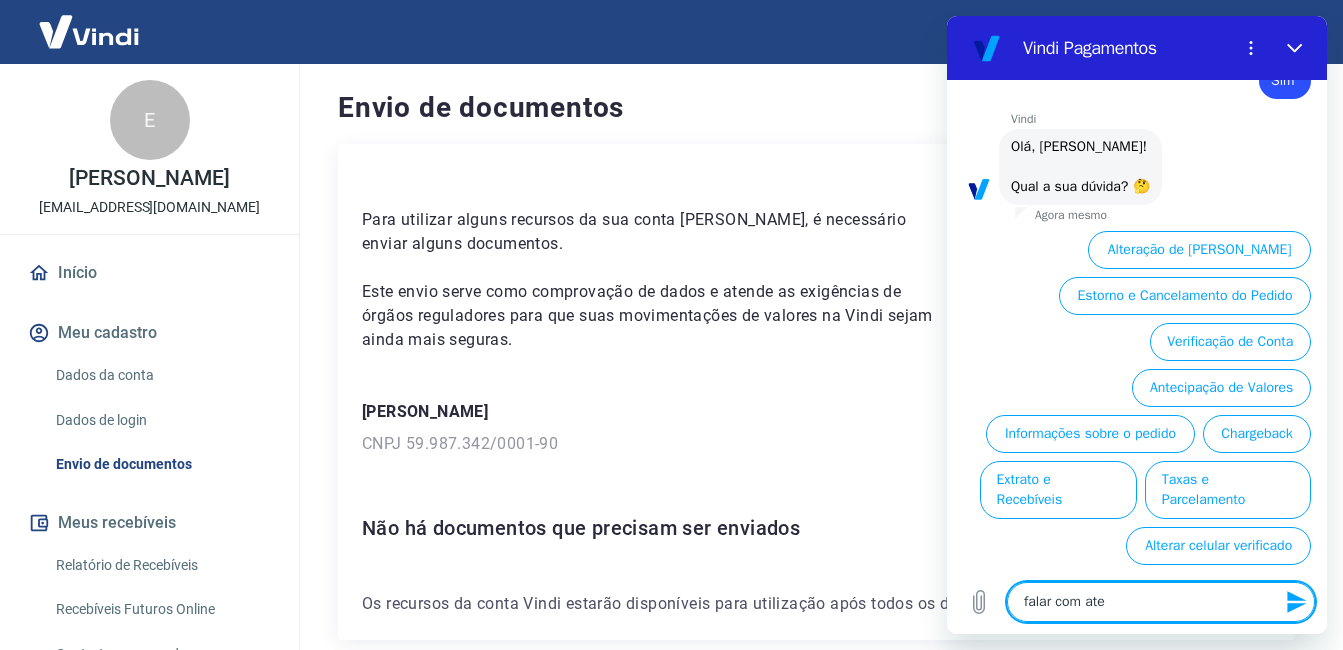 type on "falar com [GEOGRAPHIC_DATA]" 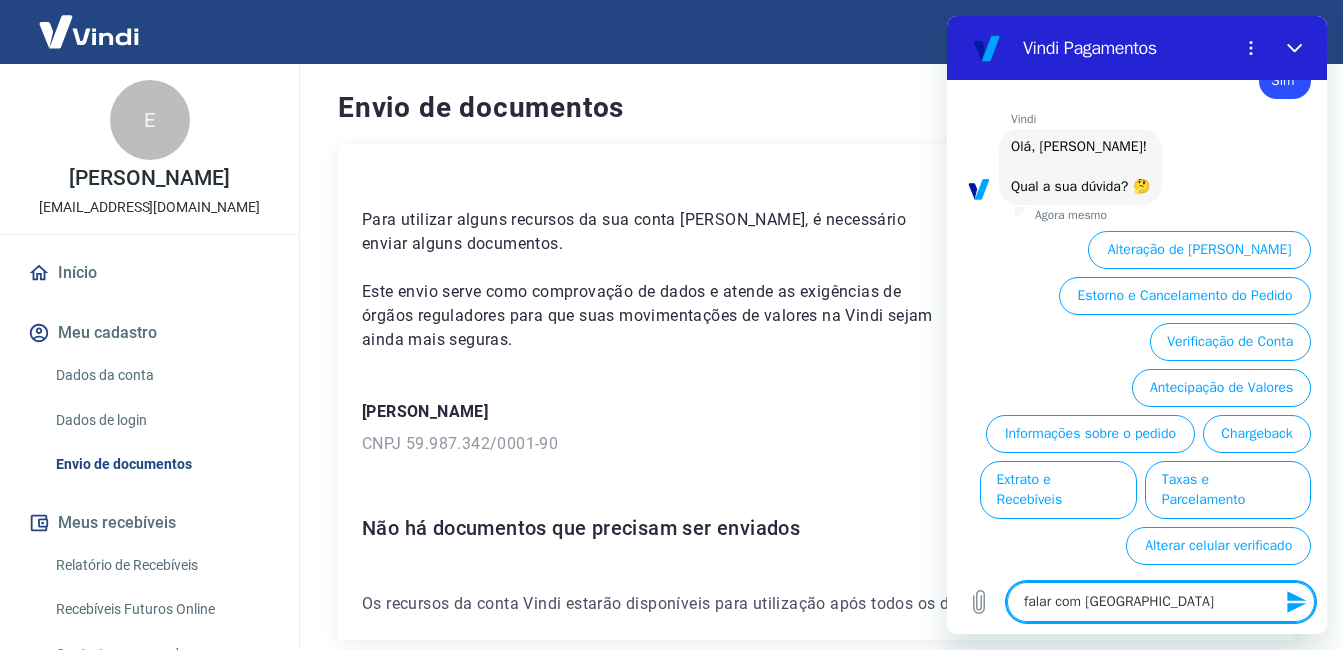 type on "x" 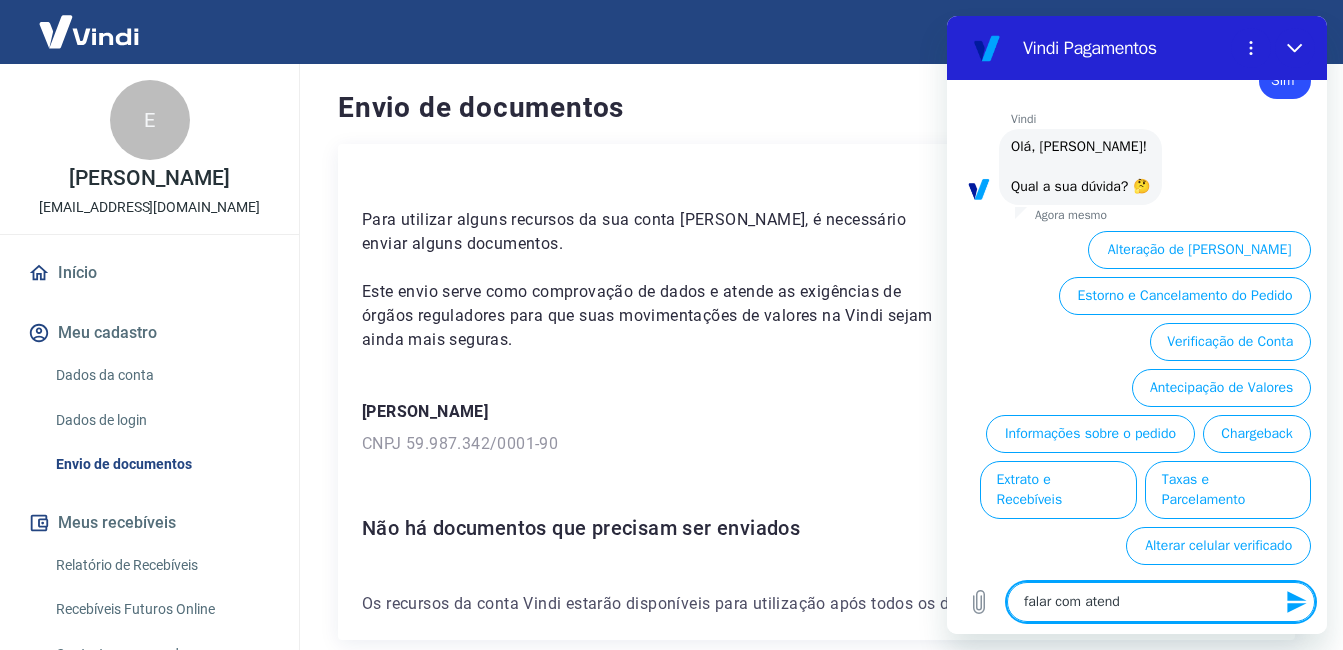 type on "falar com atende" 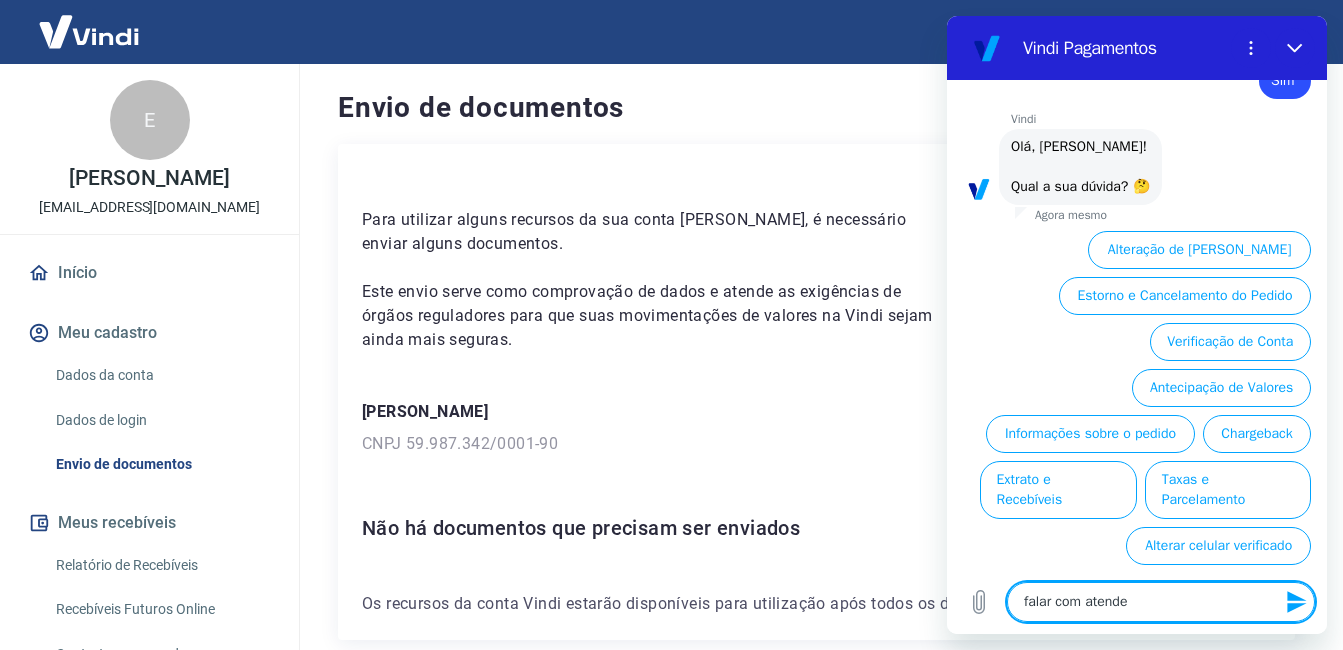 type on "falar com atenden" 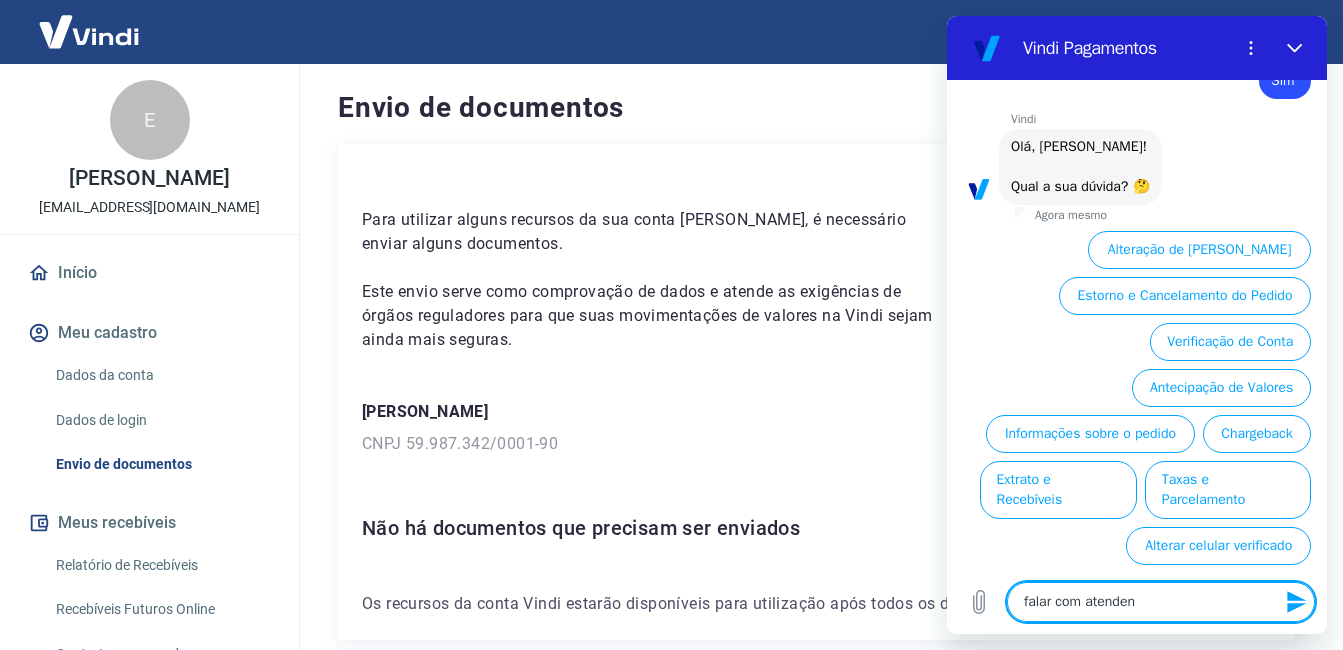 type on "falar com atendent" 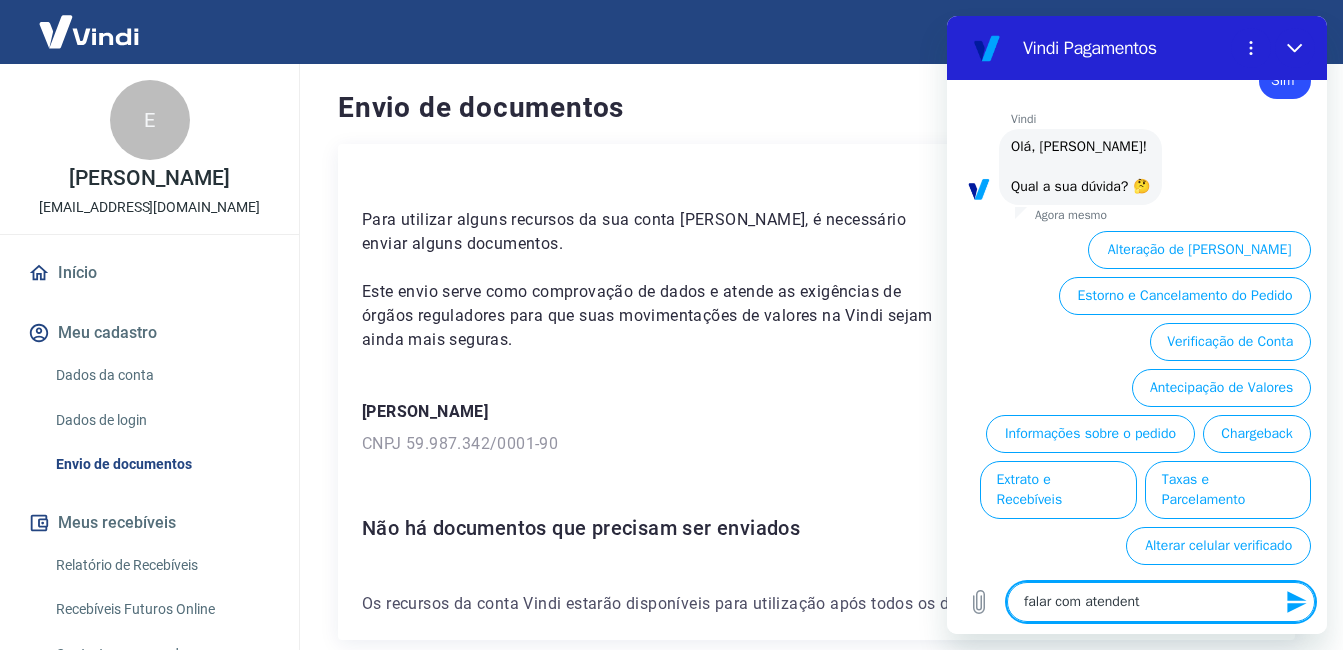 type on "falar com atendente" 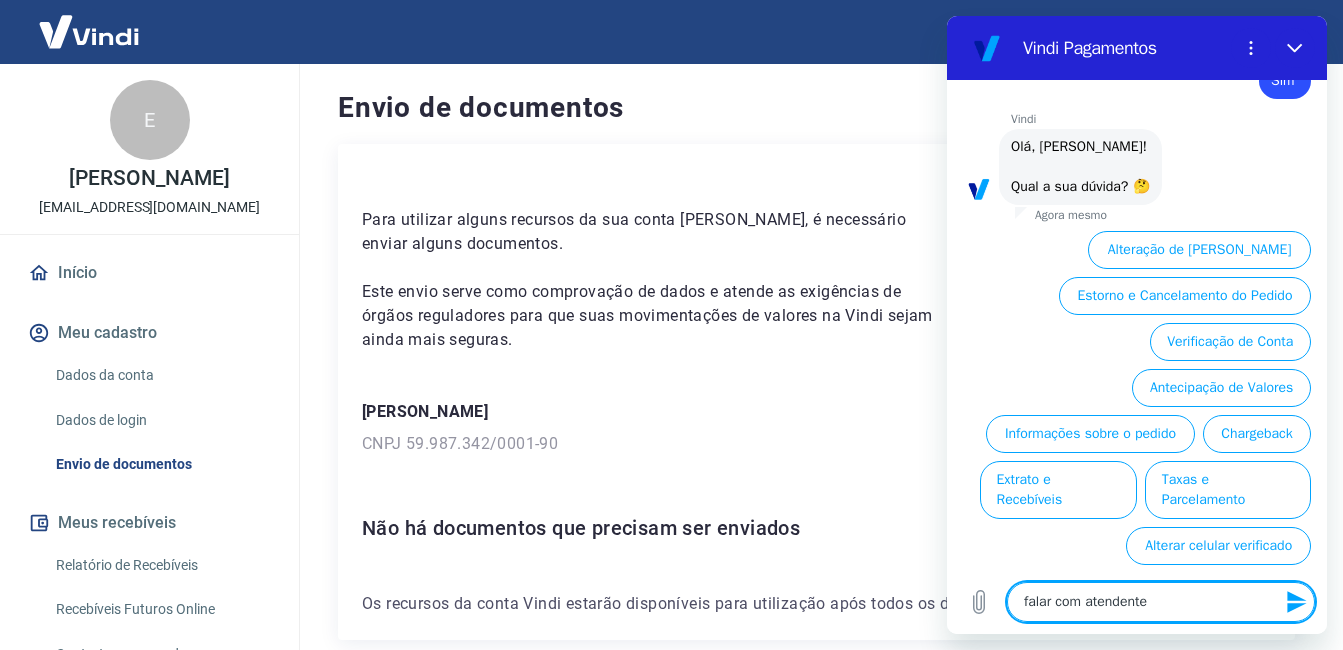 type on "falar com atendente" 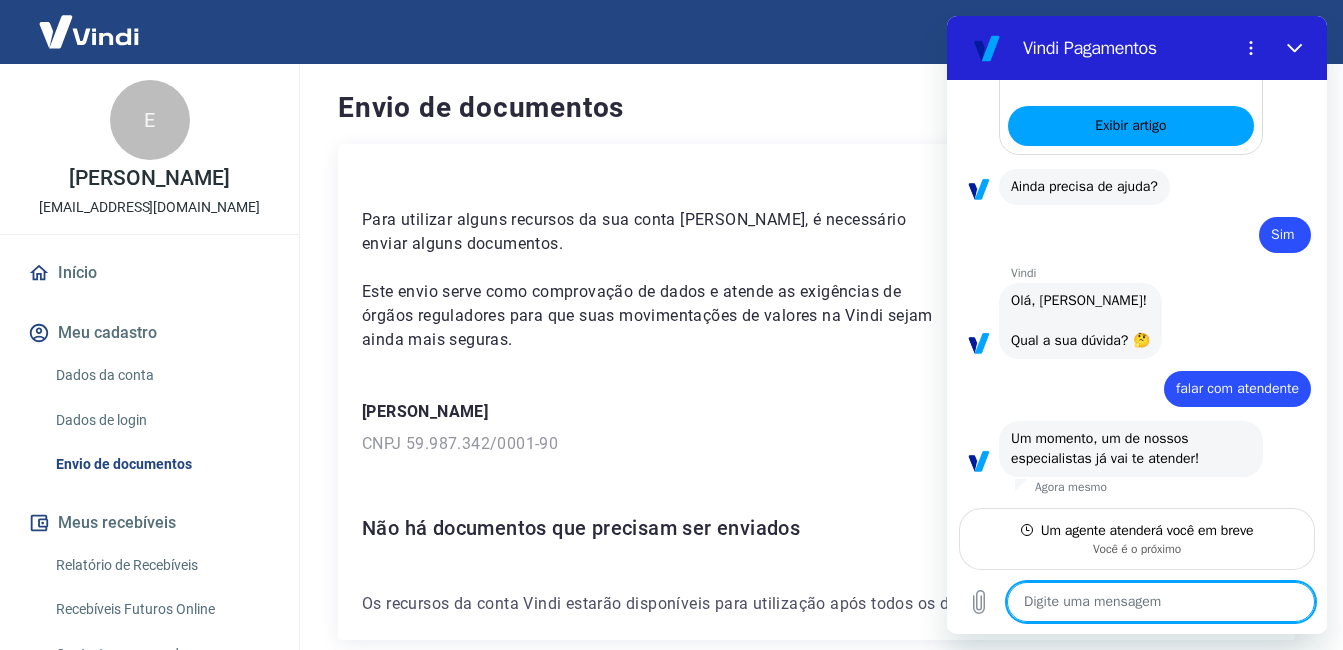 scroll, scrollTop: 623, scrollLeft: 0, axis: vertical 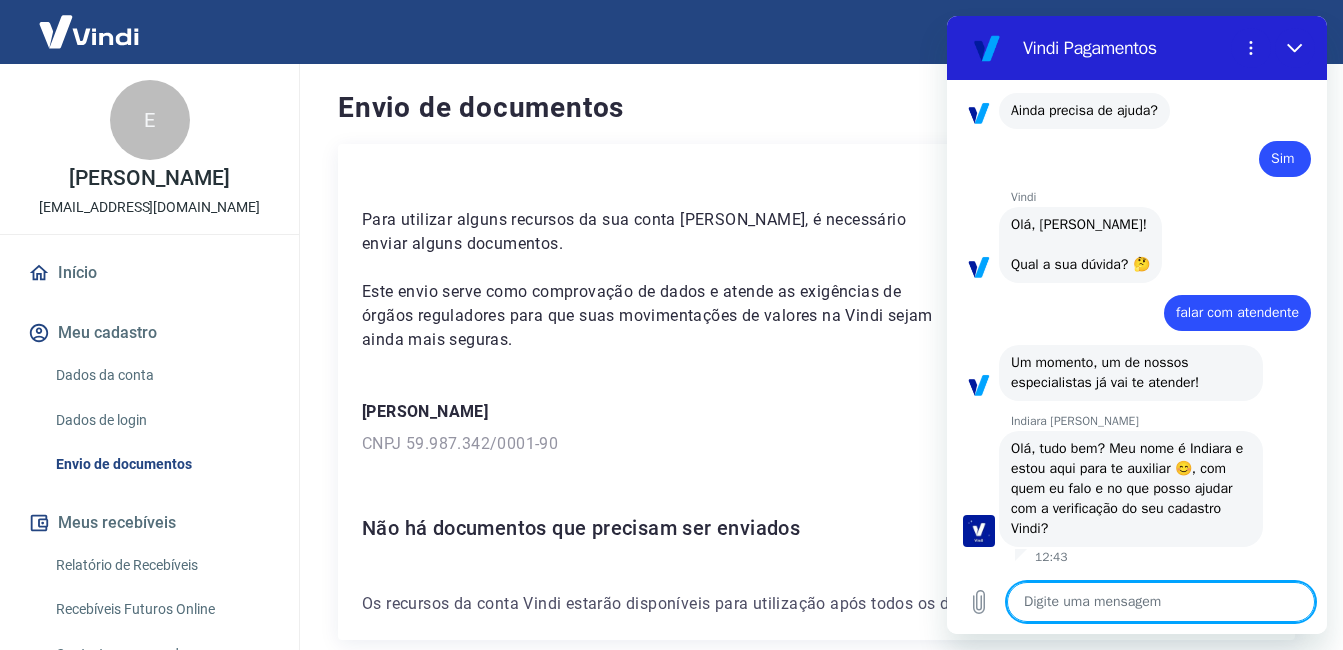 type on "x" 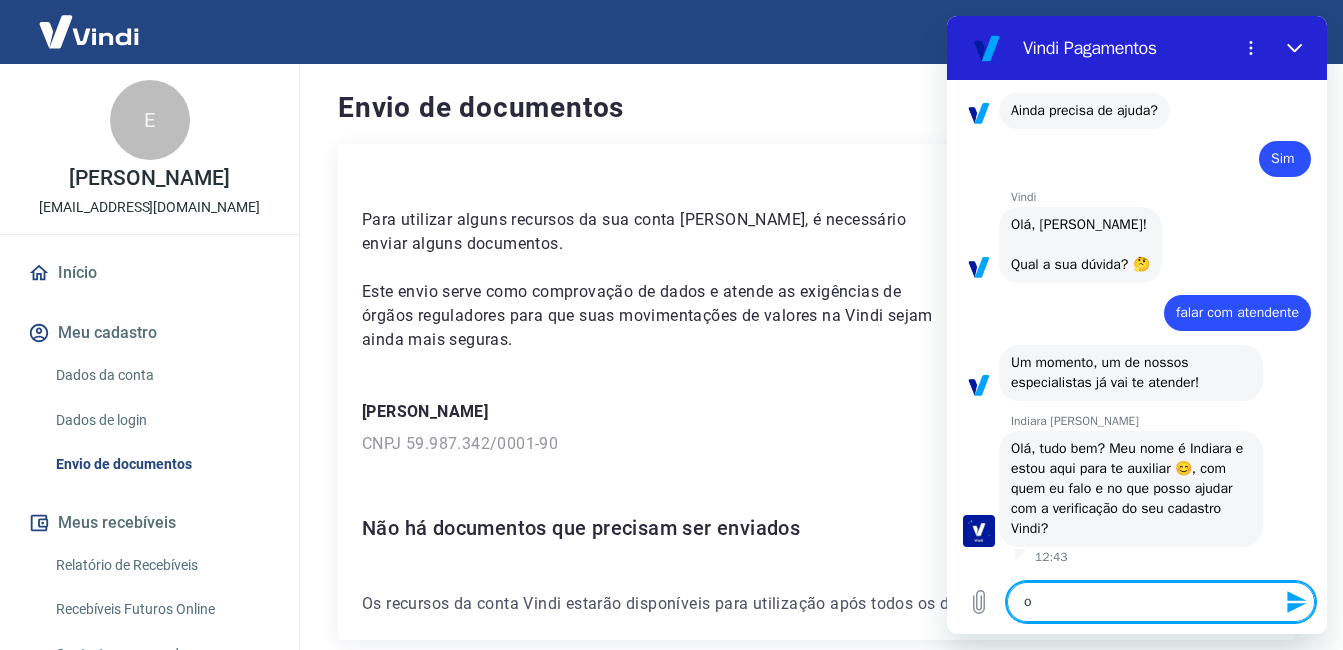 type on "ol" 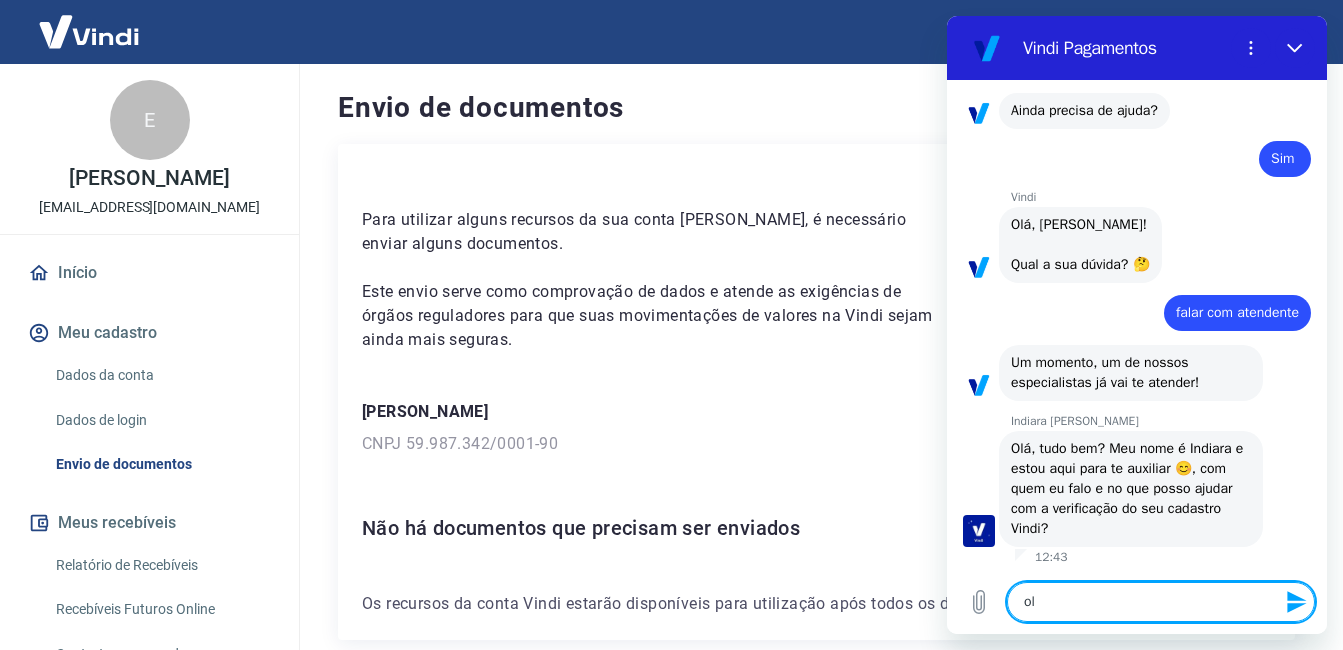 type on "ola" 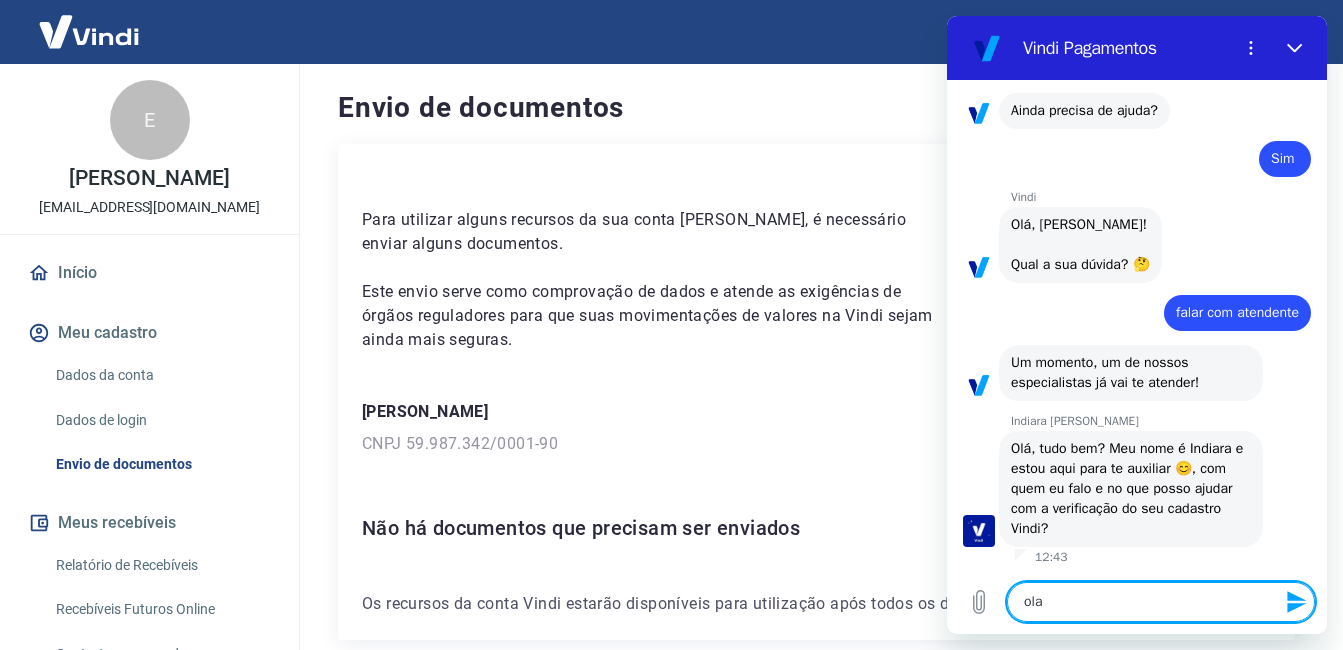 type on "ola" 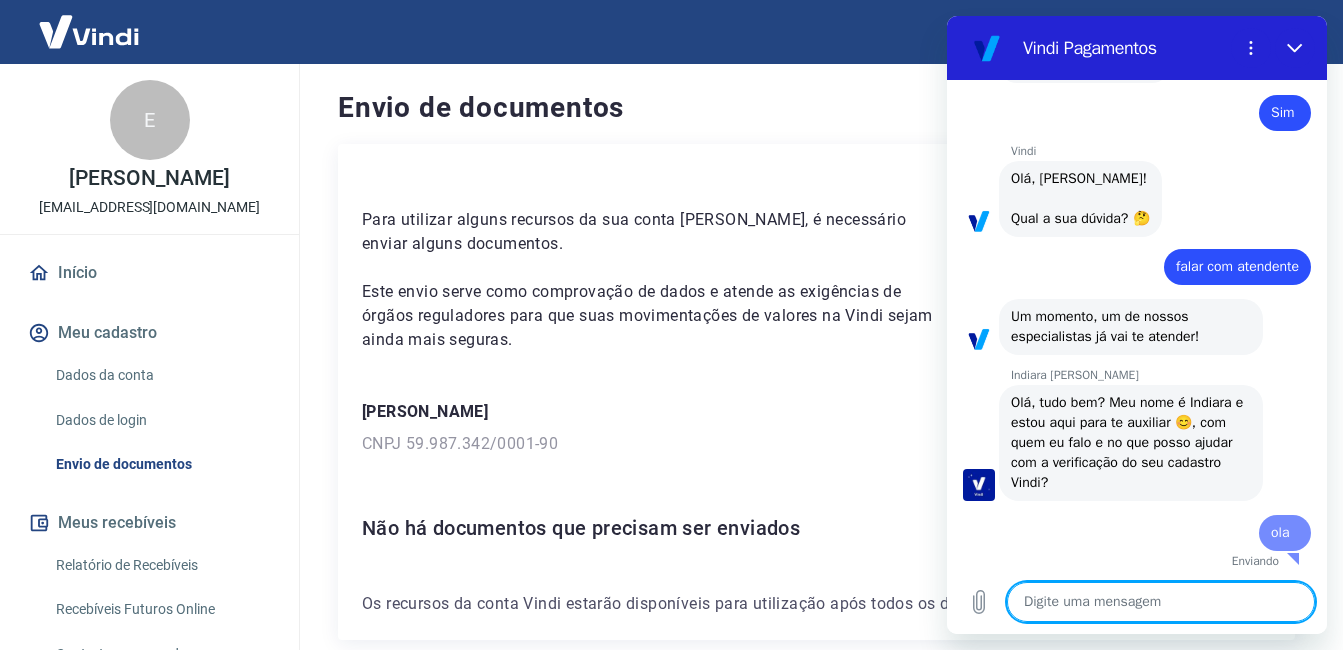 type on "x" 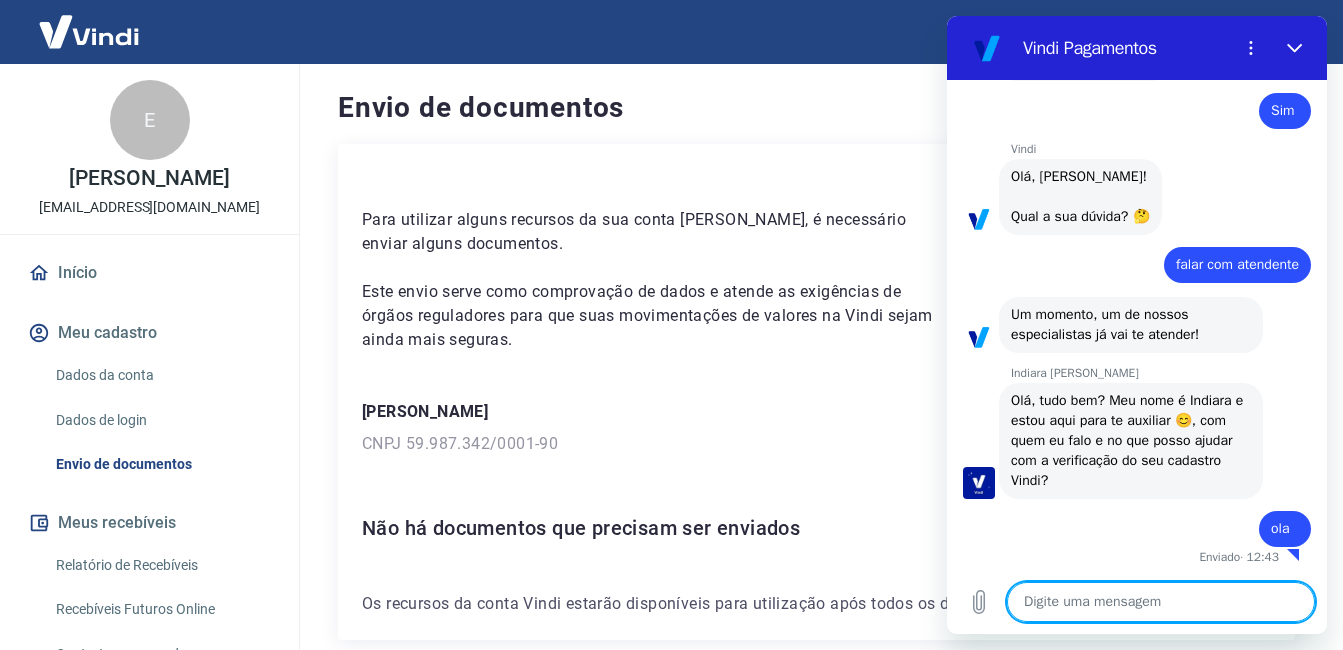 scroll, scrollTop: 747, scrollLeft: 0, axis: vertical 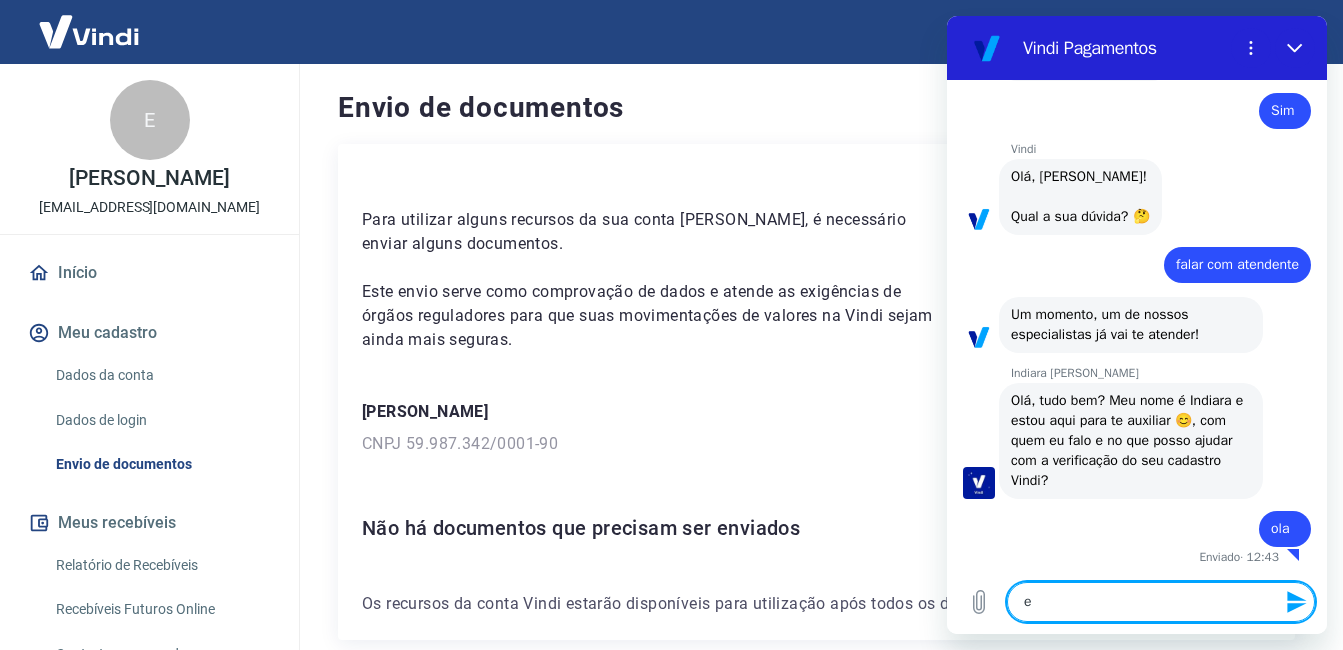 type on "eu" 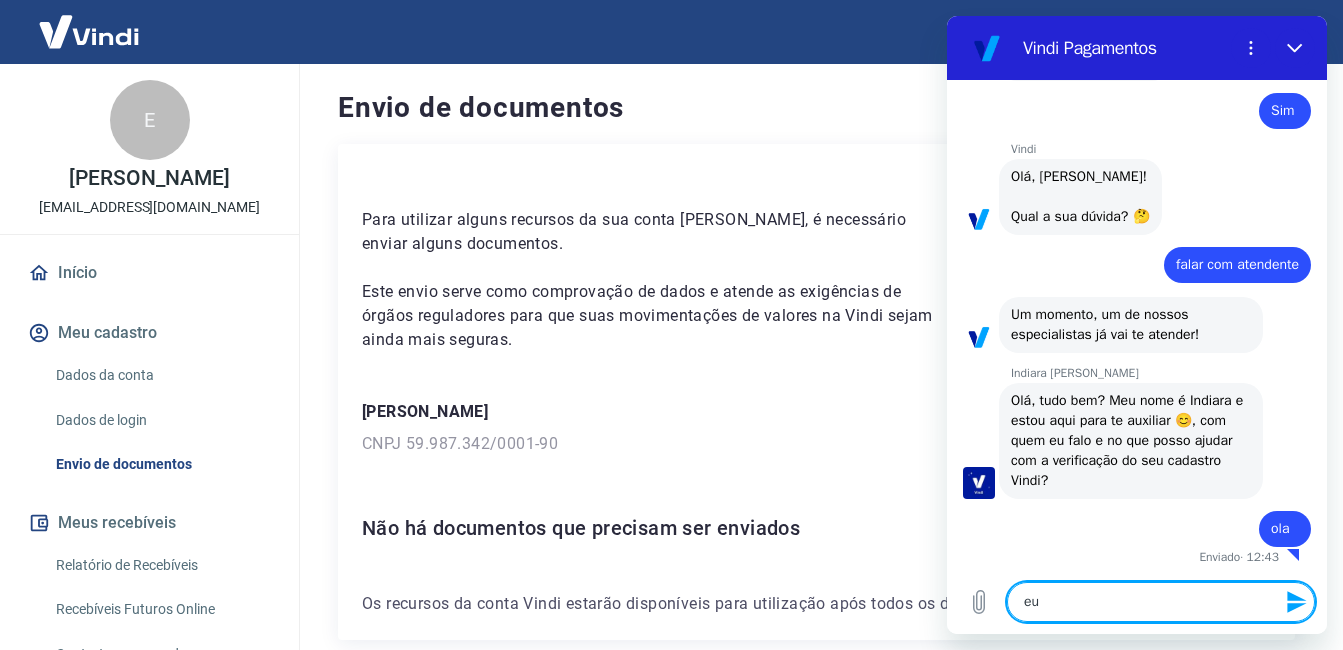 type on "eu" 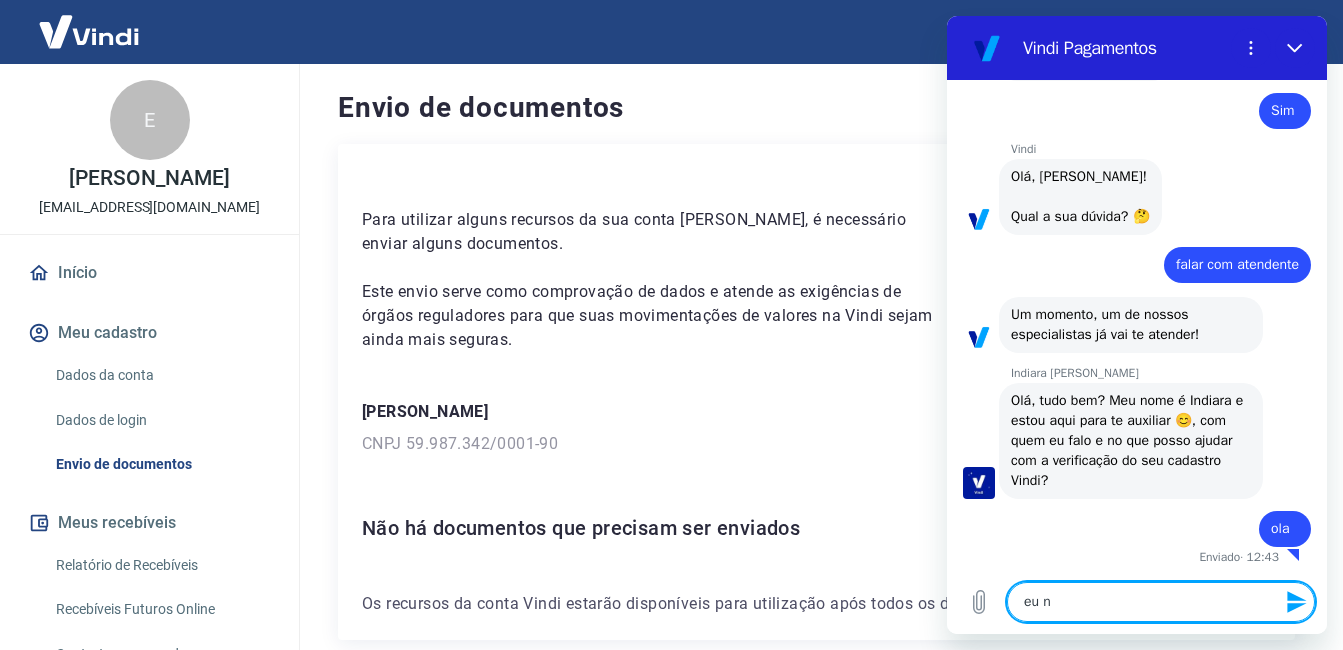 type on "eu nã" 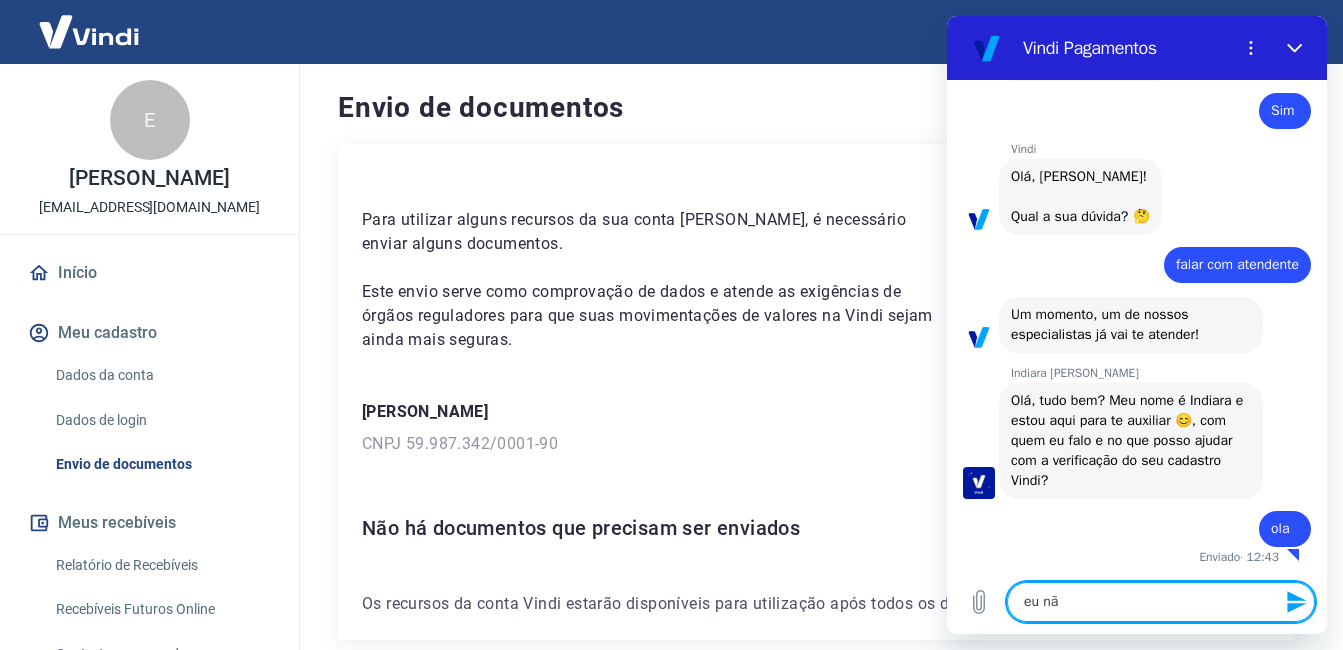 type on "eu não" 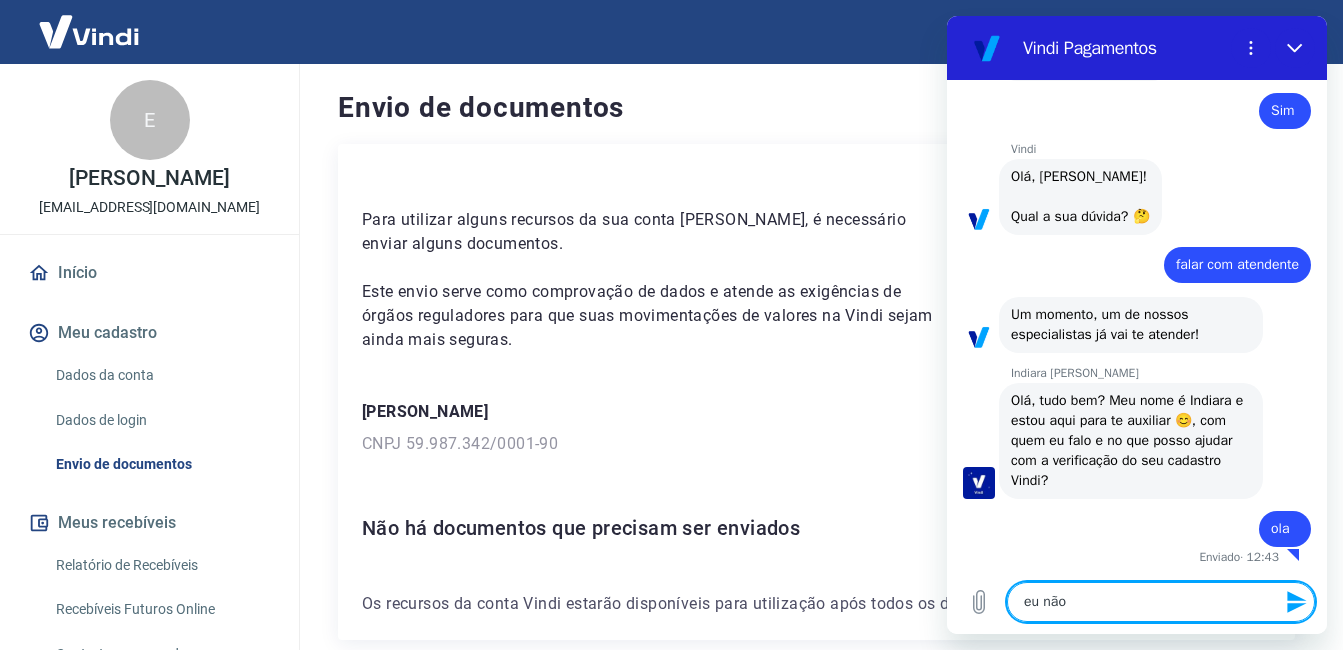 type on "eu não" 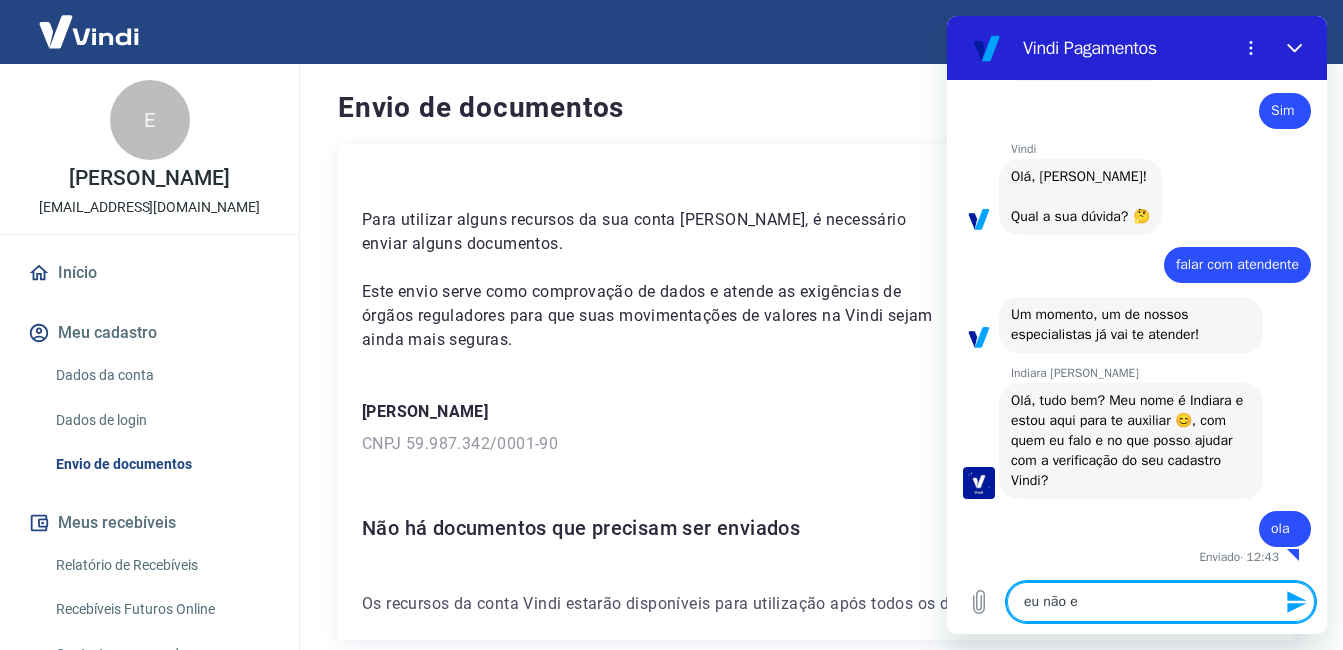 type on "x" 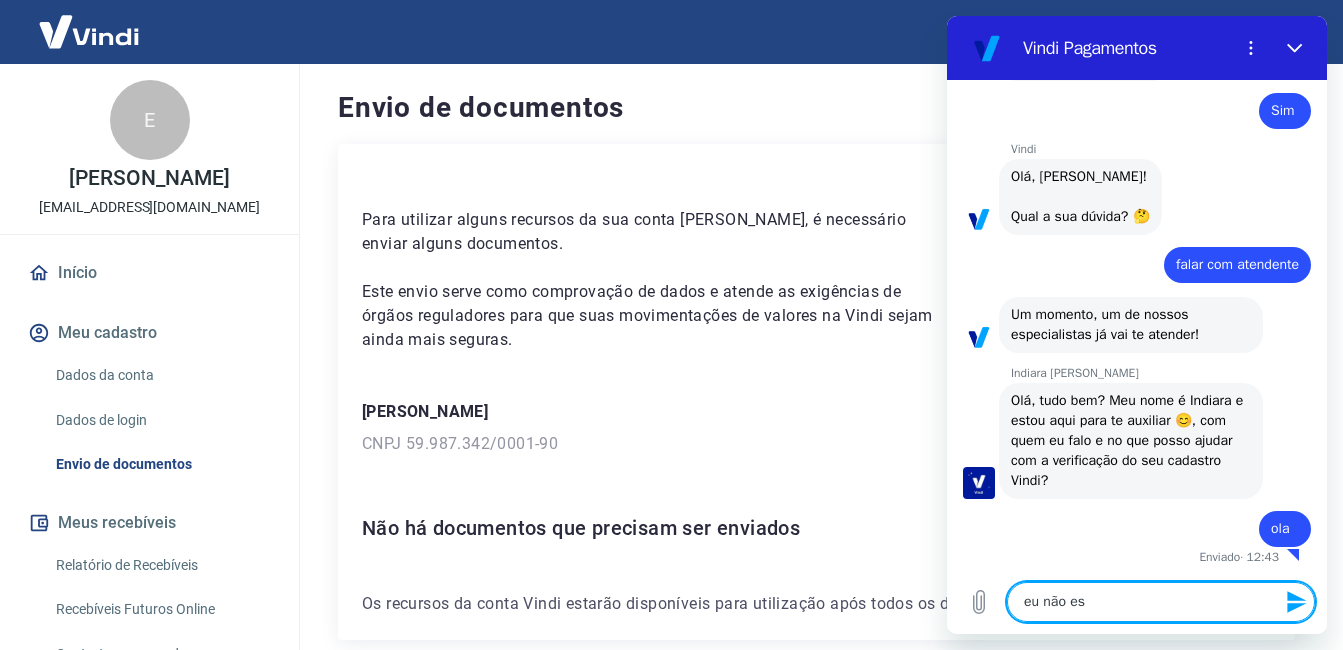 type on "x" 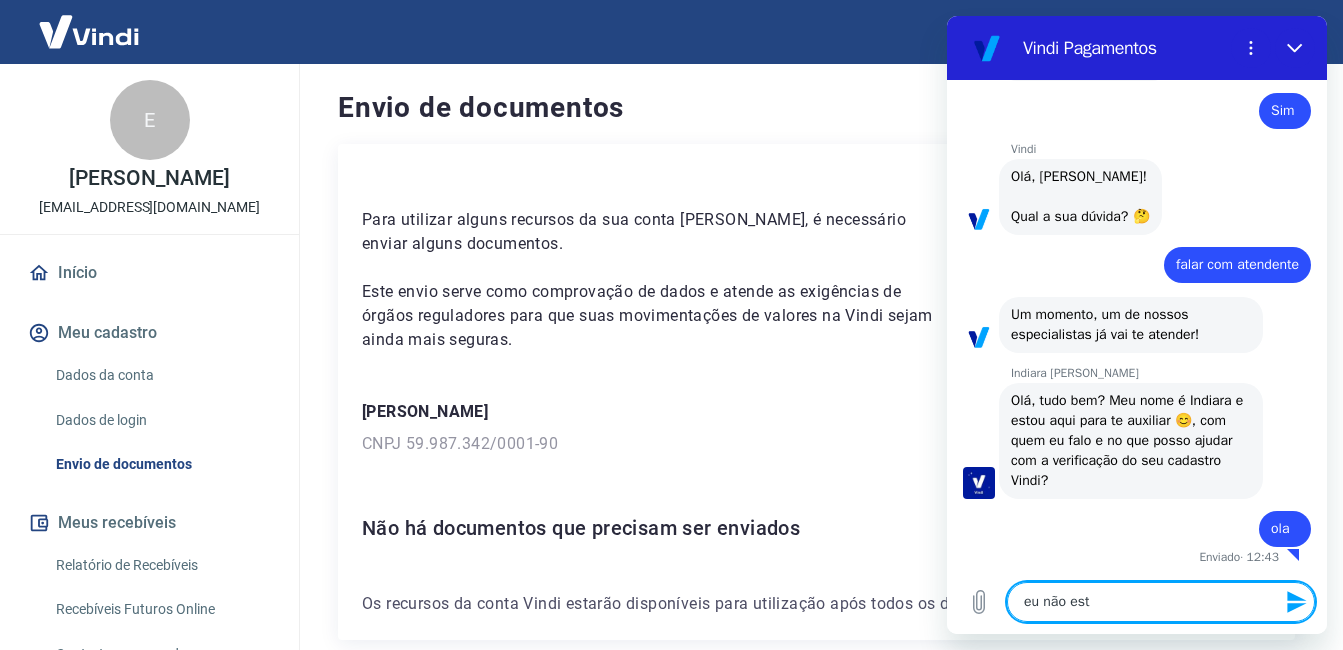 type on "eu não esto" 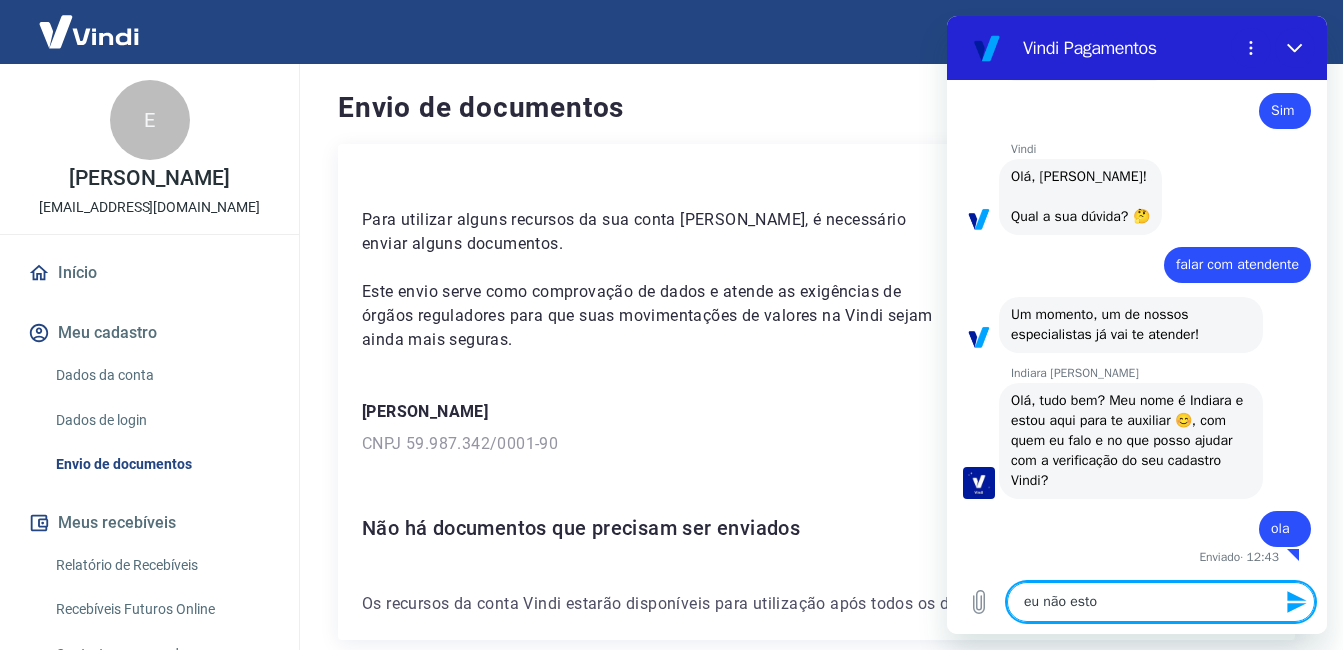 type on "eu não estou" 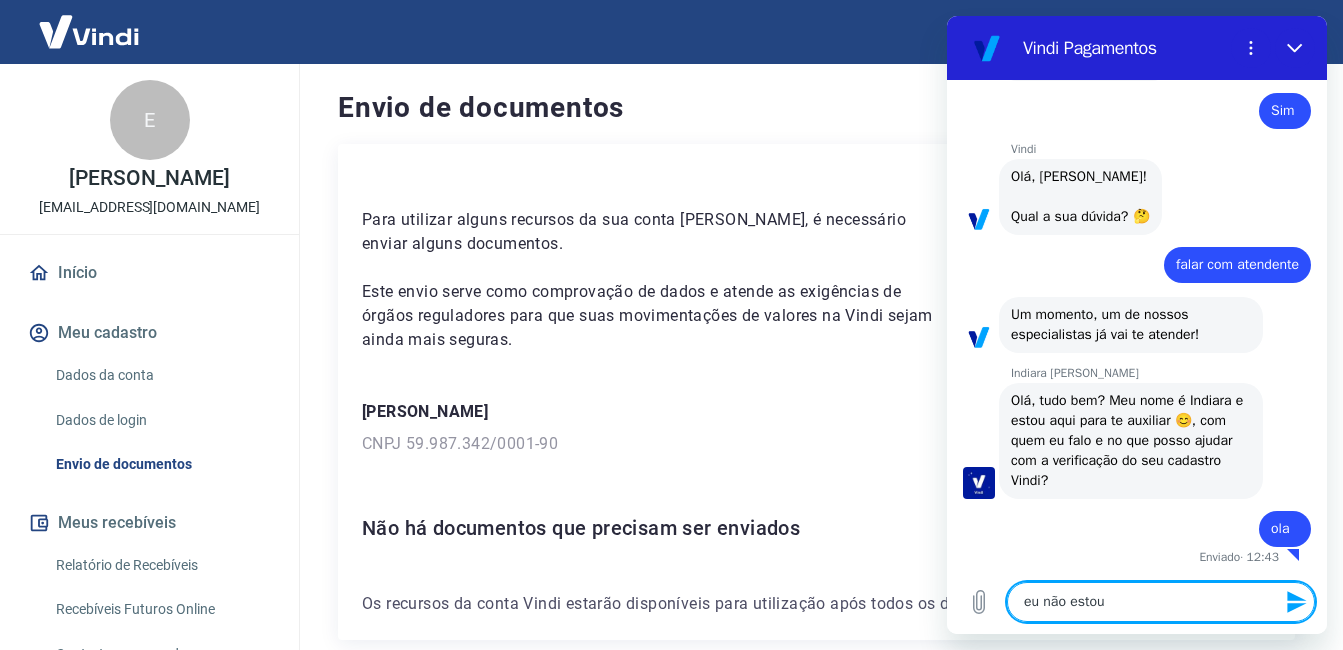 type on "eu não estou" 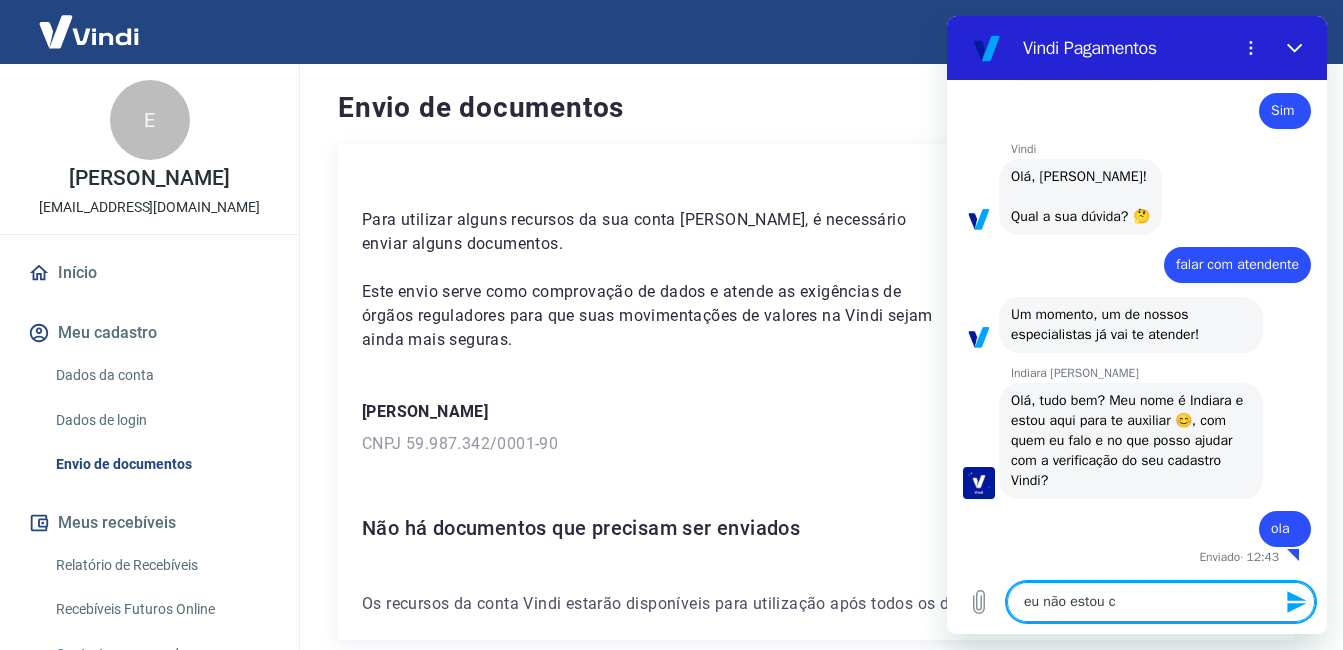 type on "eu não estou co" 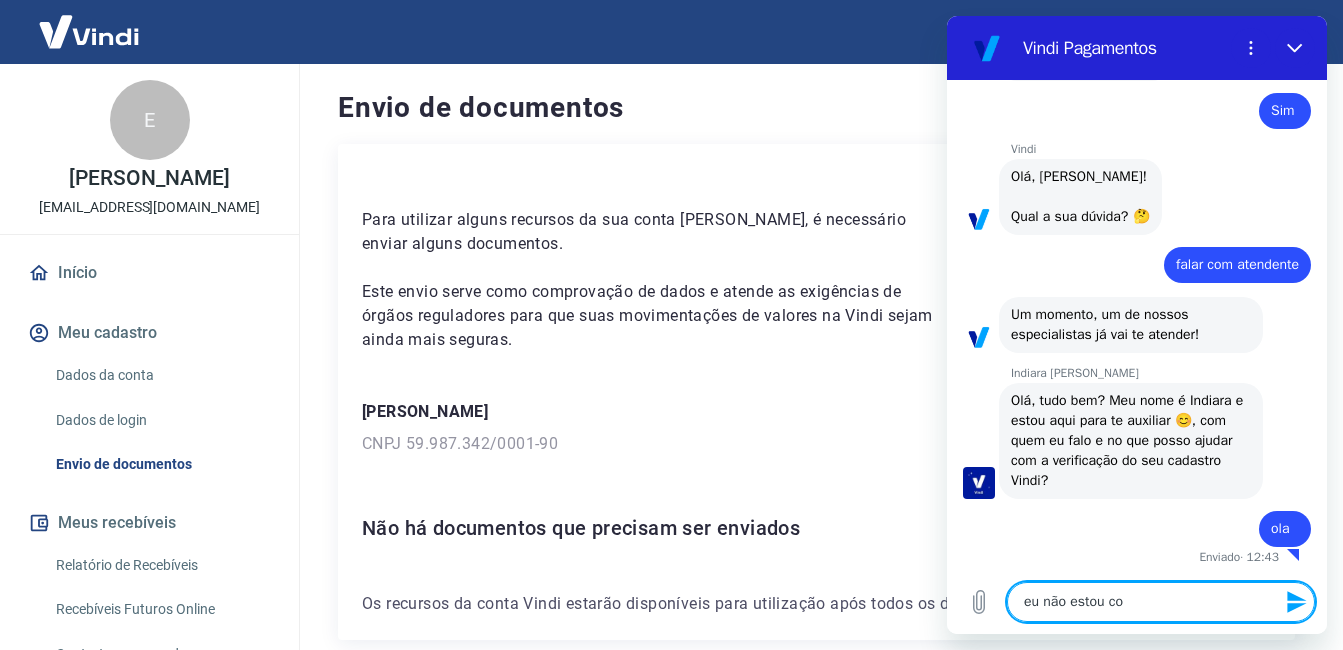 type on "eu não estou con" 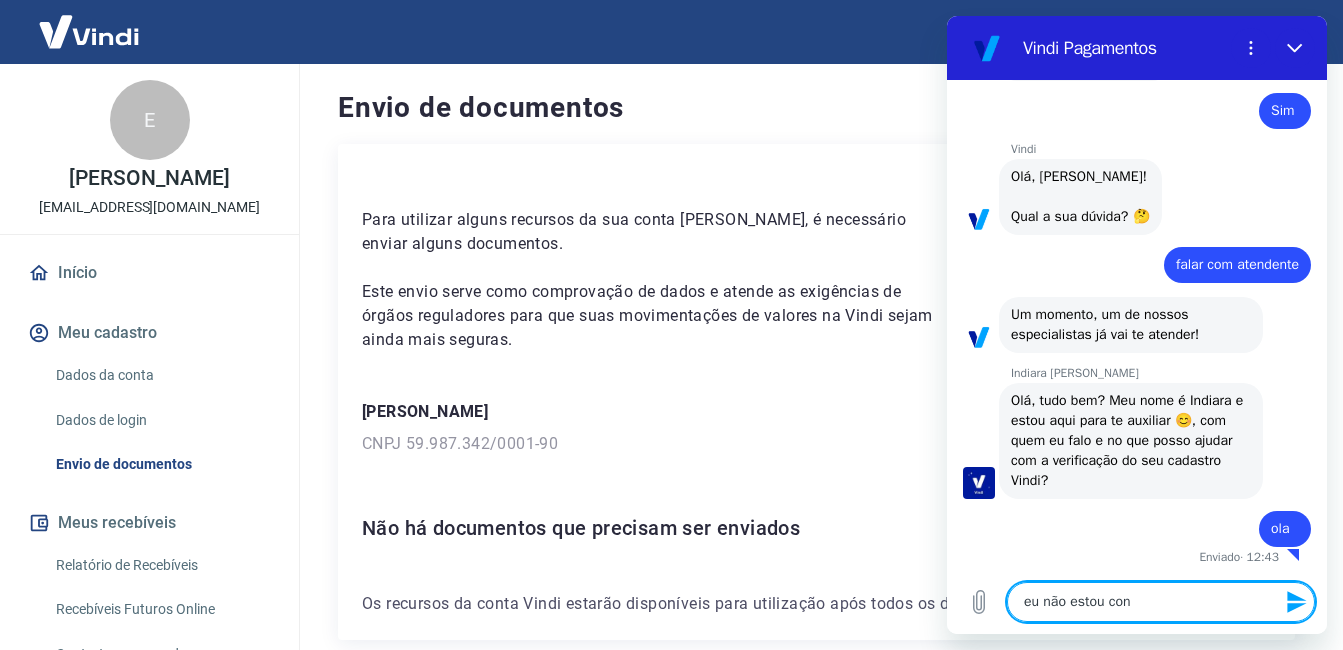 type on "eu não estou cons" 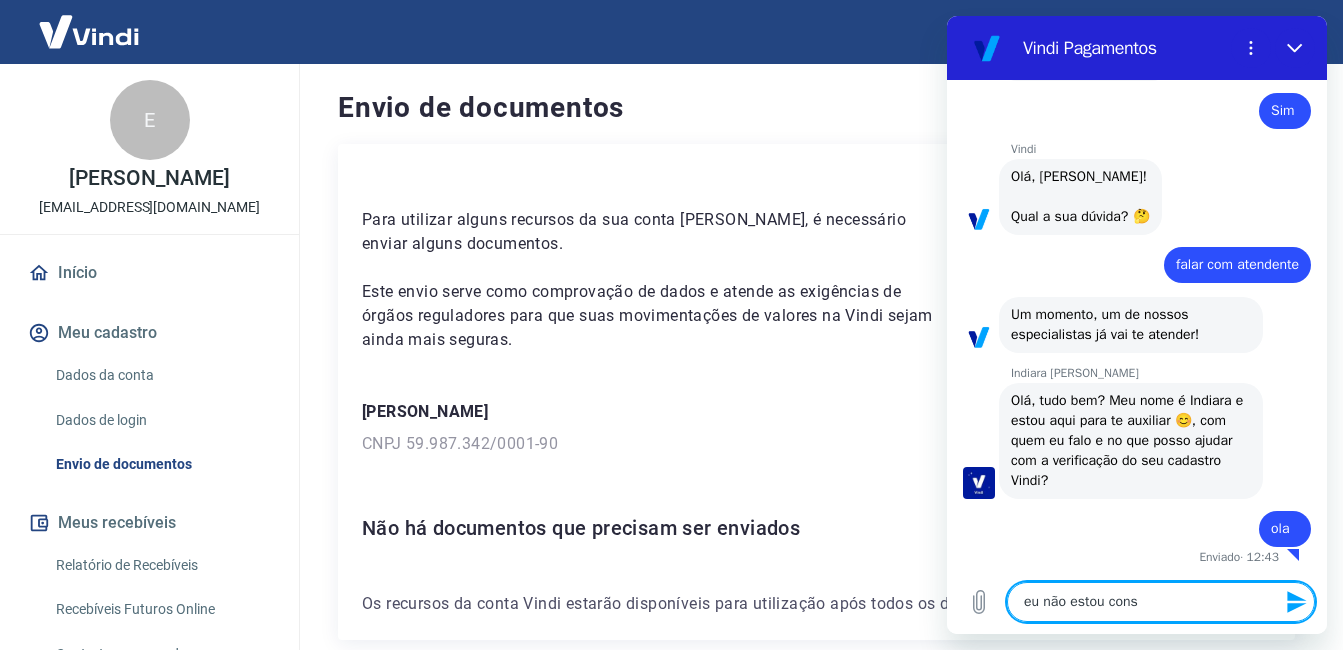 type on "eu não estou conse" 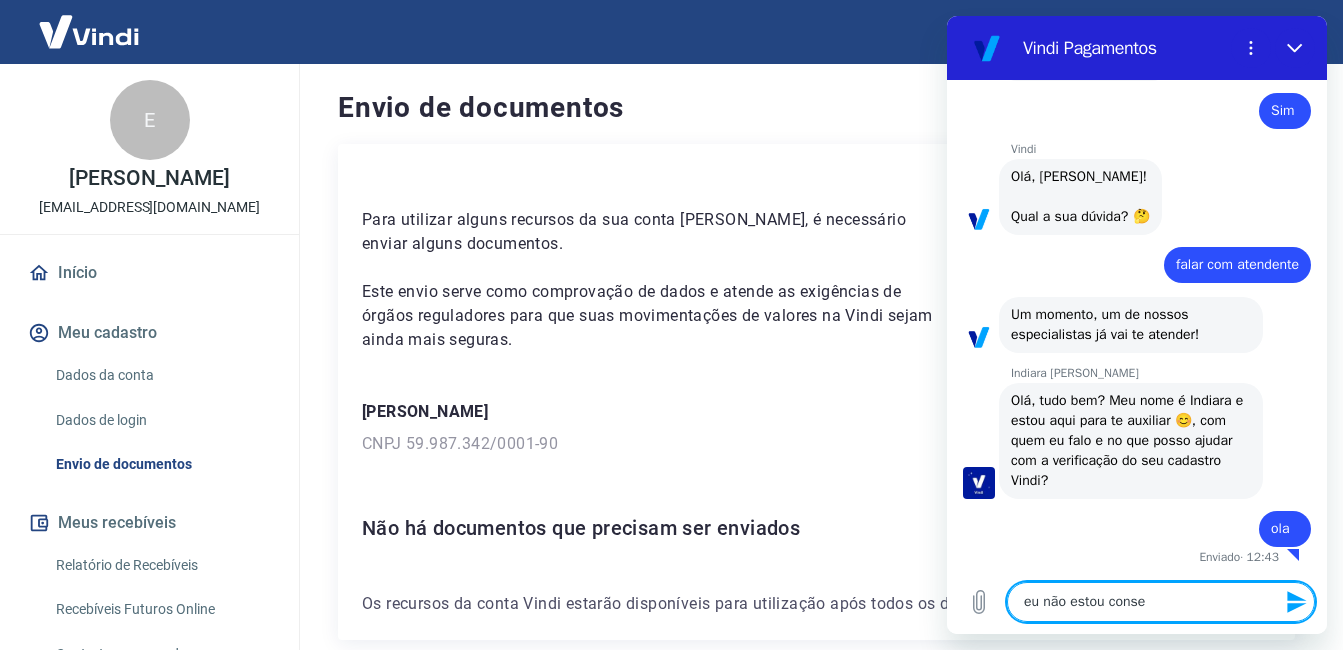 type on "eu não estou conseg" 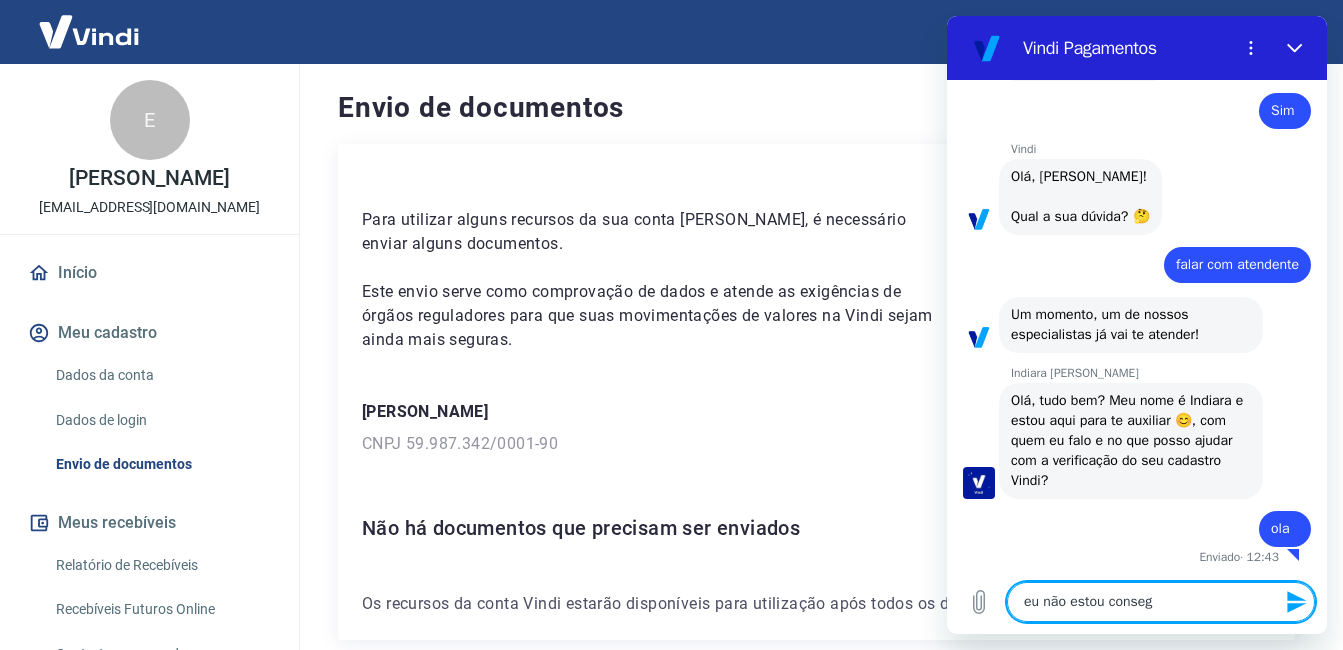 type on "eu não estou consegu" 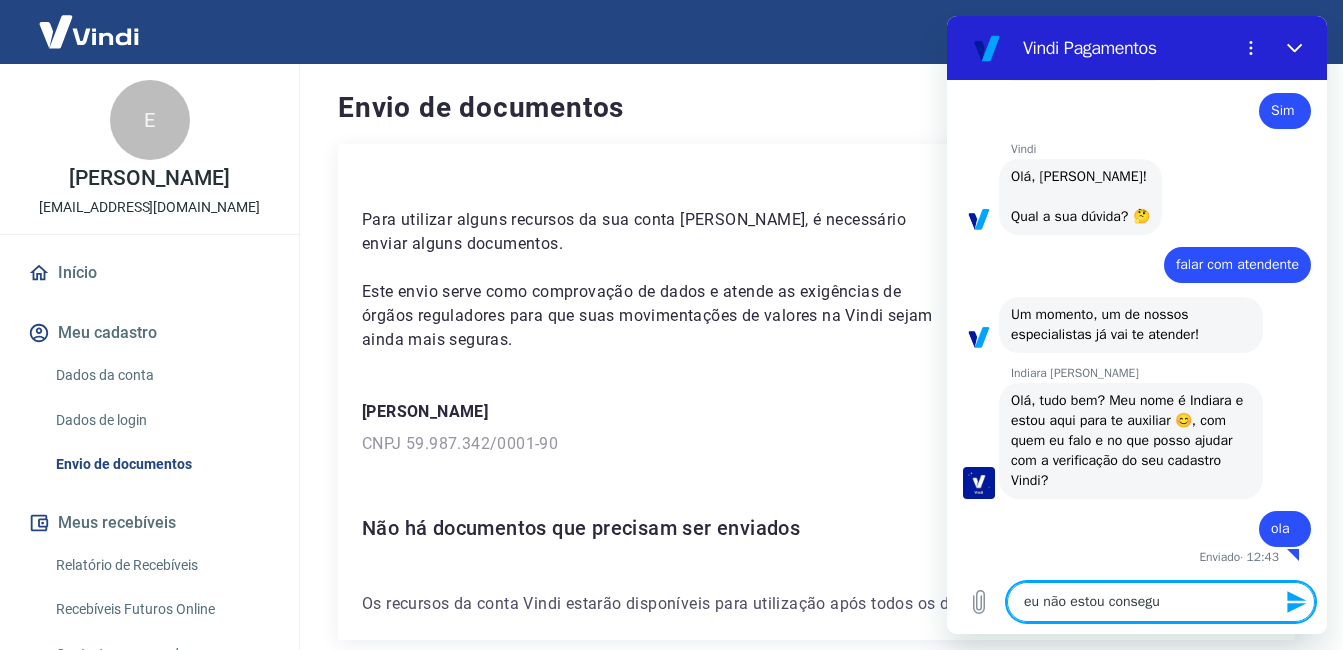 type on "eu não estou consegui" 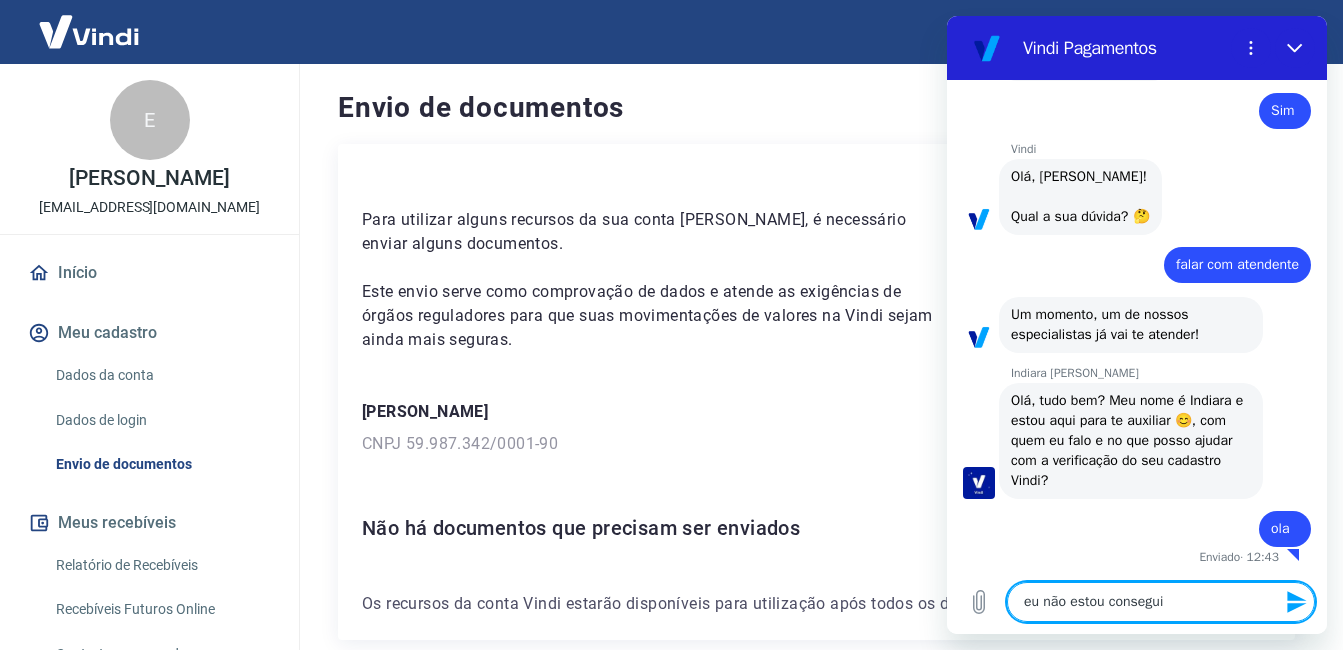 type on "eu não estou conseguin" 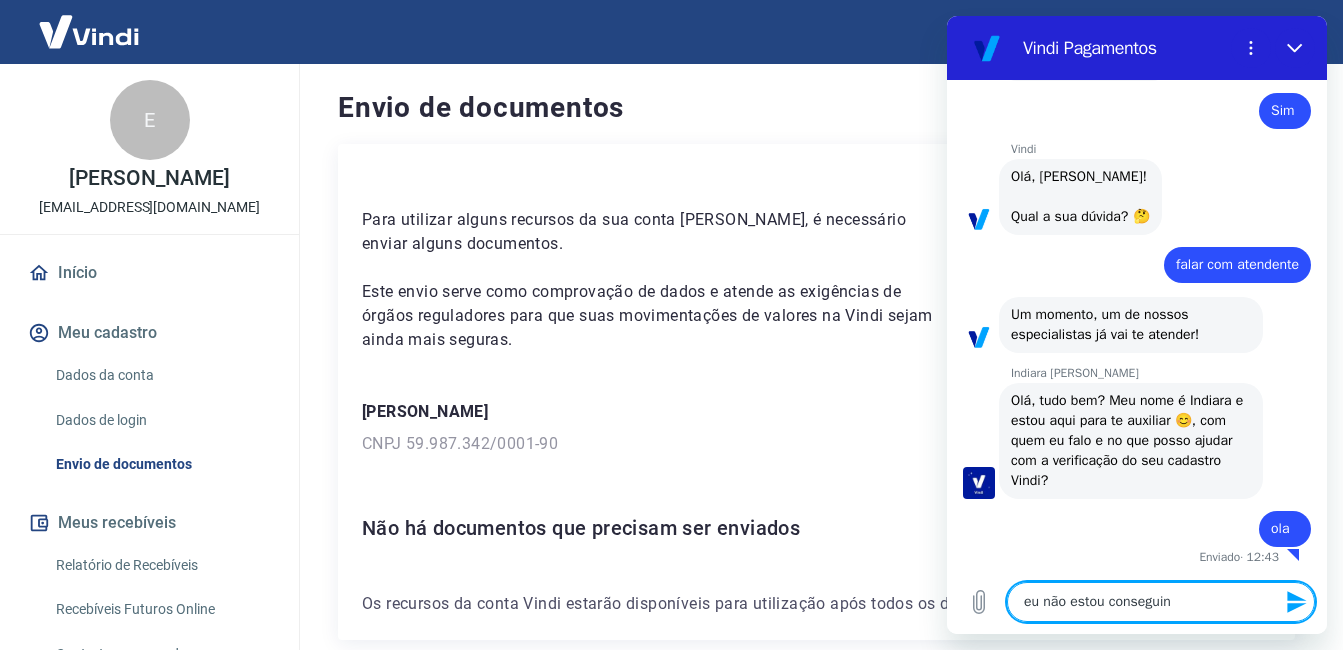 type on "eu não estou conseguind" 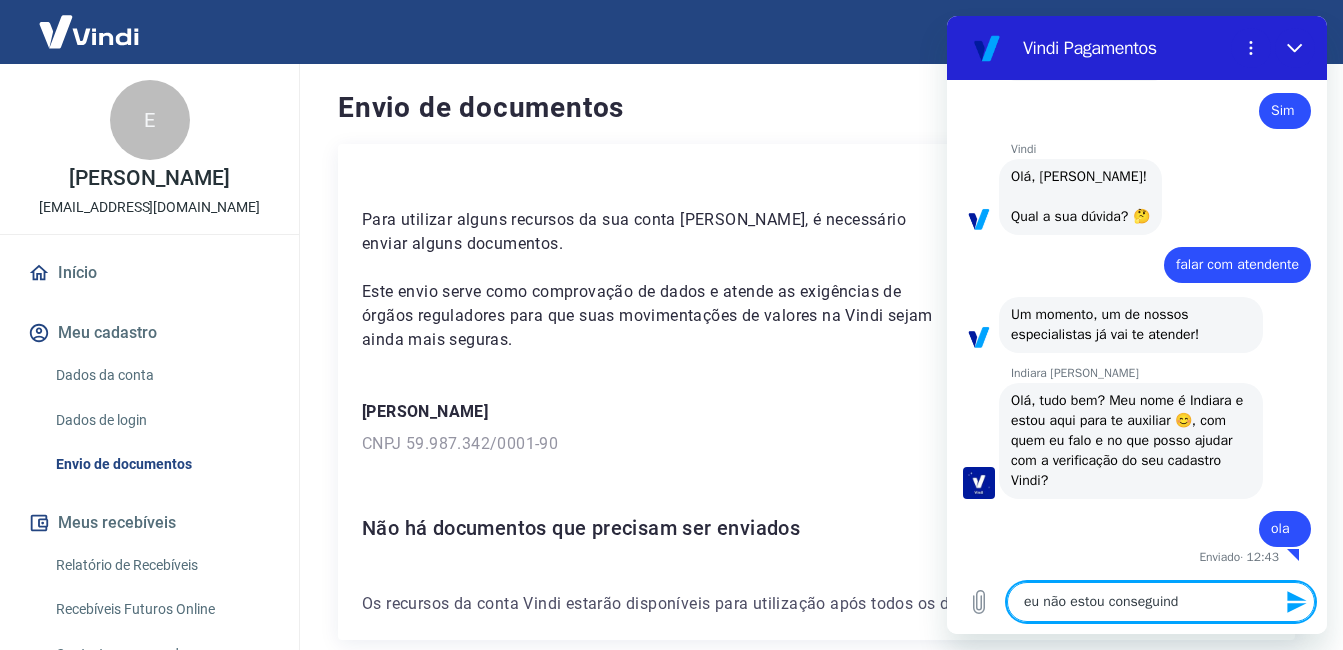 type on "eu não estou conseguindo" 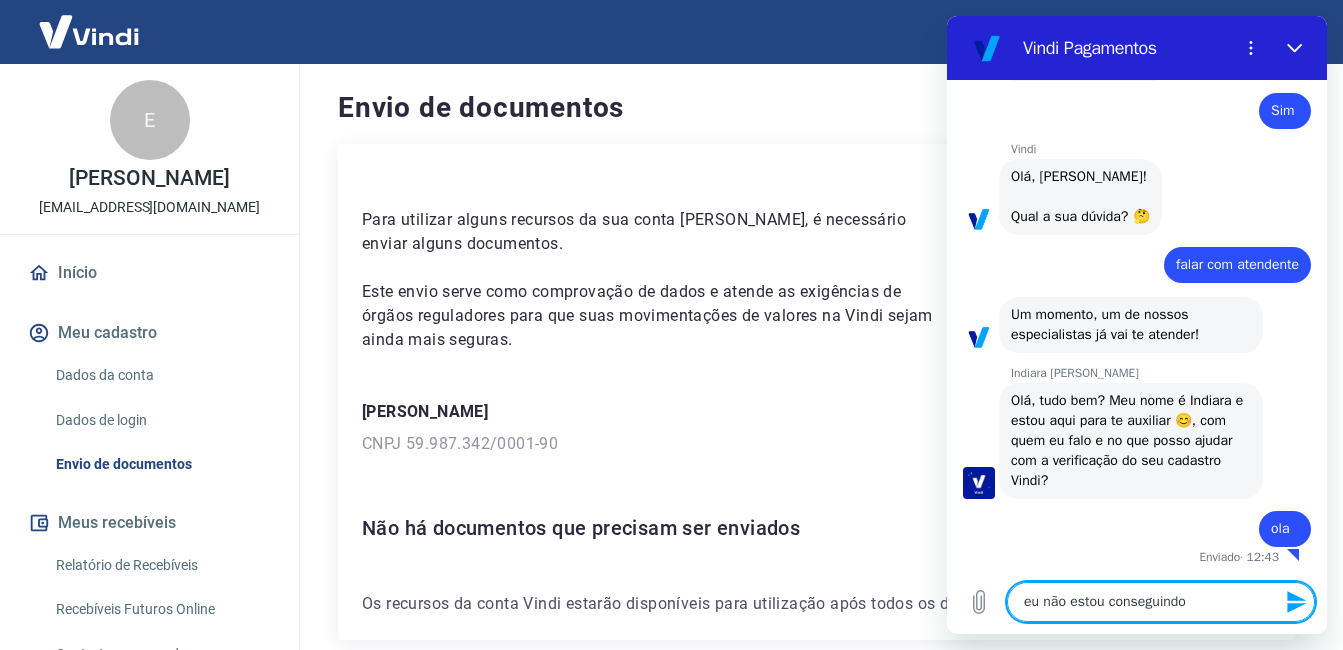 type on "eu não estou conseguindo" 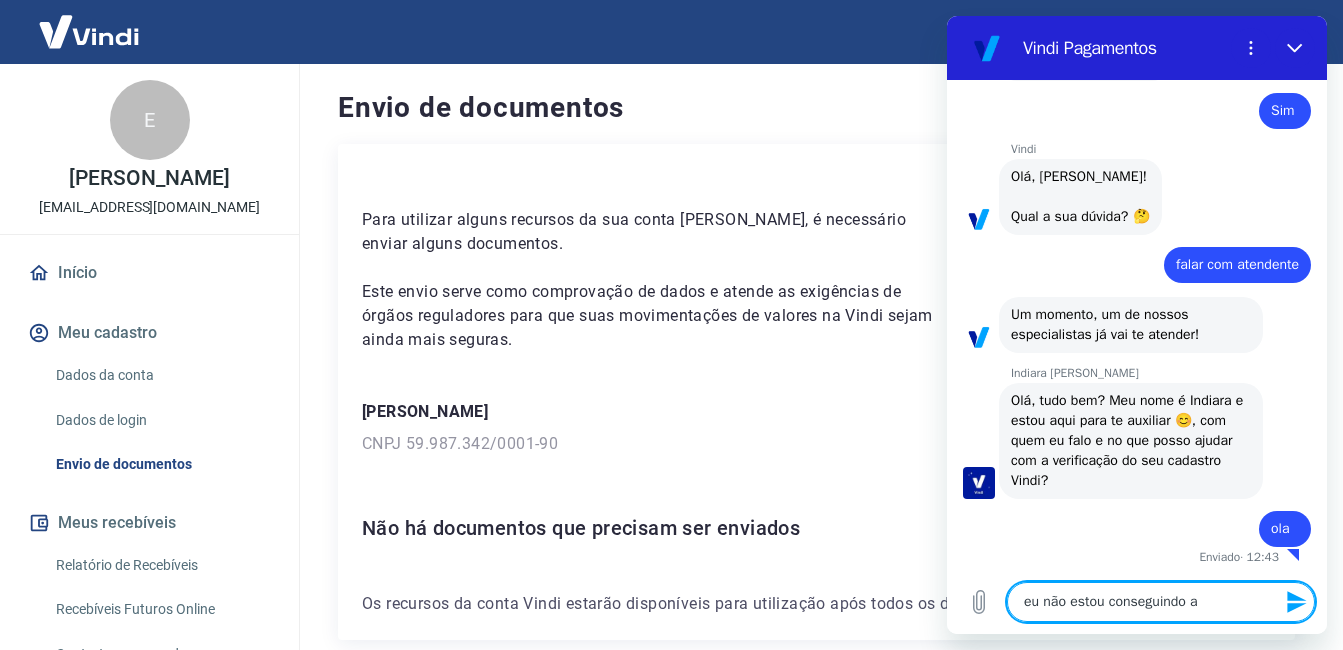 type on "eu não estou conseguindo a" 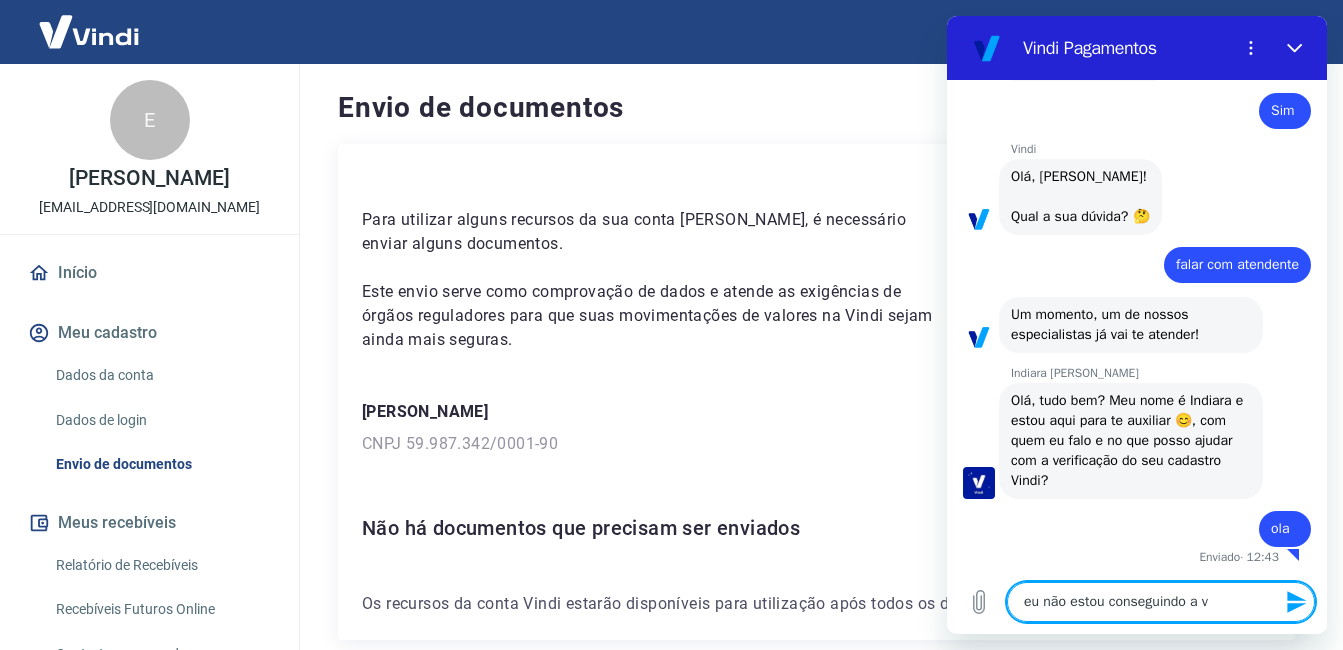 type on "eu não estou conseguindo a ve" 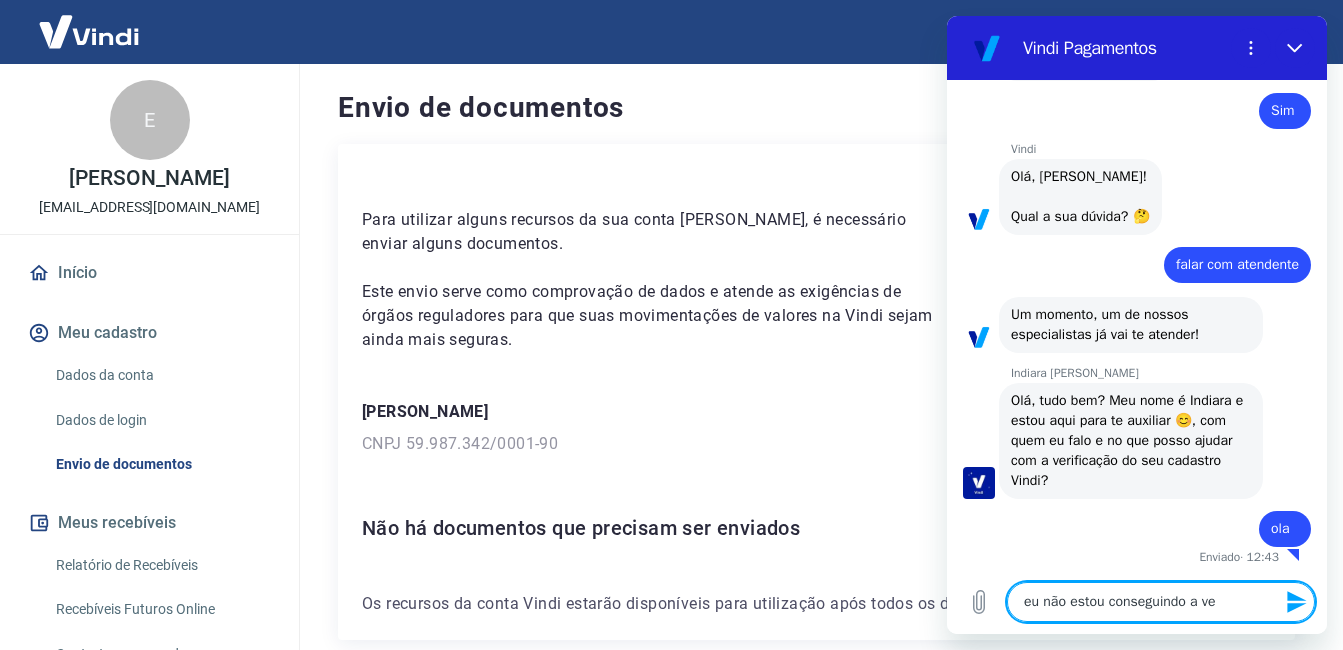 type on "eu não estou conseguindo a ver" 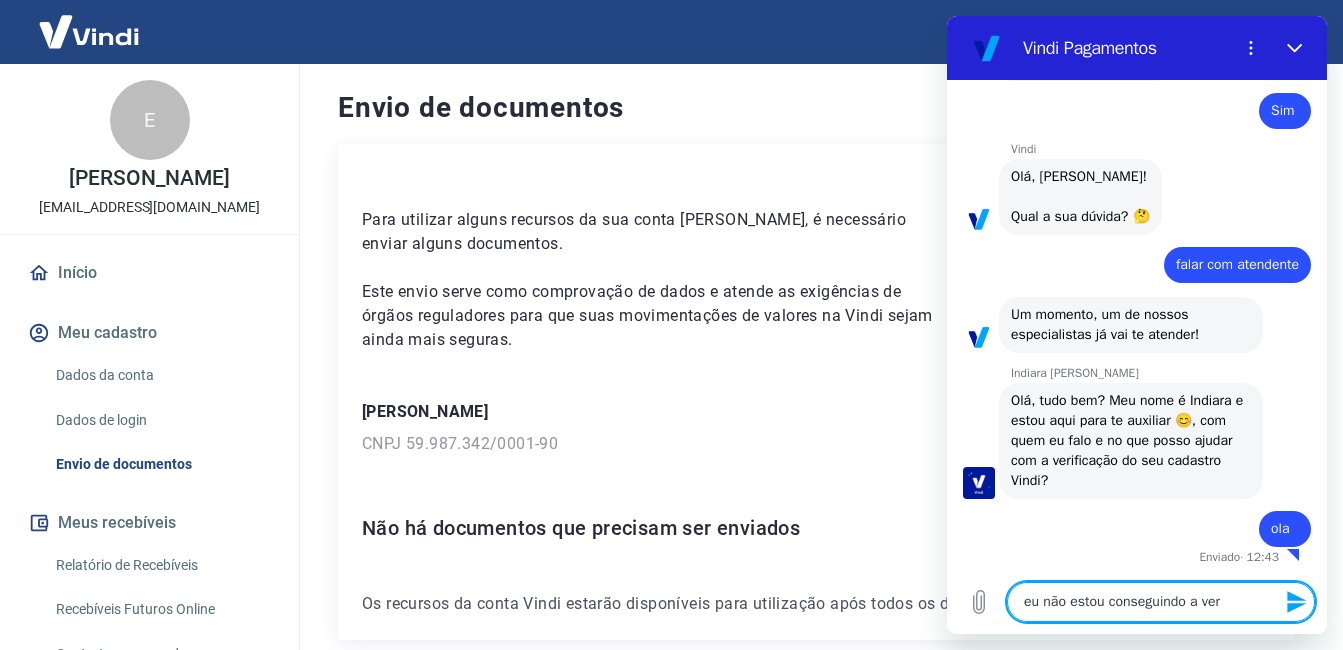 type on "eu não estou conseguindo a veri" 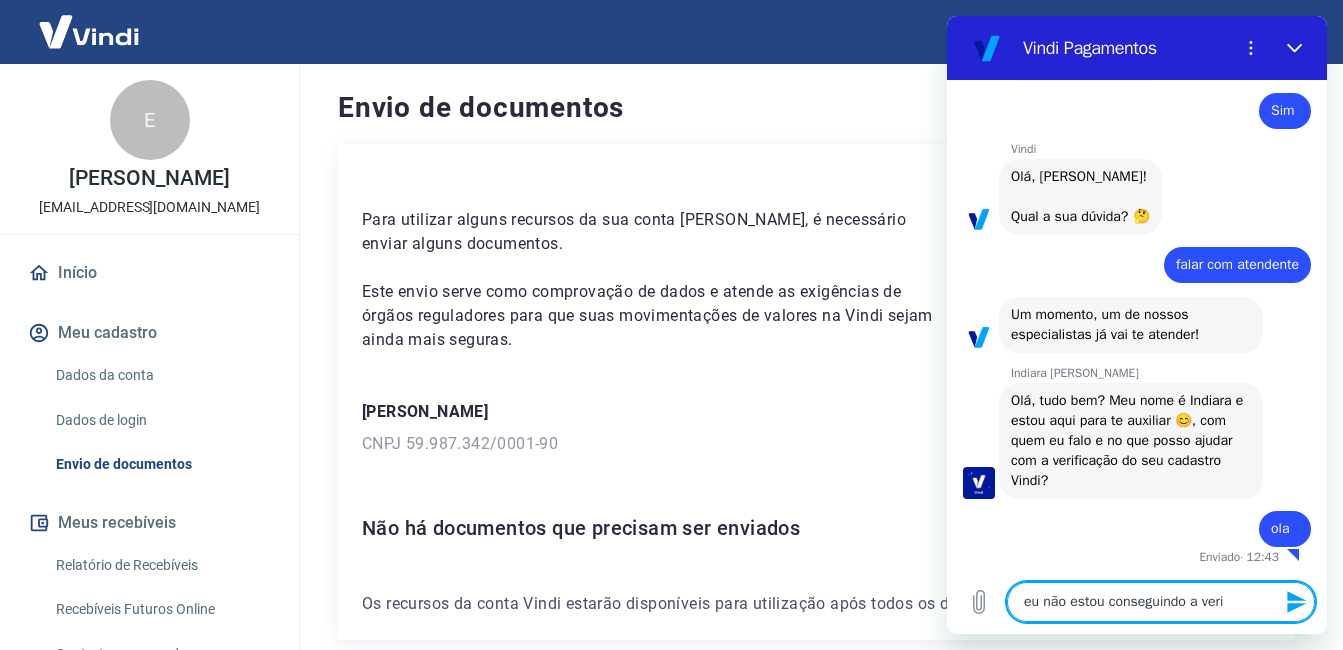 type on "eu não estou conseguindo a verif" 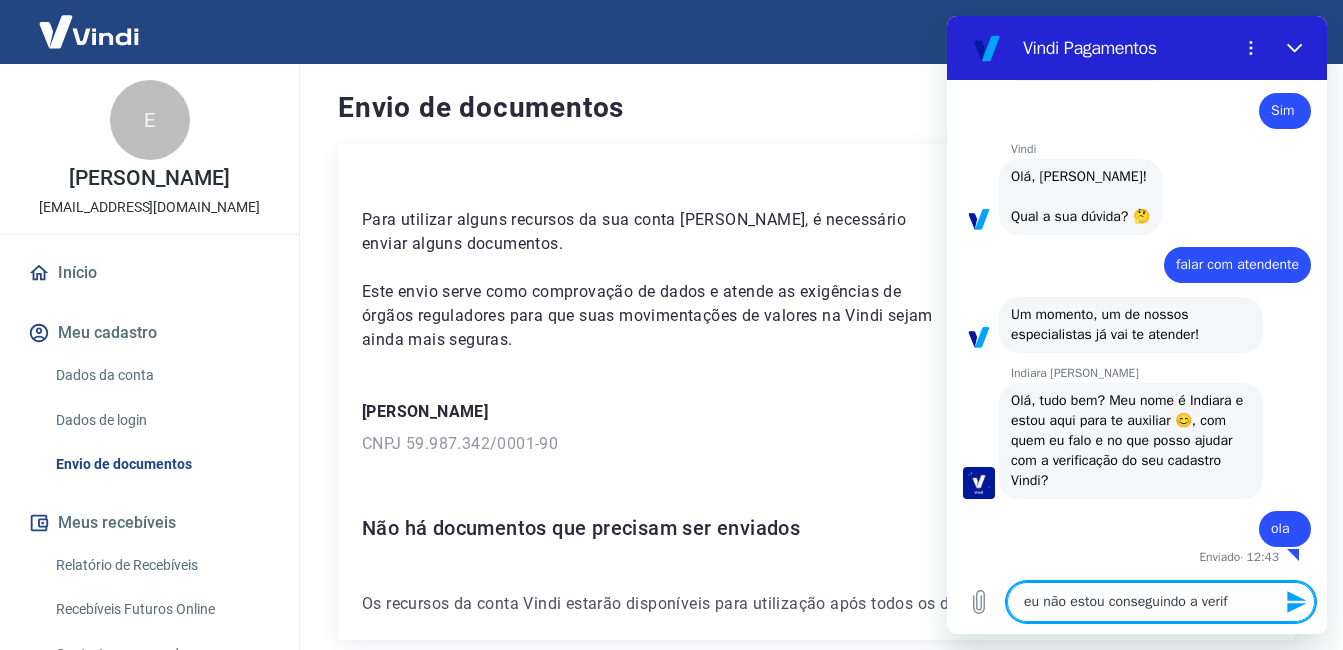 type on "eu não estou conseguindo a verifi" 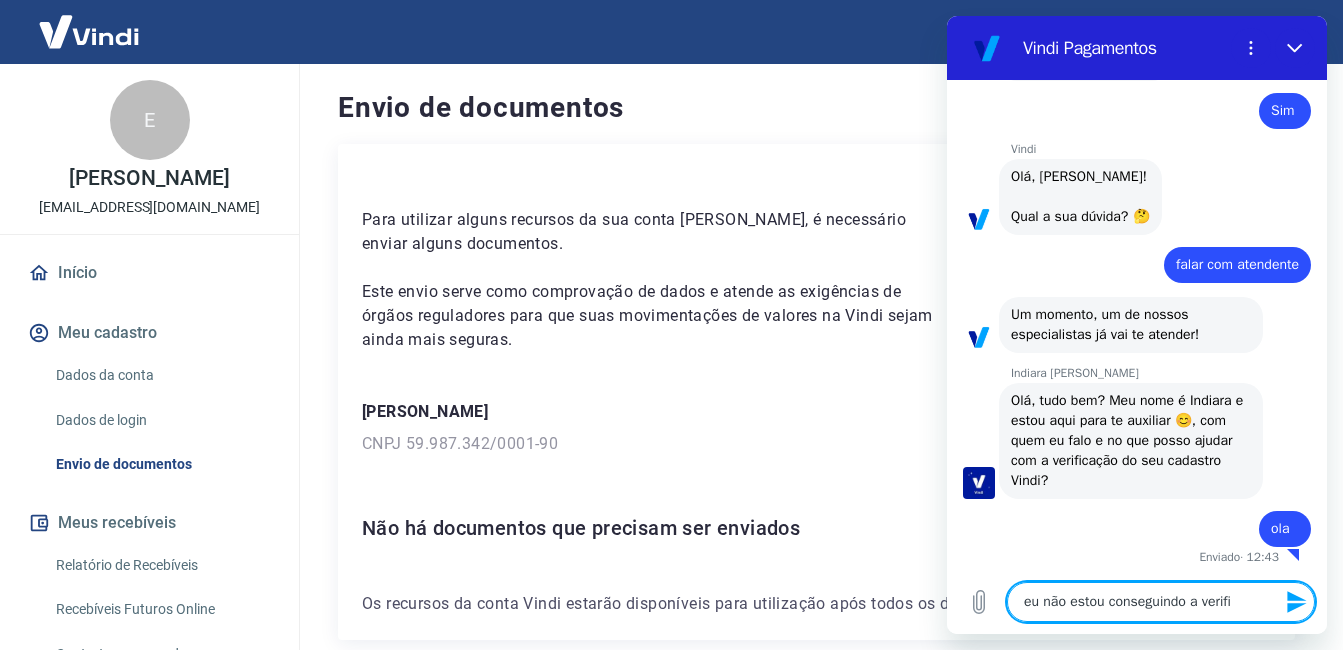 type on "eu não estou conseguindo a verific" 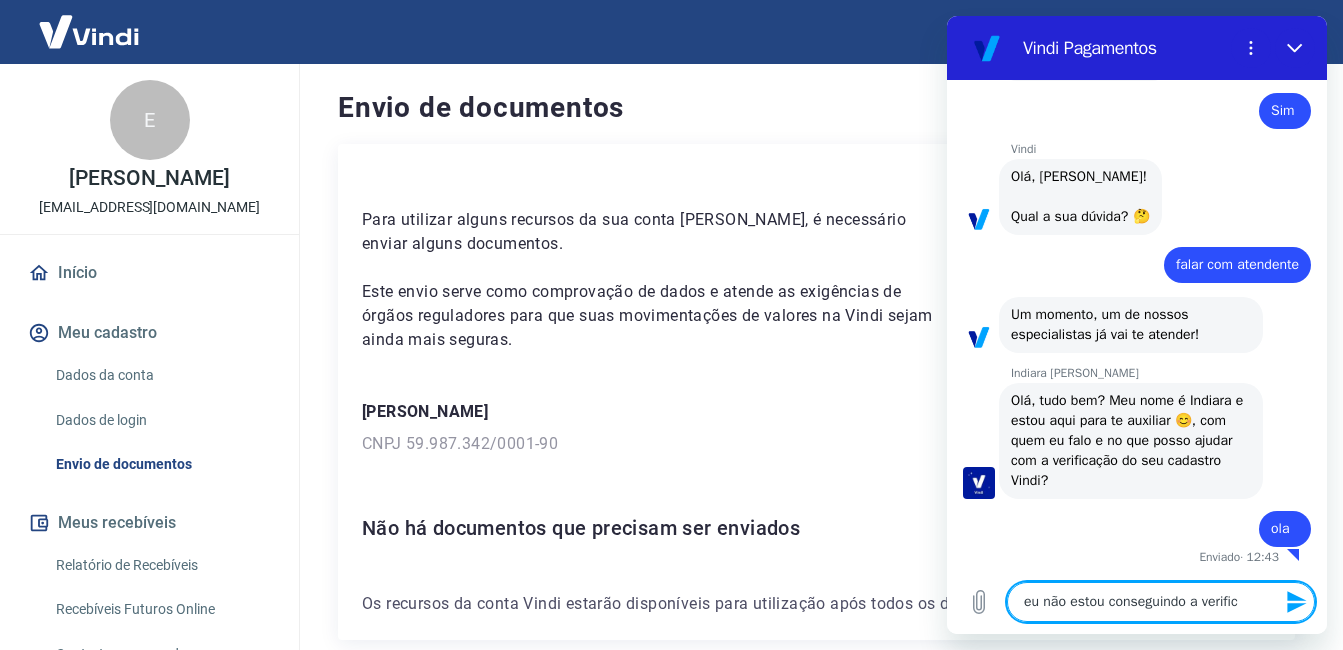 type on "eu não estou conseguindo a verifica" 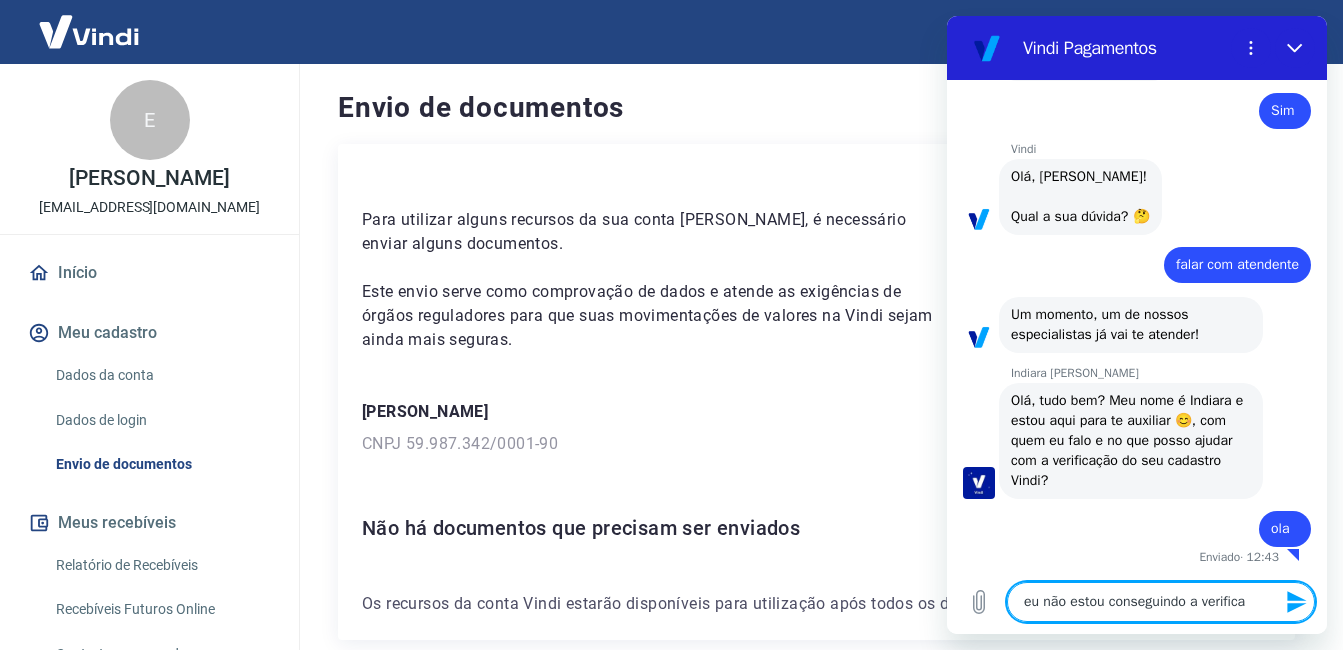 type on "eu não estou conseguindo a verificaç" 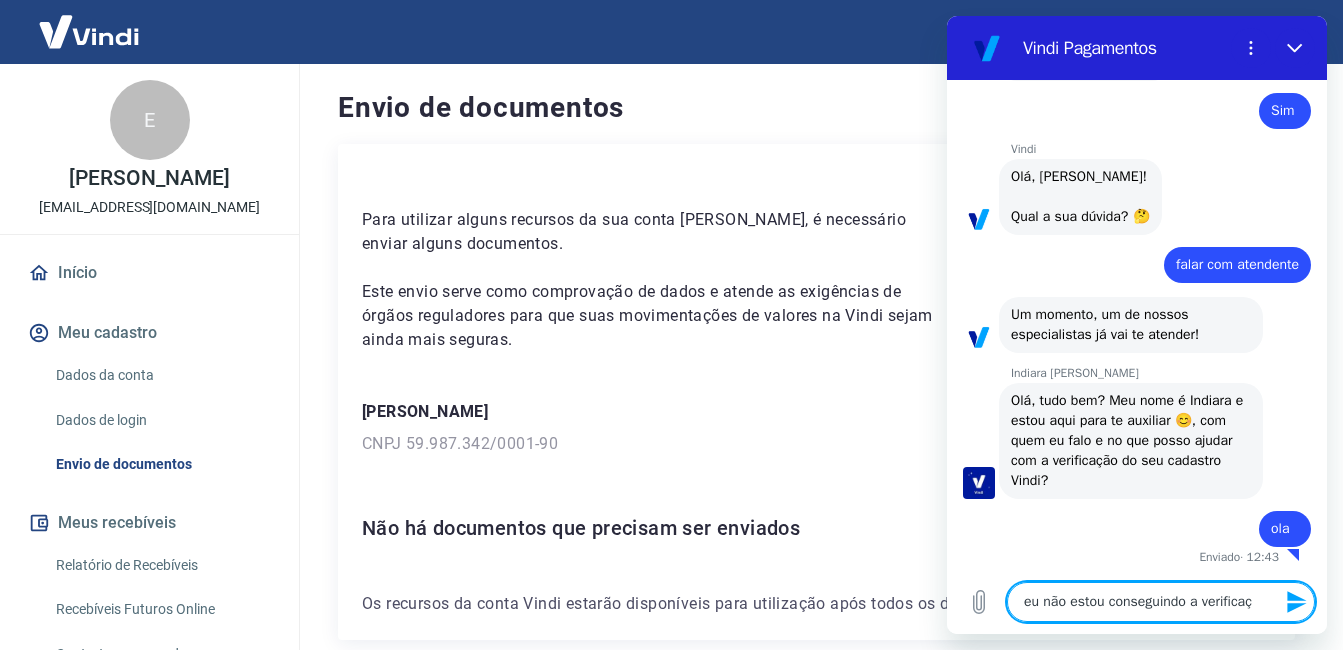 type on "eu não estou conseguindo a verificaçã" 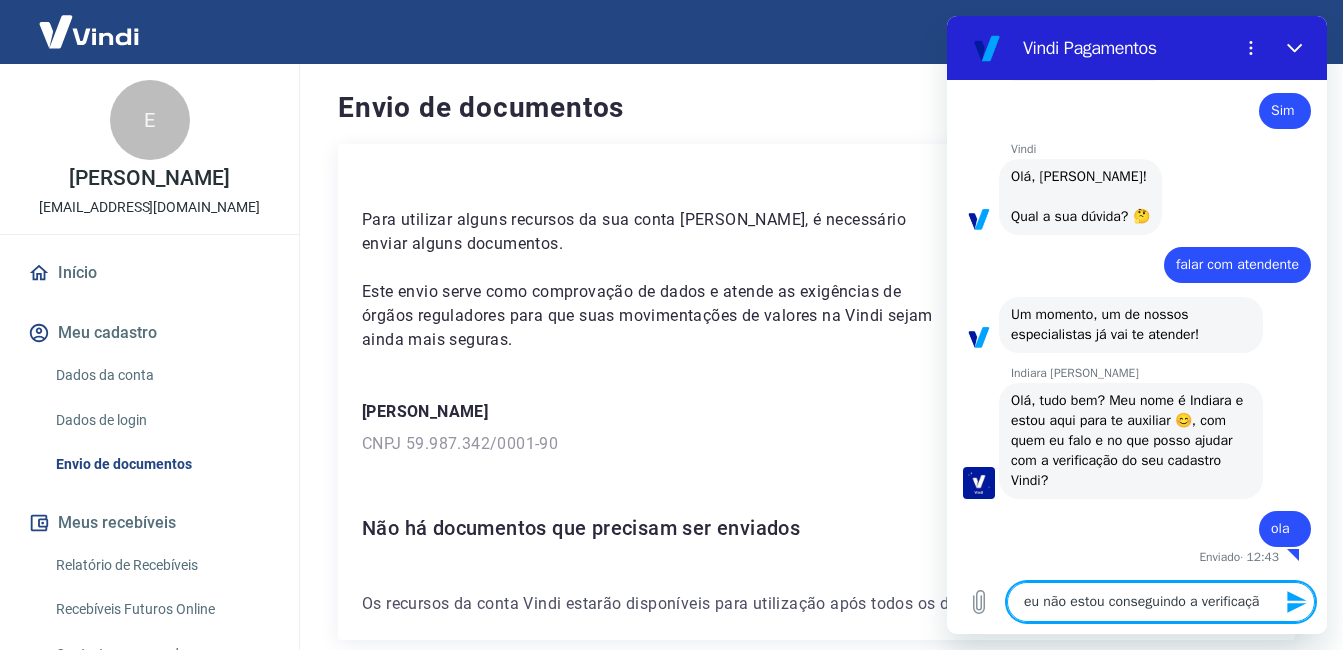 type on "x" 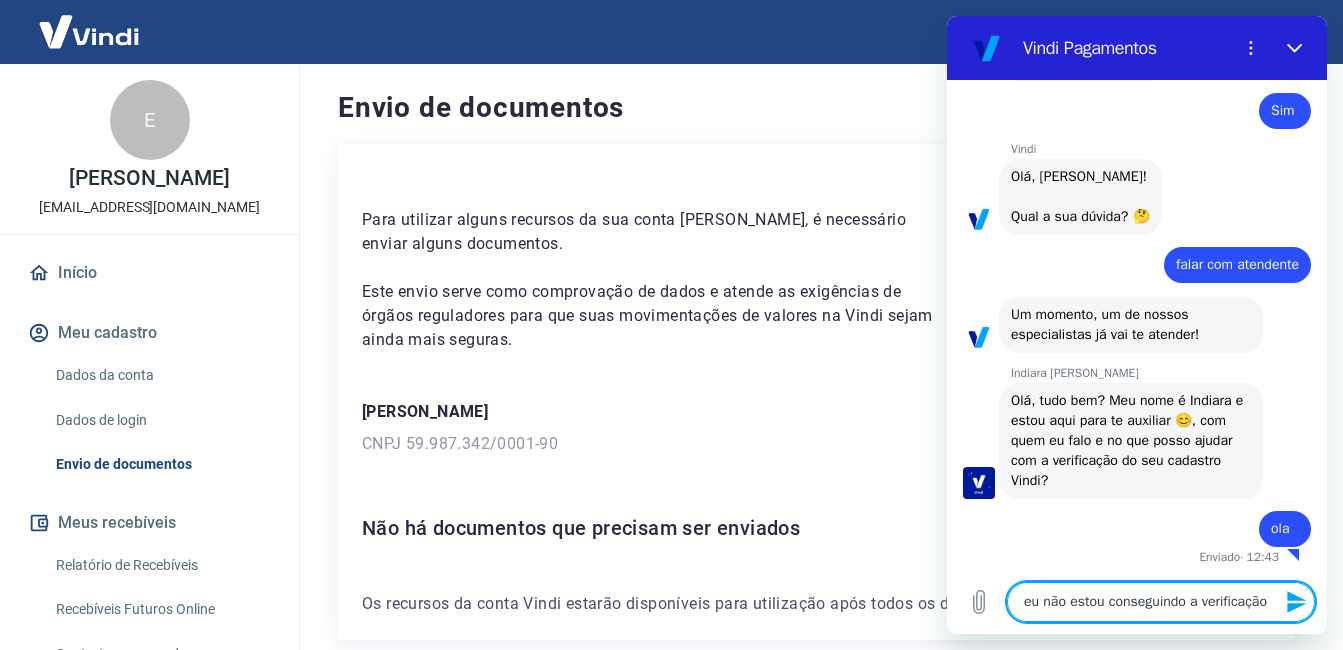 type on "x" 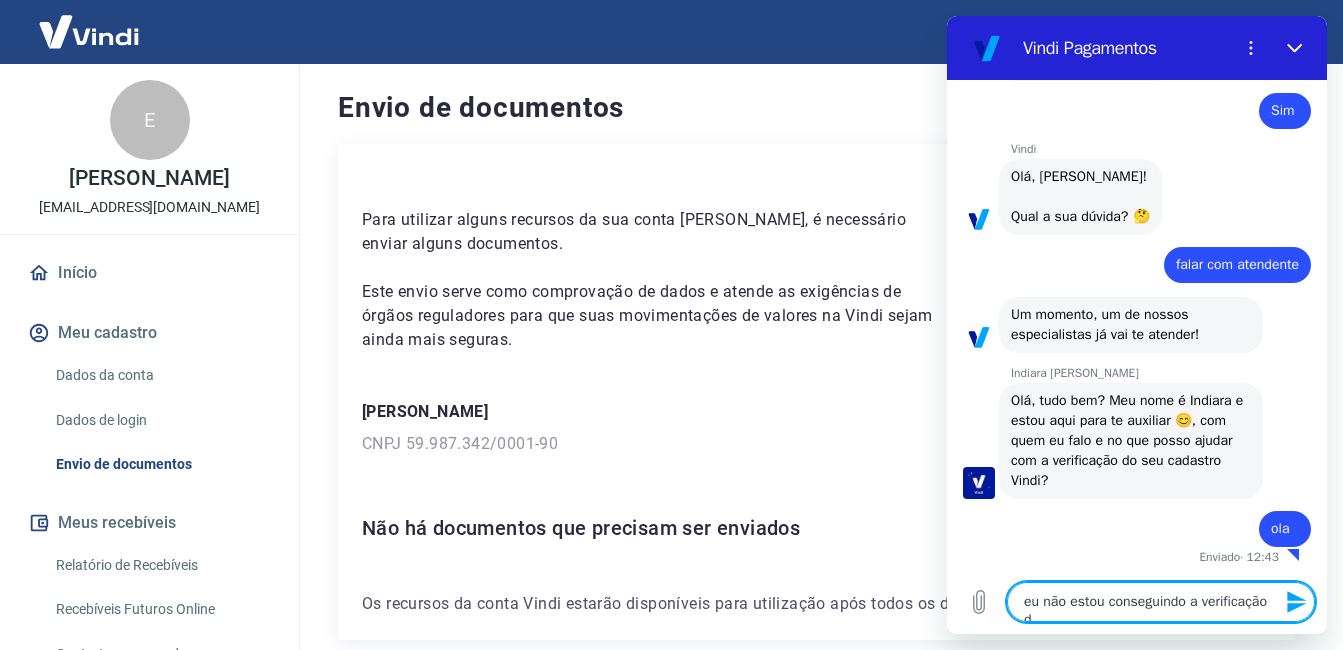 scroll, scrollTop: 765, scrollLeft: 0, axis: vertical 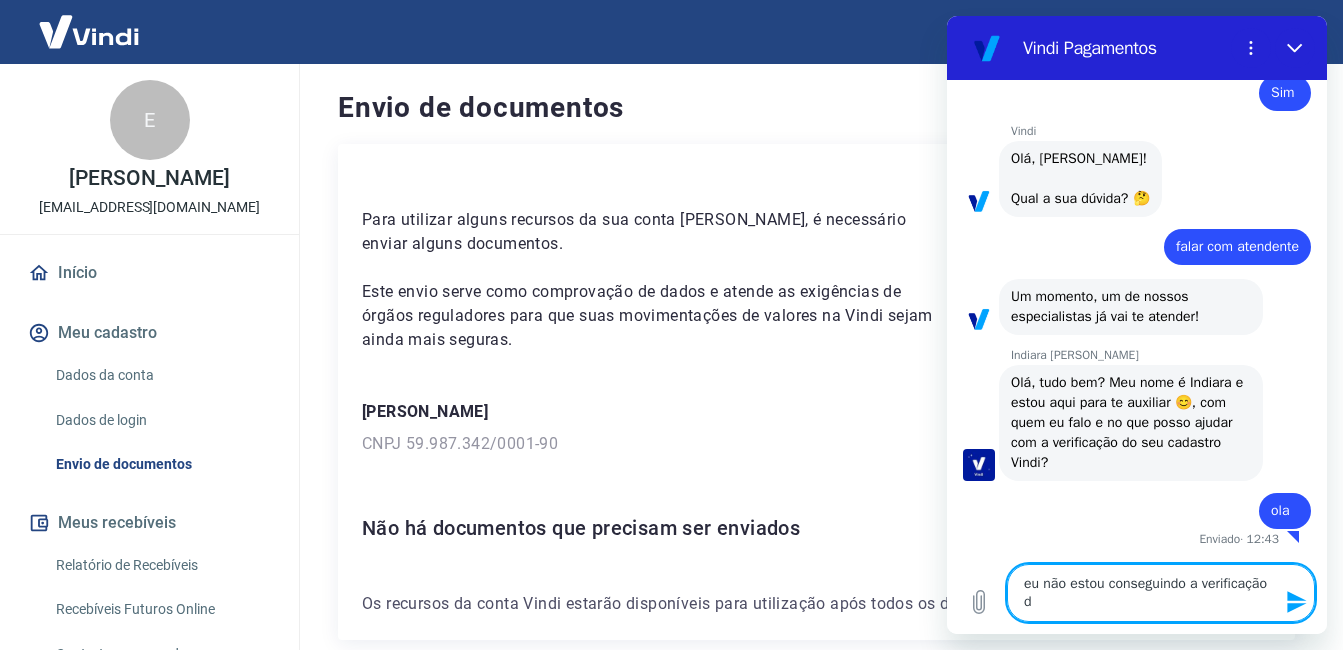 type on "eu não estou conseguindo a verificação da" 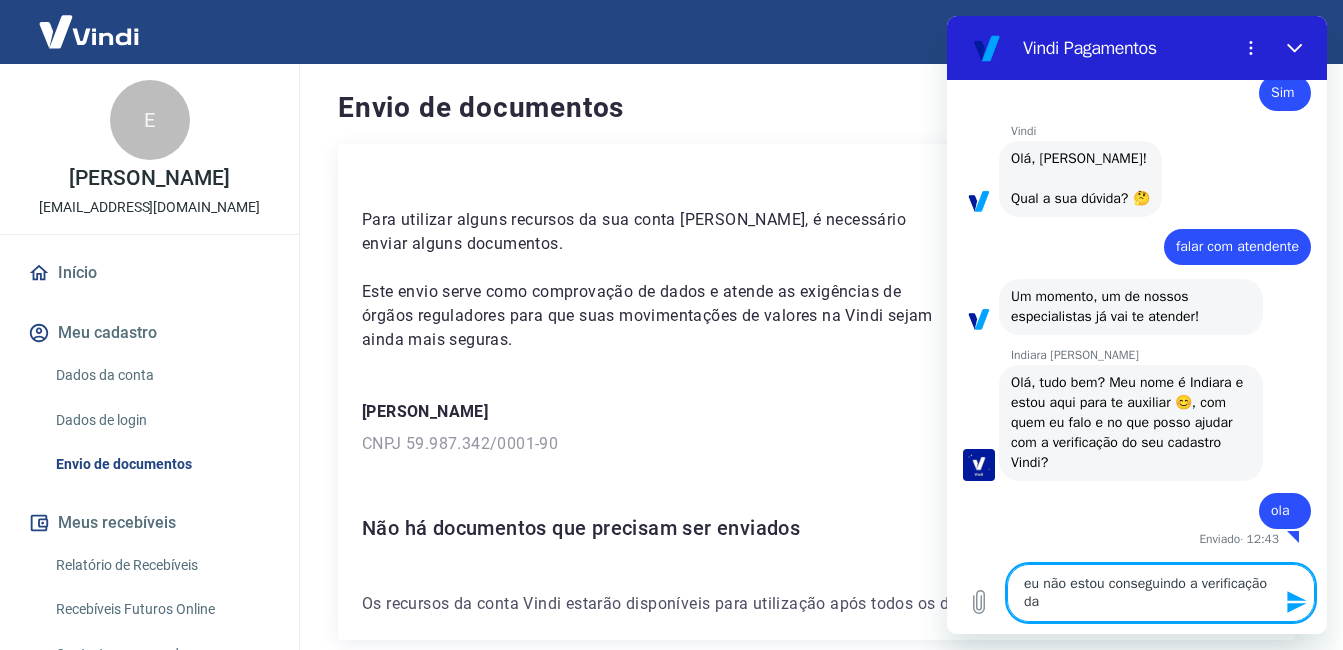 type on "eu não estou conseguindo a verificação da" 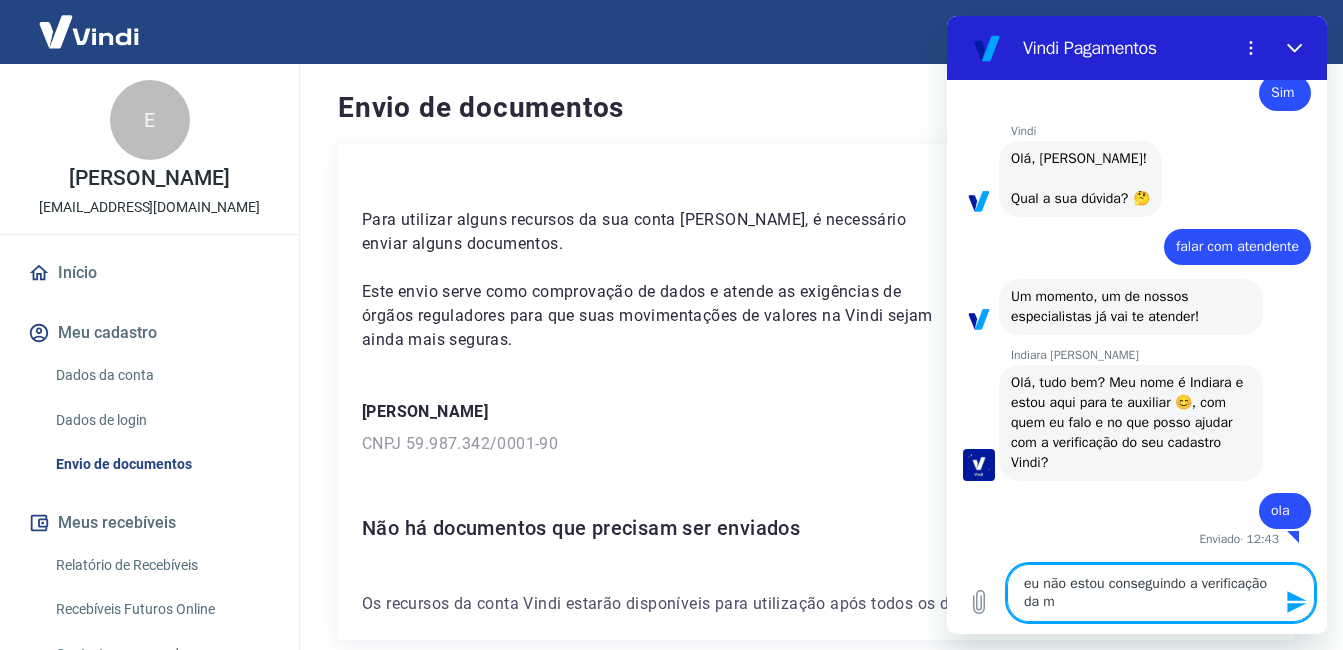 type on "eu não estou conseguindo a verificação da mi" 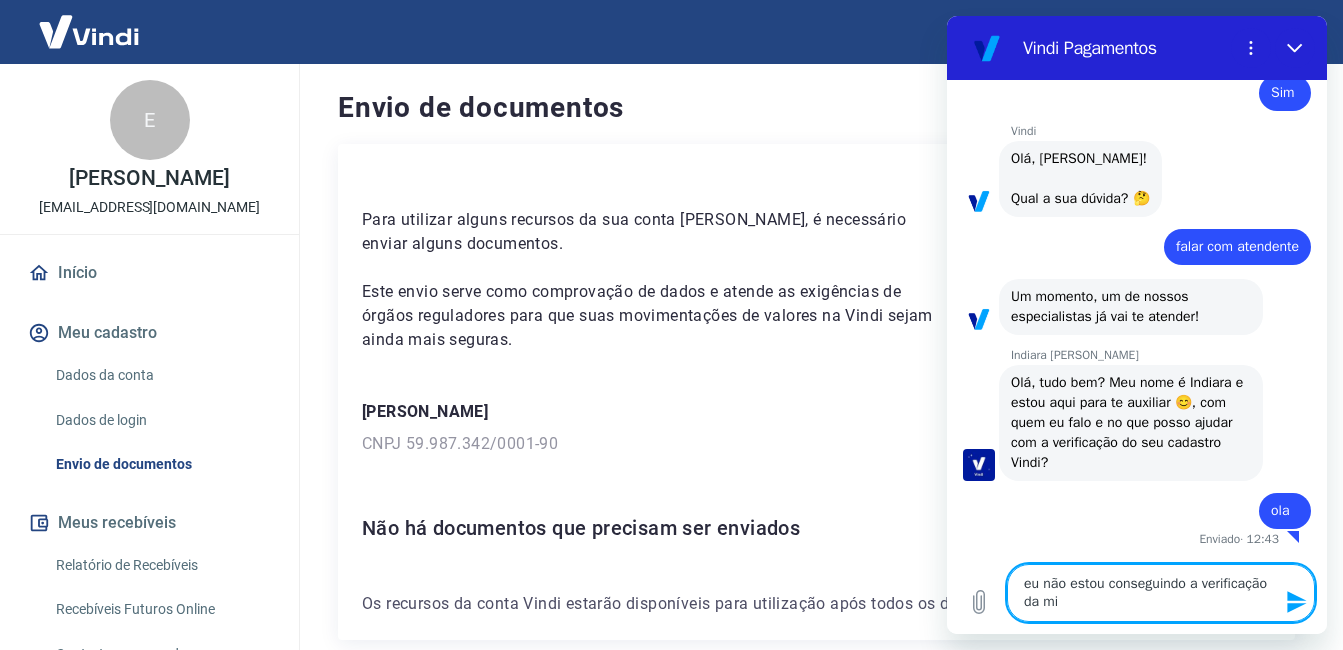 type on "eu não estou conseguindo a verificação da min" 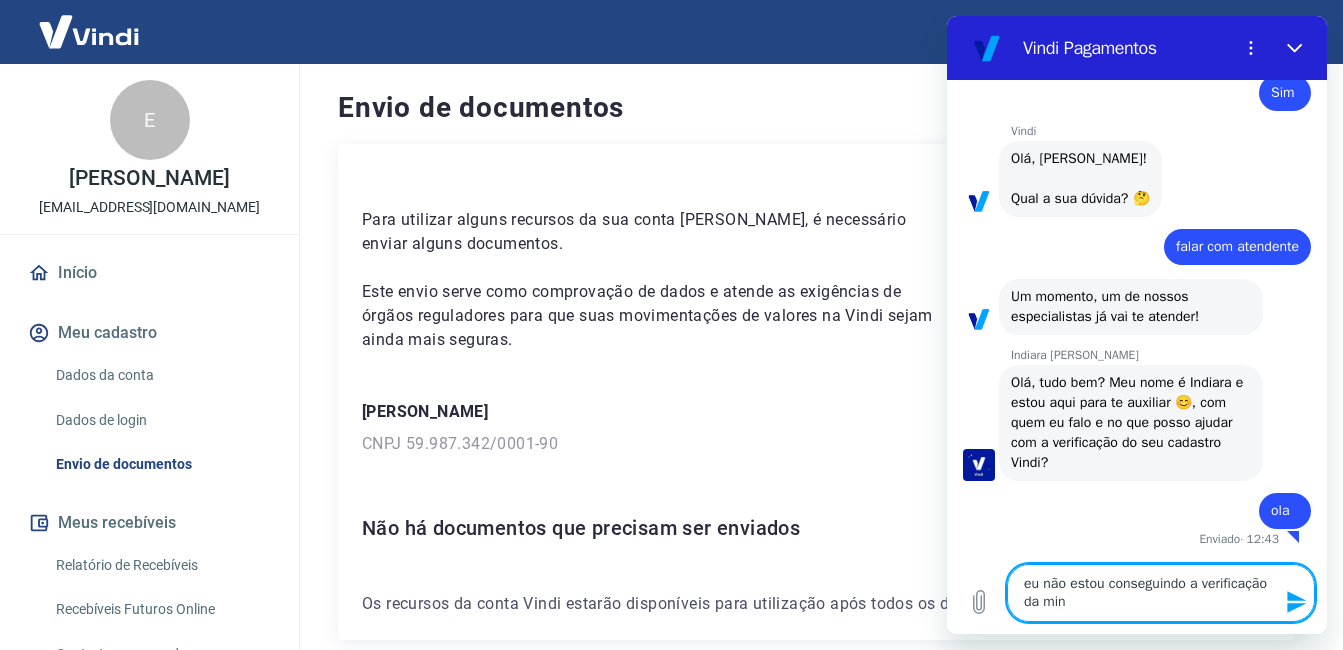 type on "eu não estou conseguindo a verificação da minh" 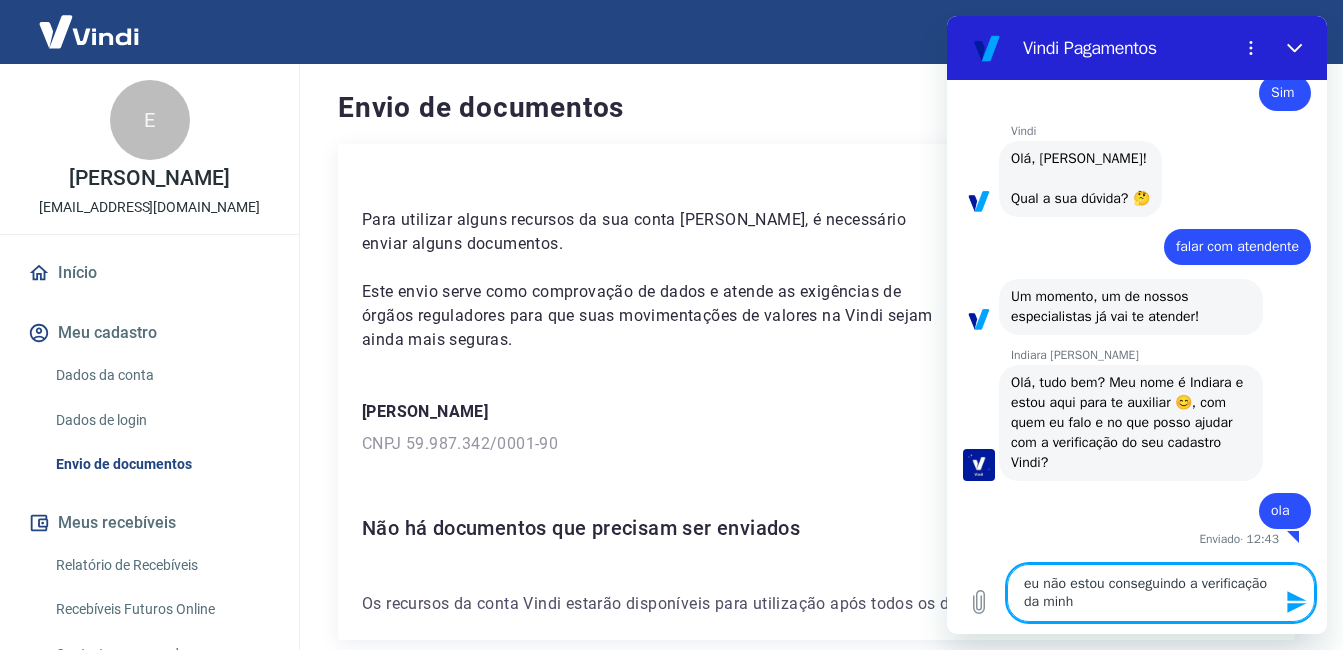type on "eu não estou conseguindo a verificação da minha" 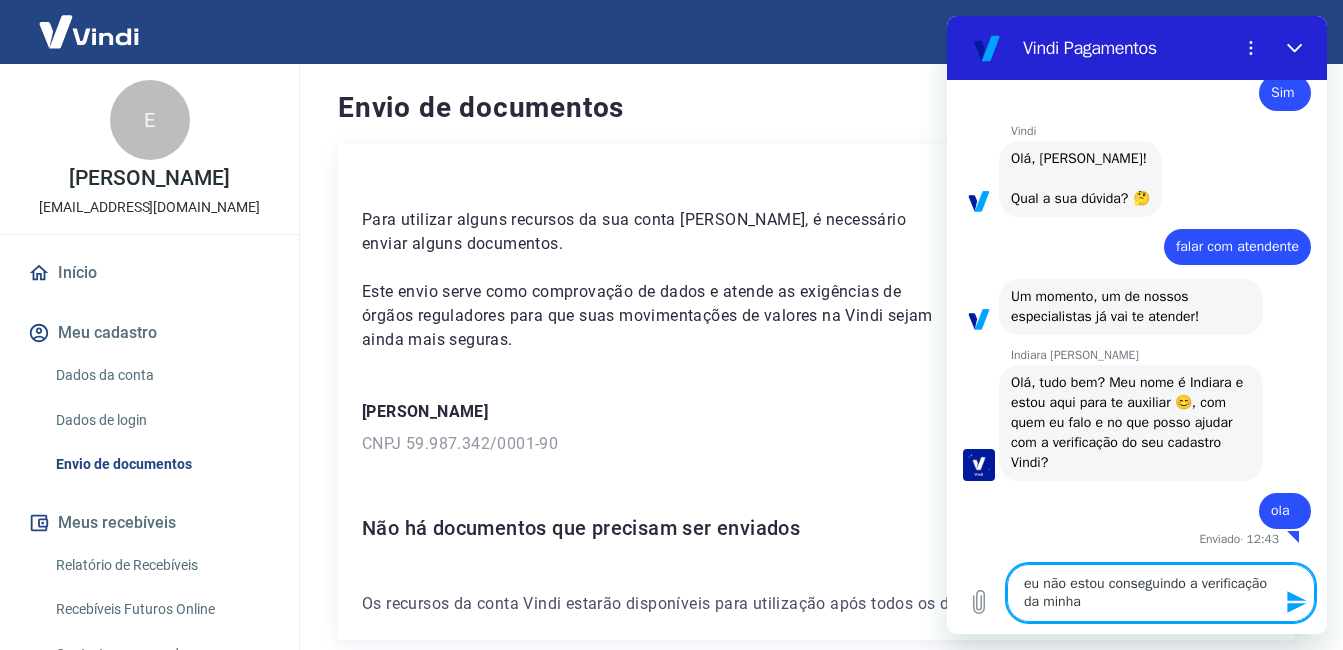 type on "eu não estou conseguindo a verificação da minha" 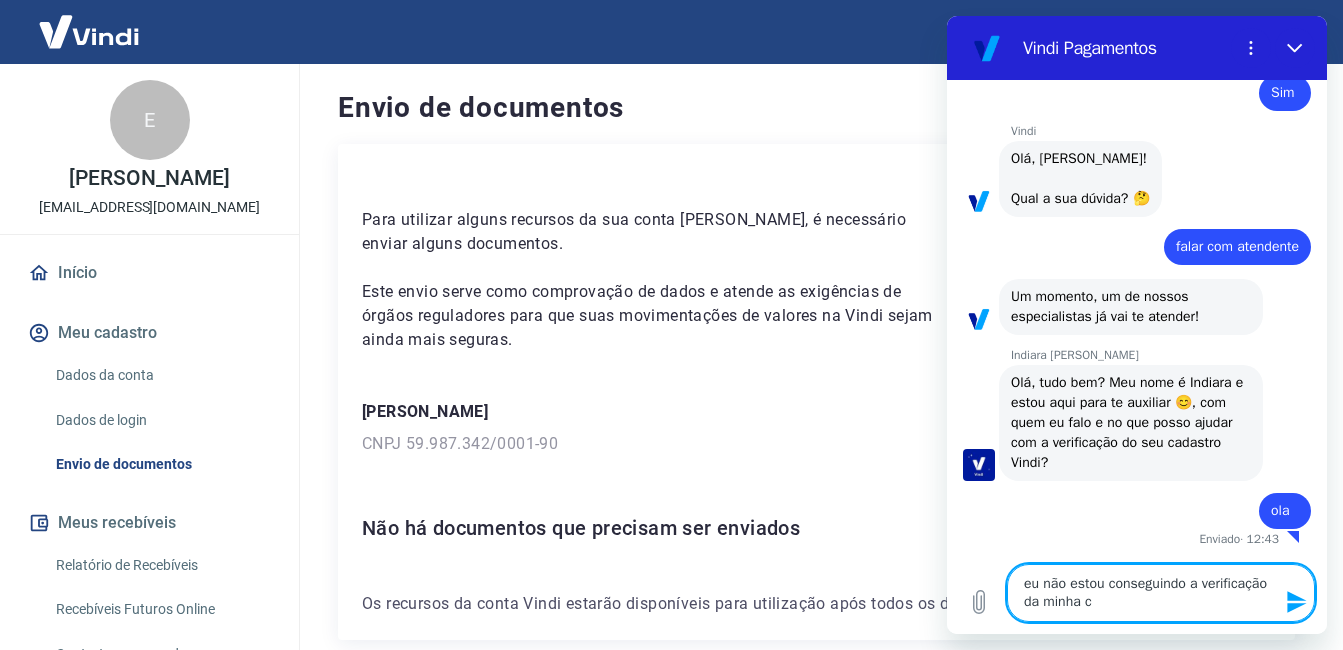 type on "eu não estou conseguindo a verificação da minha co" 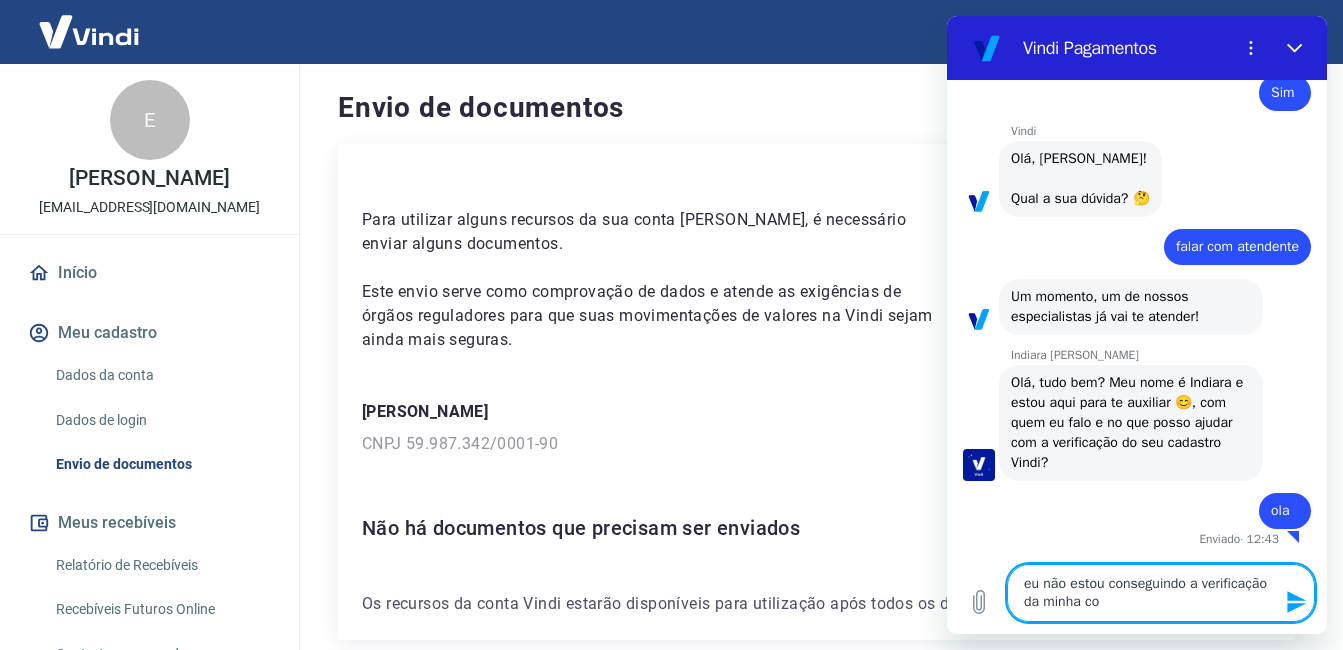 type on "eu não estou conseguindo a verificação da minha con" 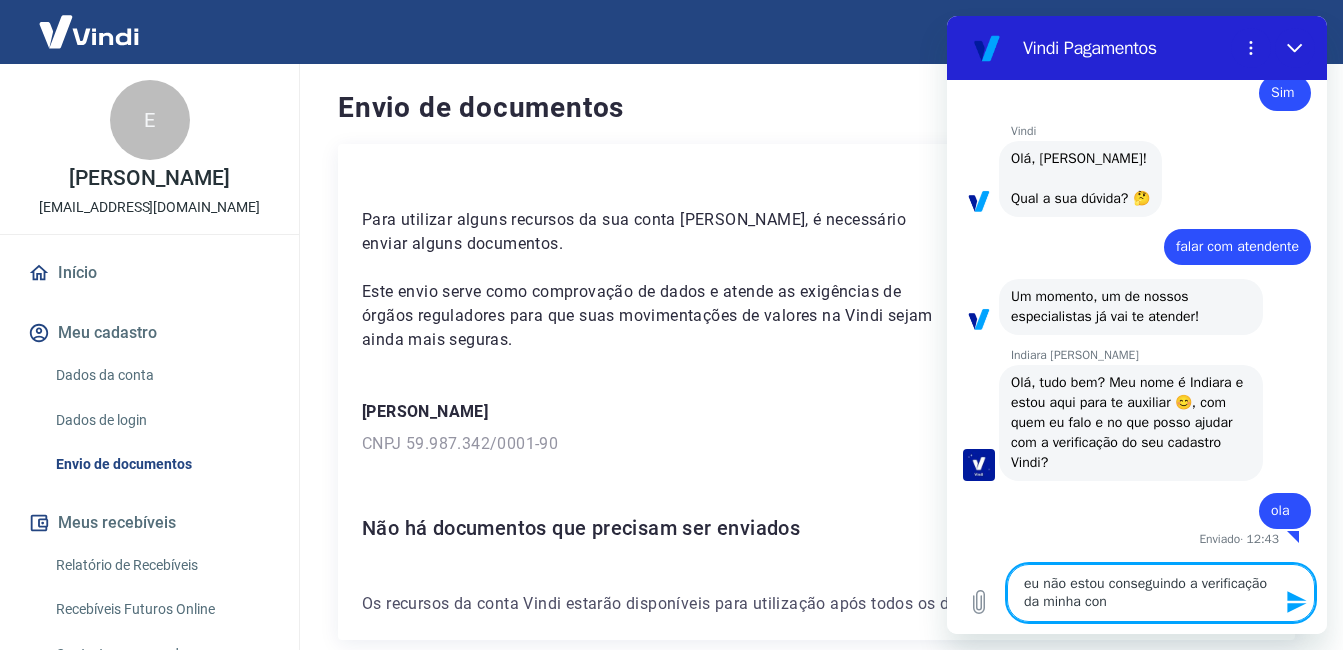 type on "eu não estou conseguindo a verificação da minha cont" 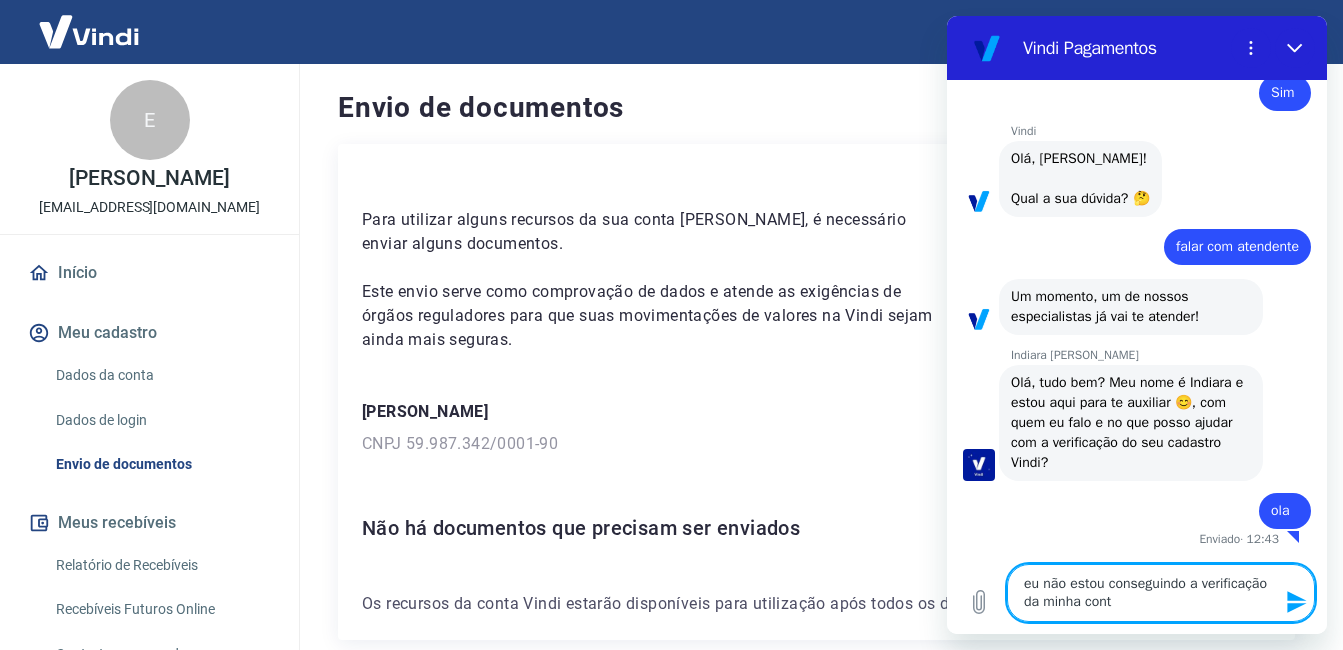 type on "eu não estou conseguindo a verificação da minha conta" 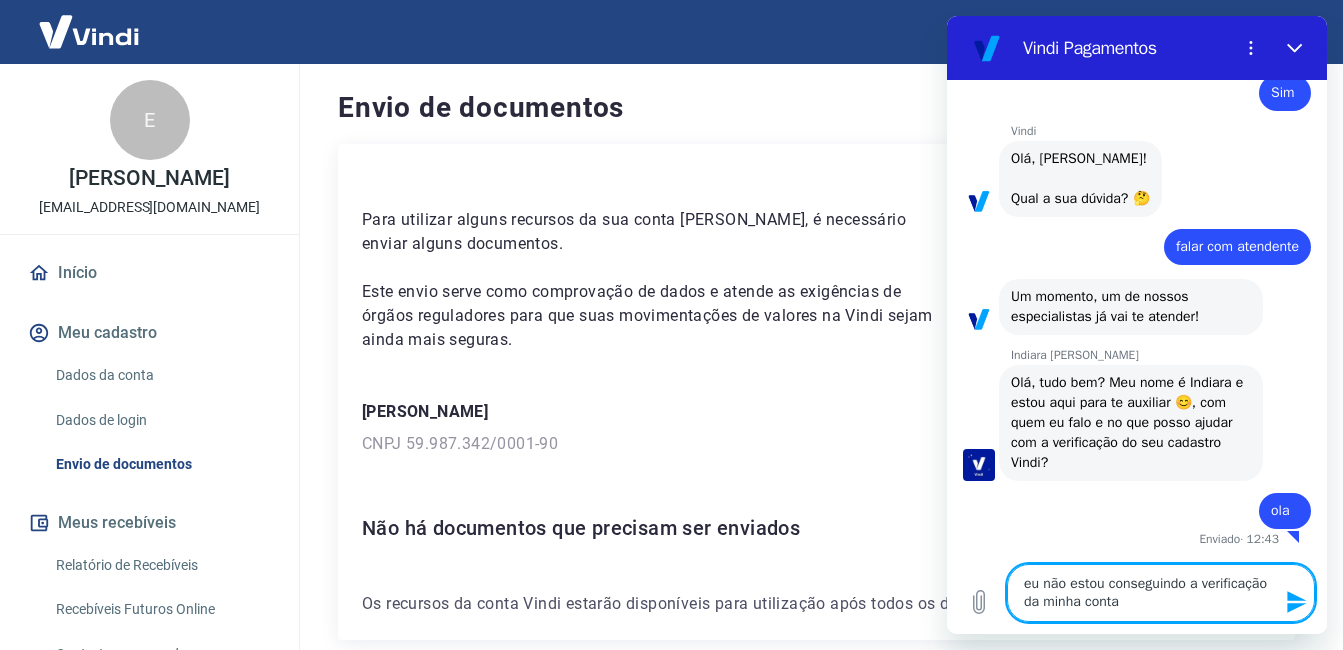 type on "eu não estou conseguindo a verificação da minha conta" 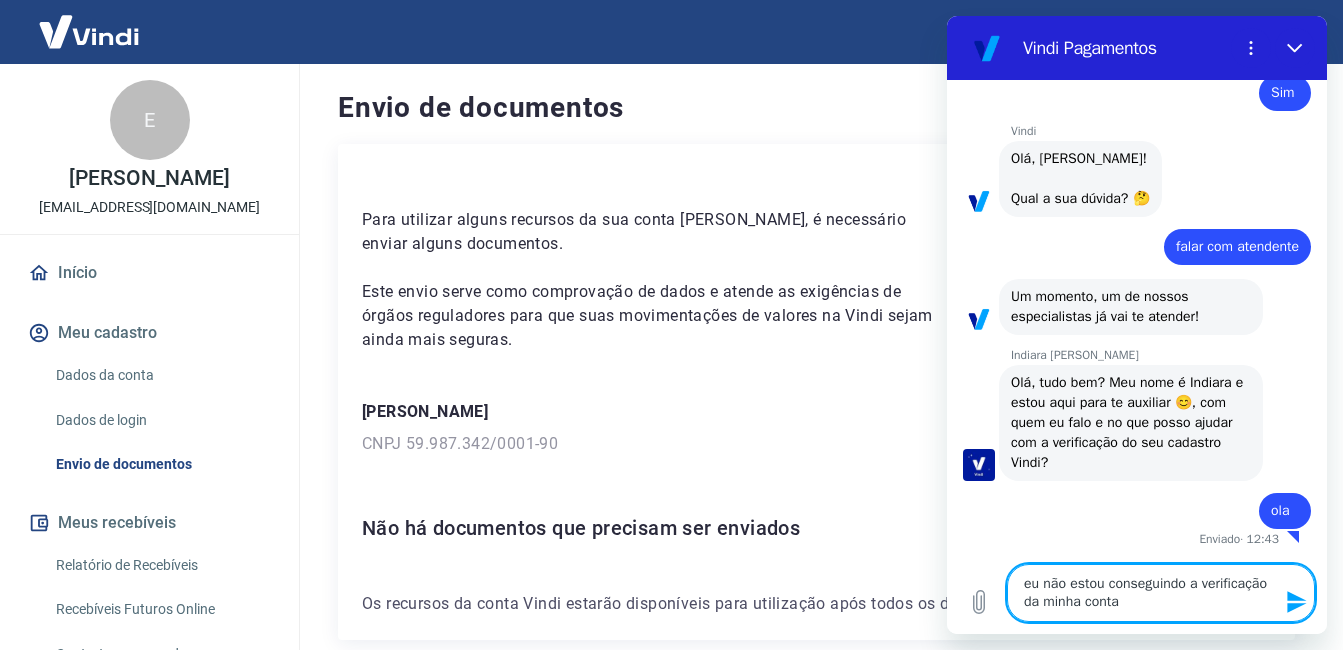 type 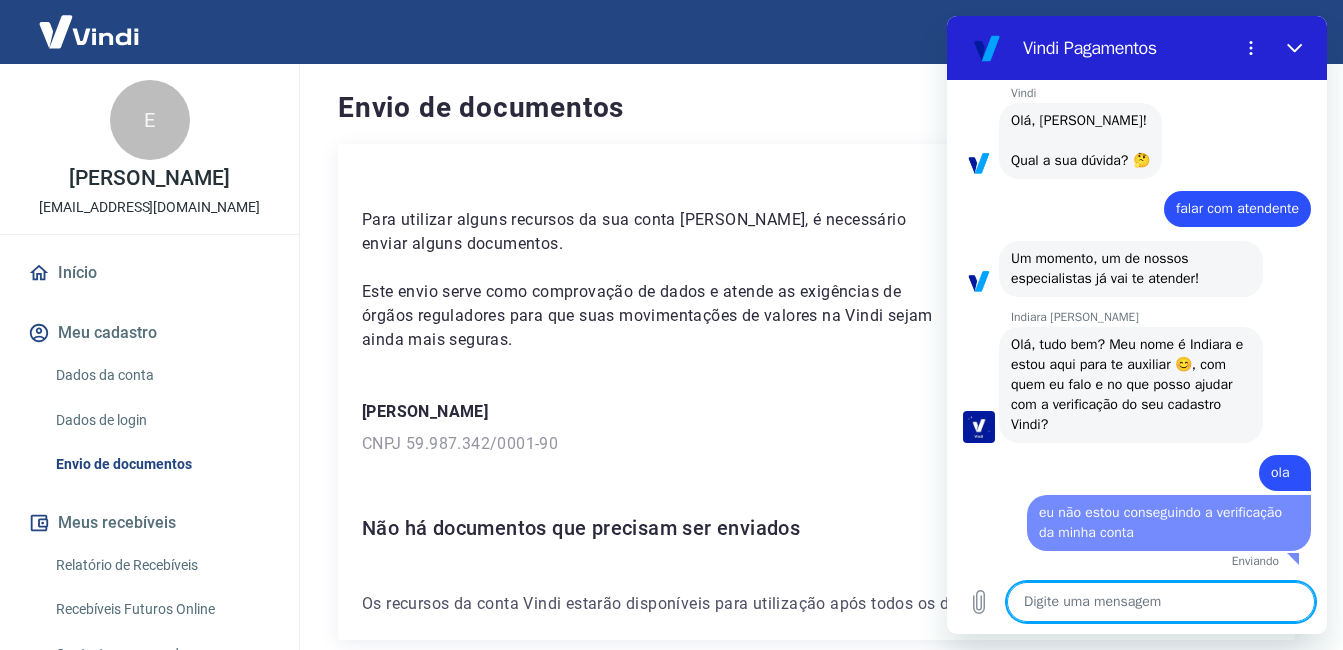type on "x" 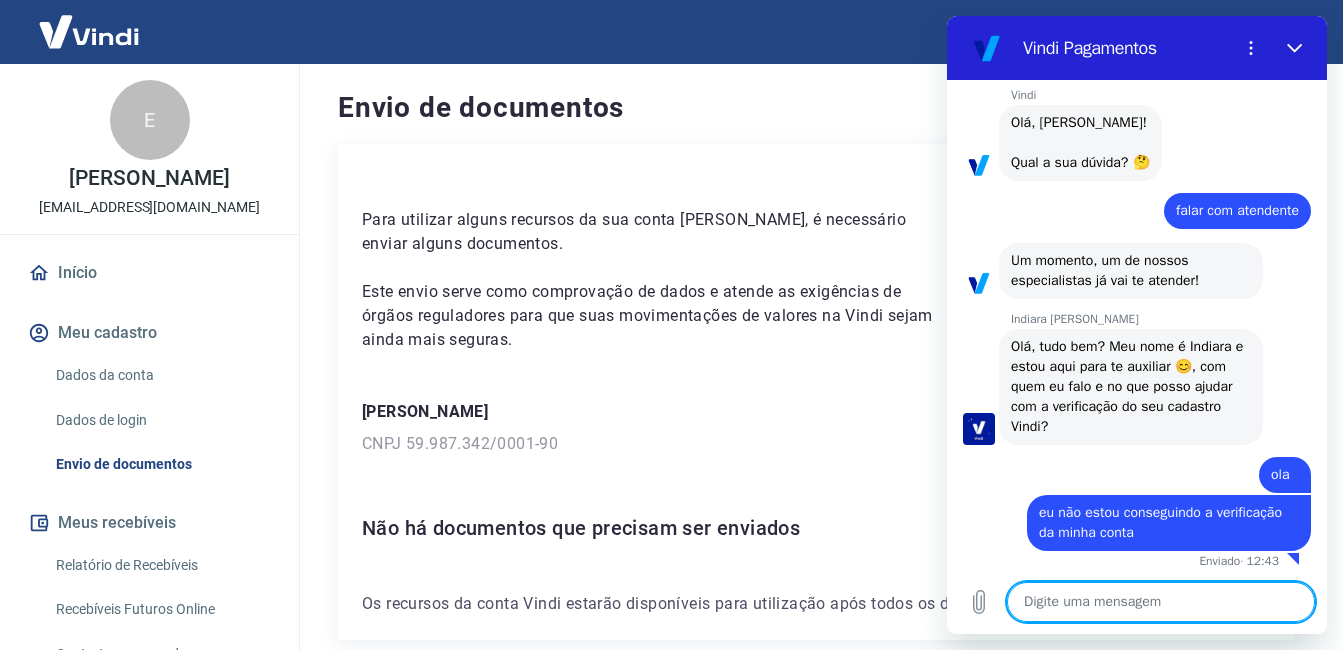 scroll, scrollTop: 805, scrollLeft: 0, axis: vertical 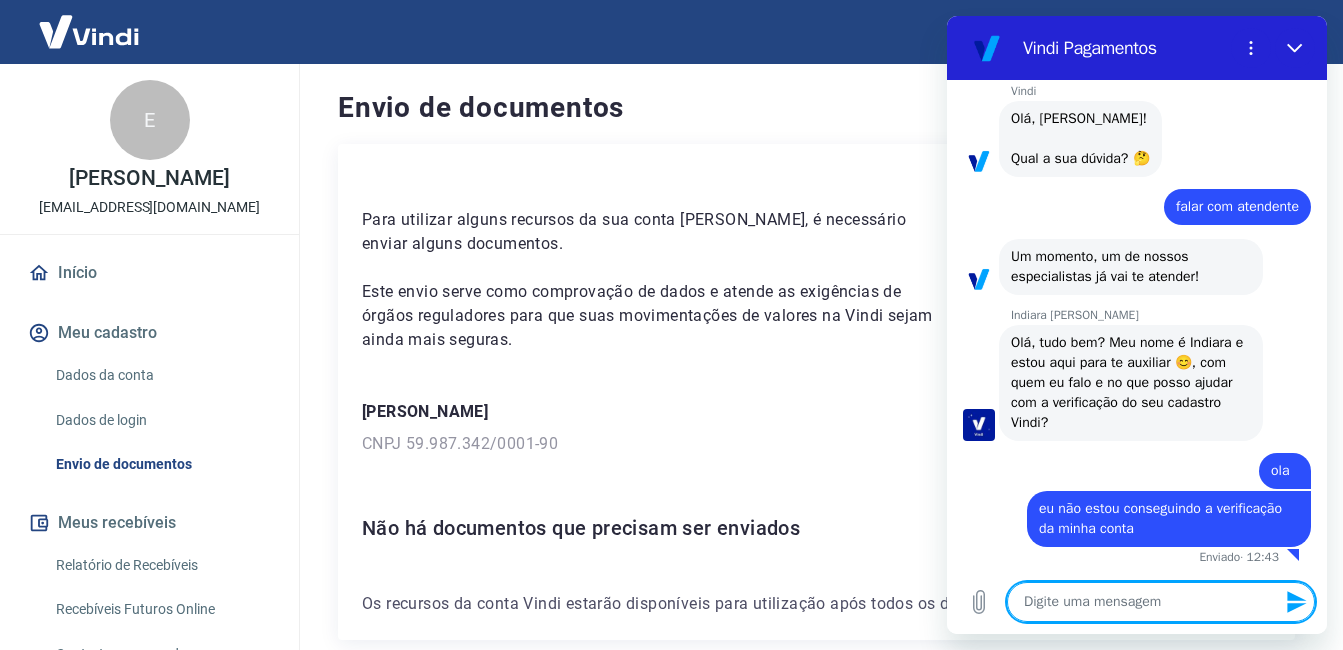 type on "e" 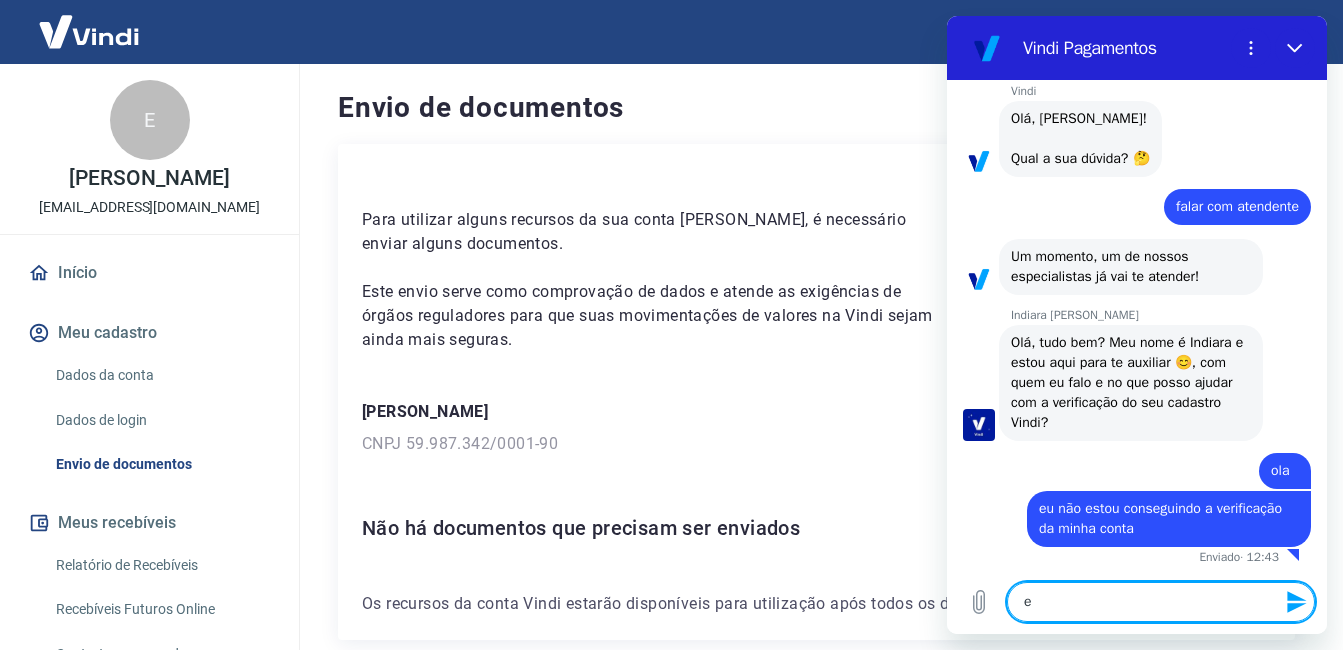 type on "el" 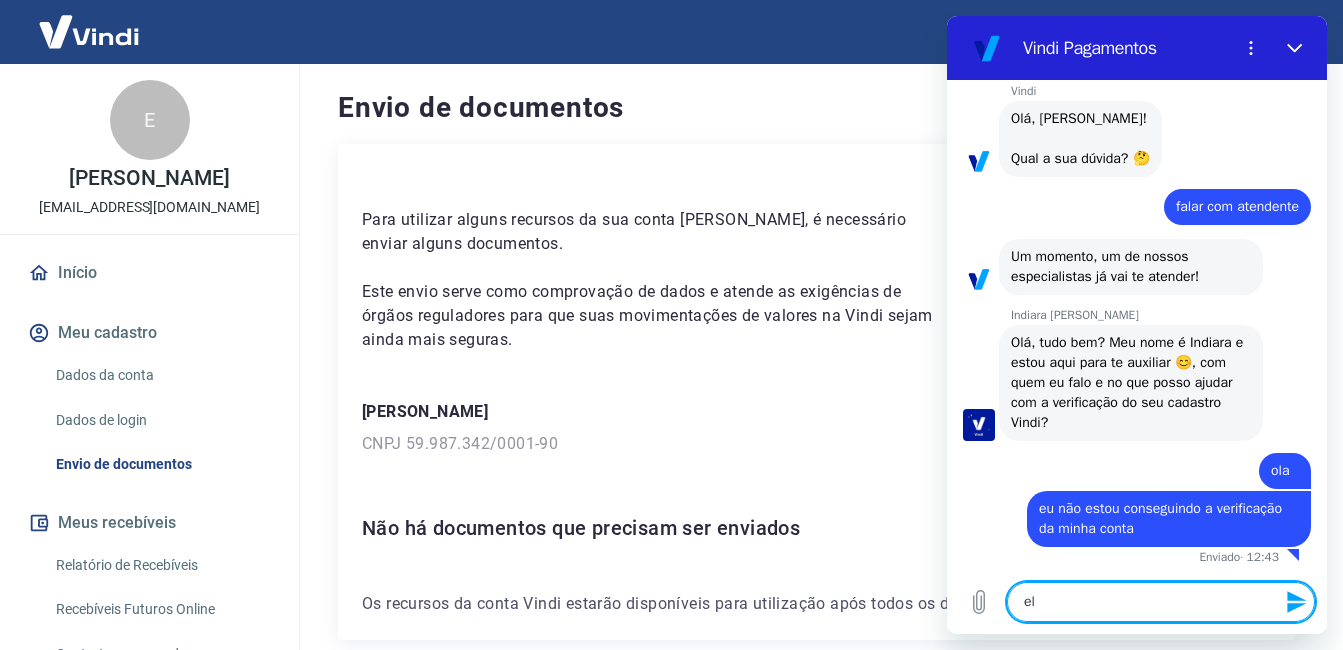 type on "ela" 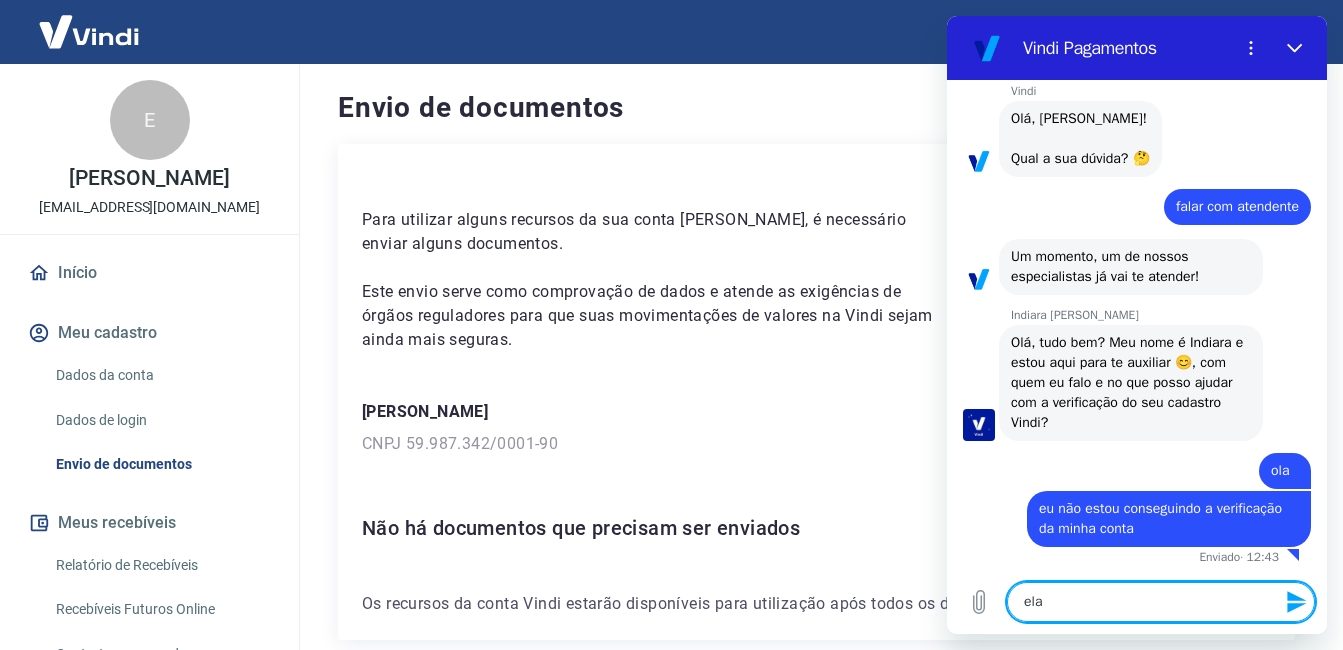 type on "ela" 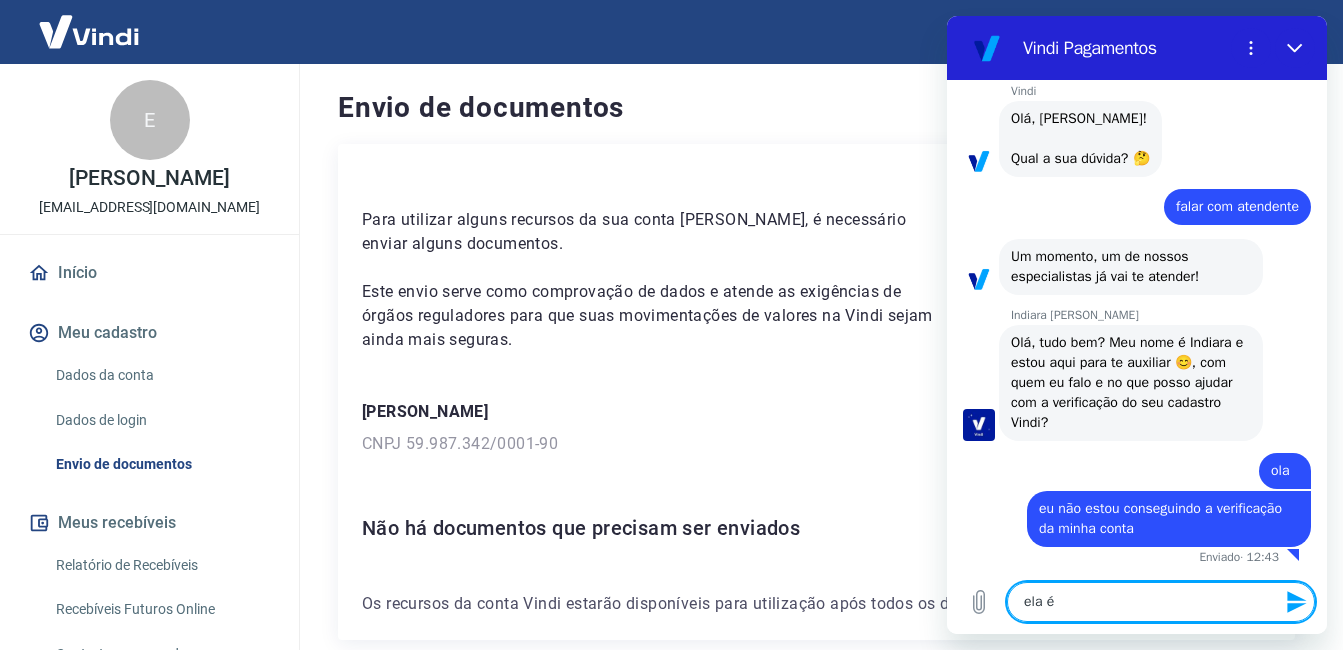 type on "ela é" 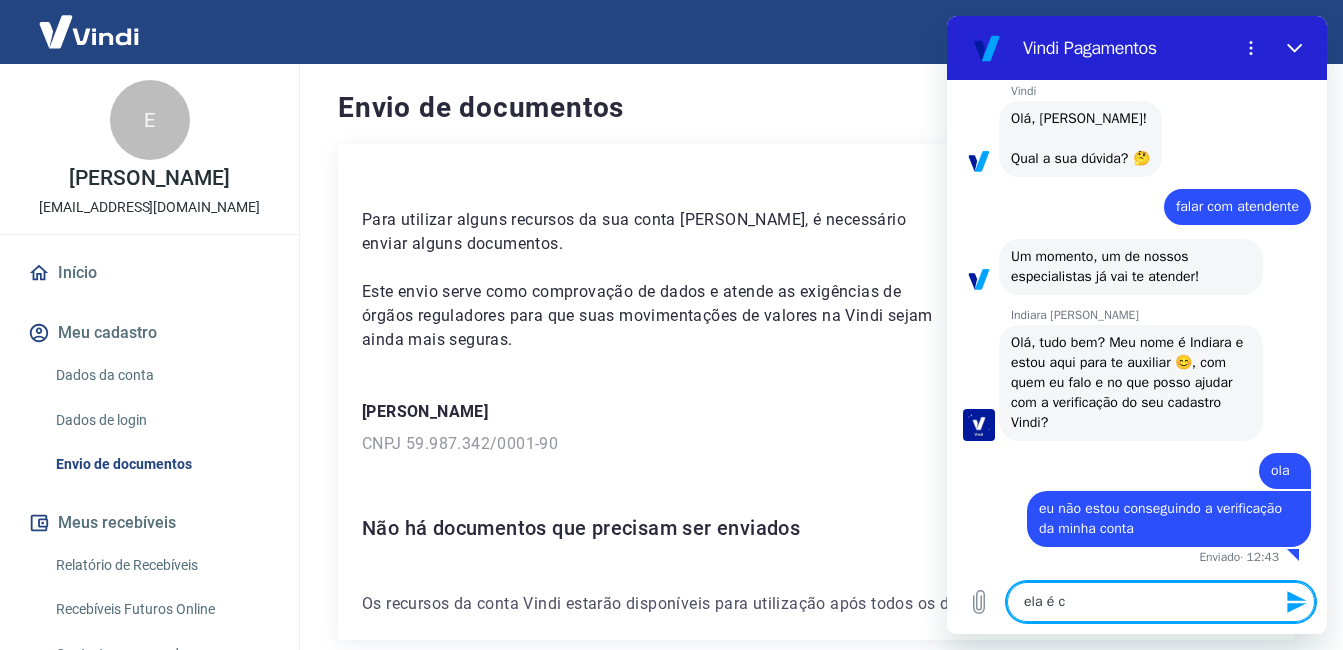 type on "ela é cn" 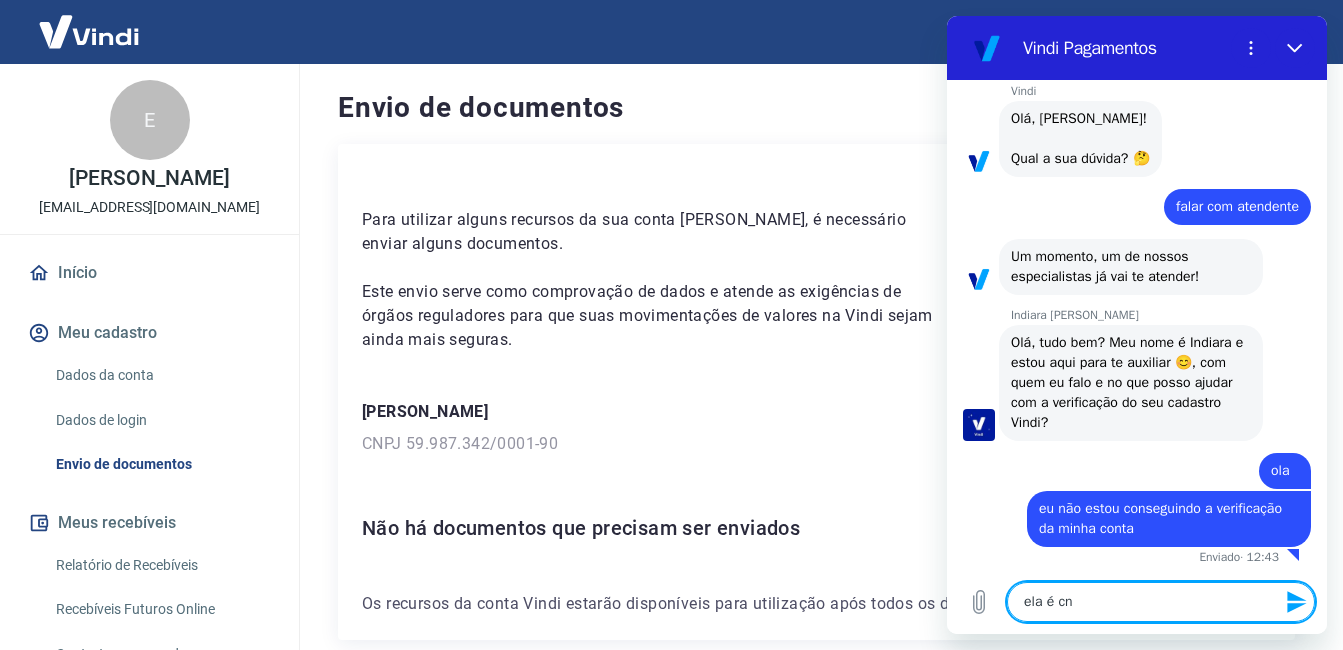 type on "ela é cnp" 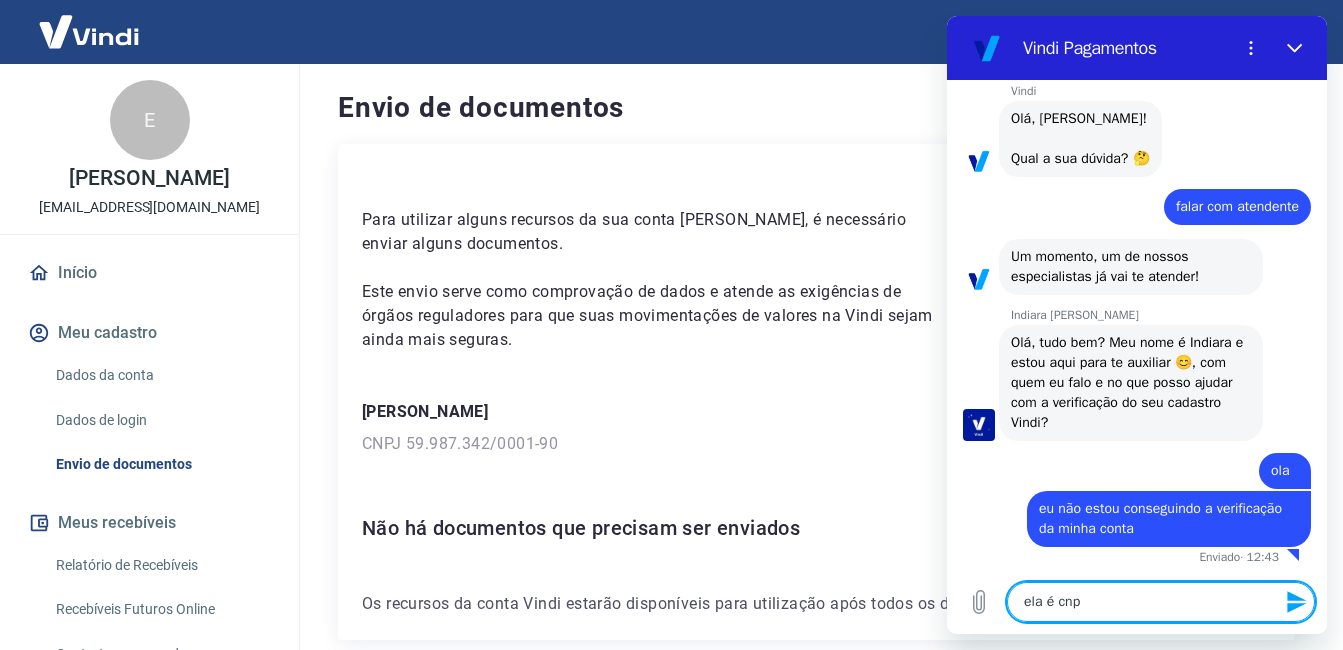 type on "ela é cnpj" 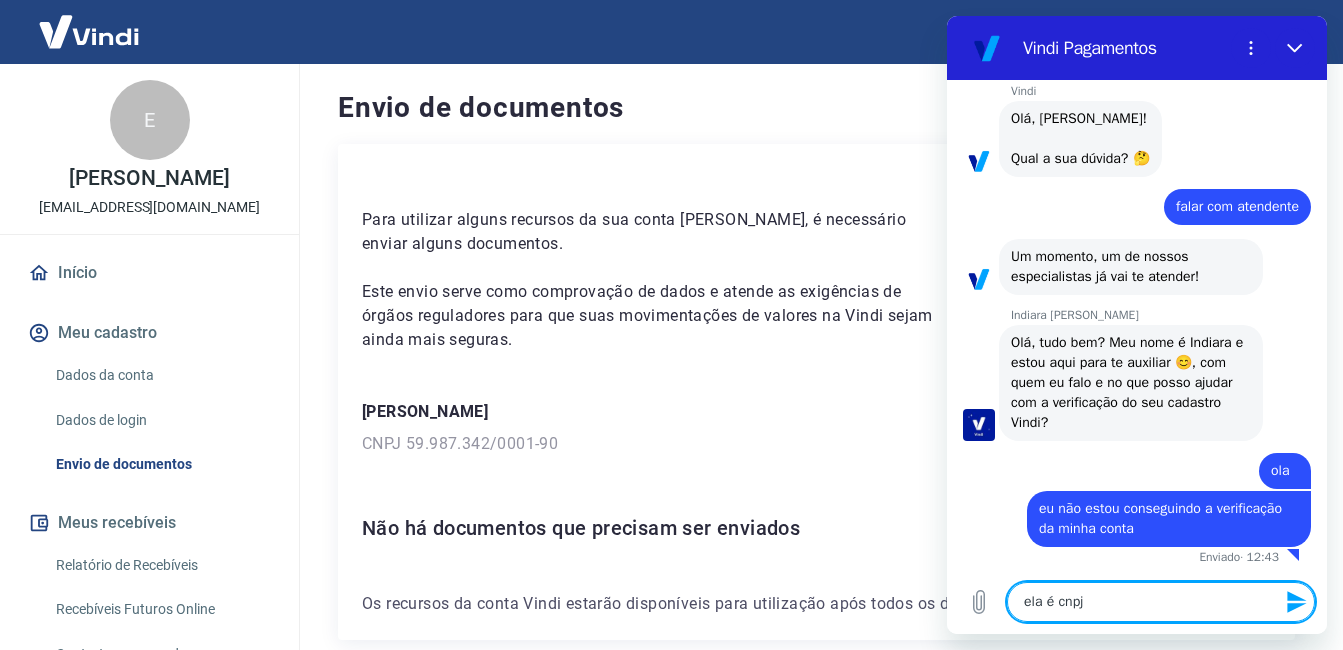 type on "ela é cnpj" 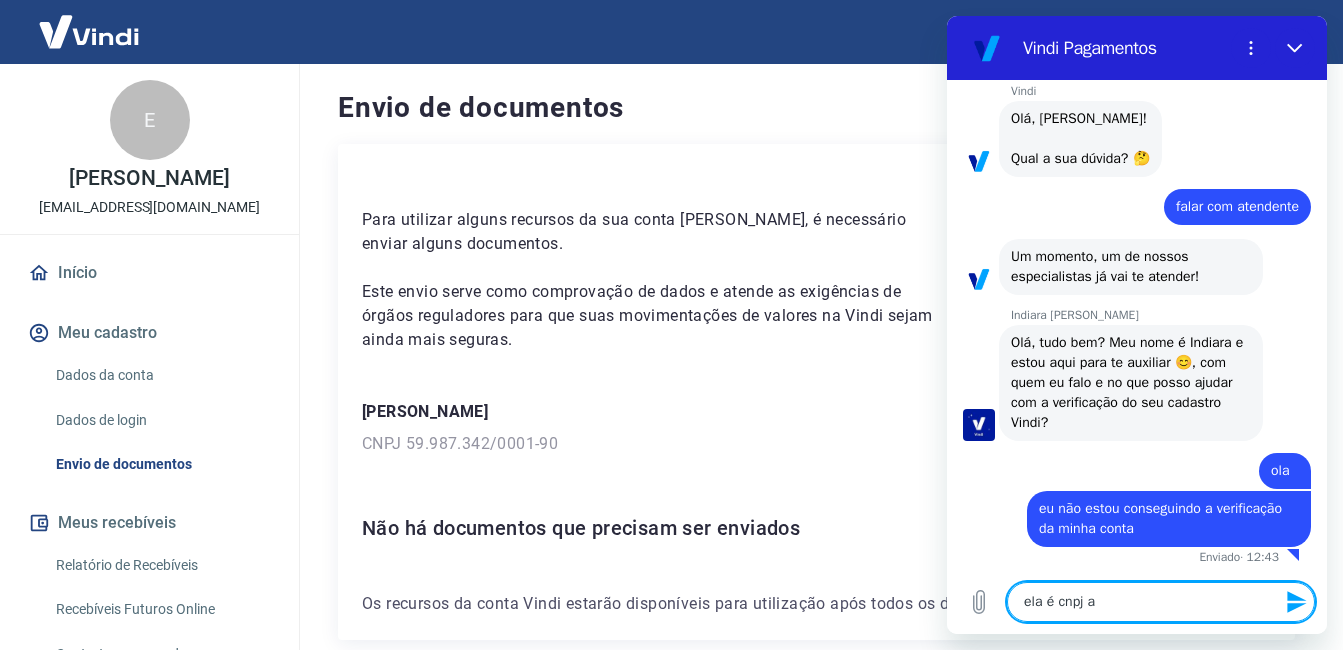type on "ela é cnpj as" 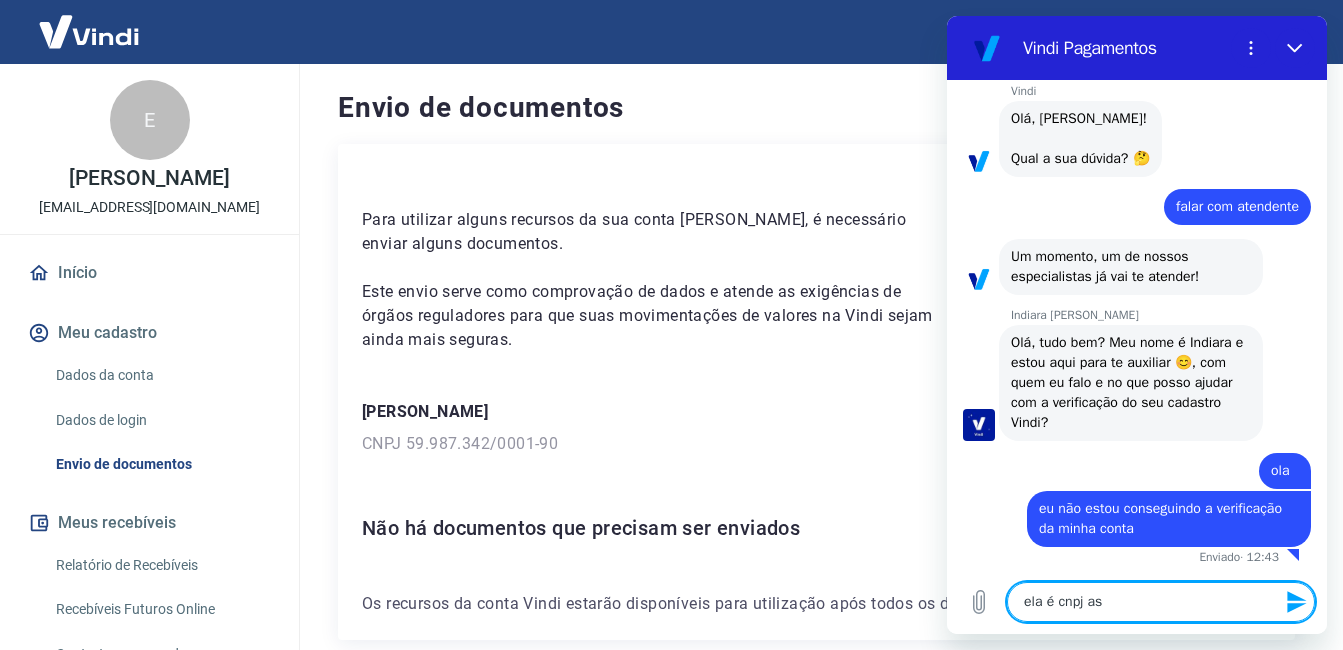 type on "ela é cnpj ass" 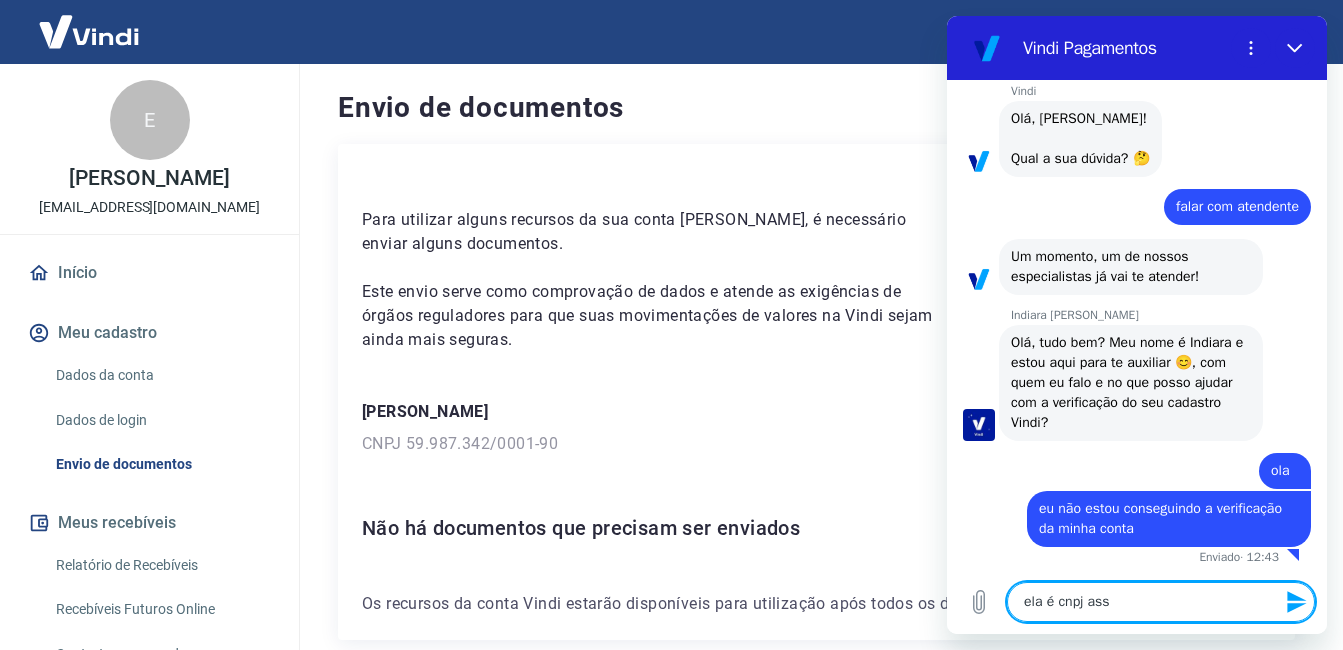 type 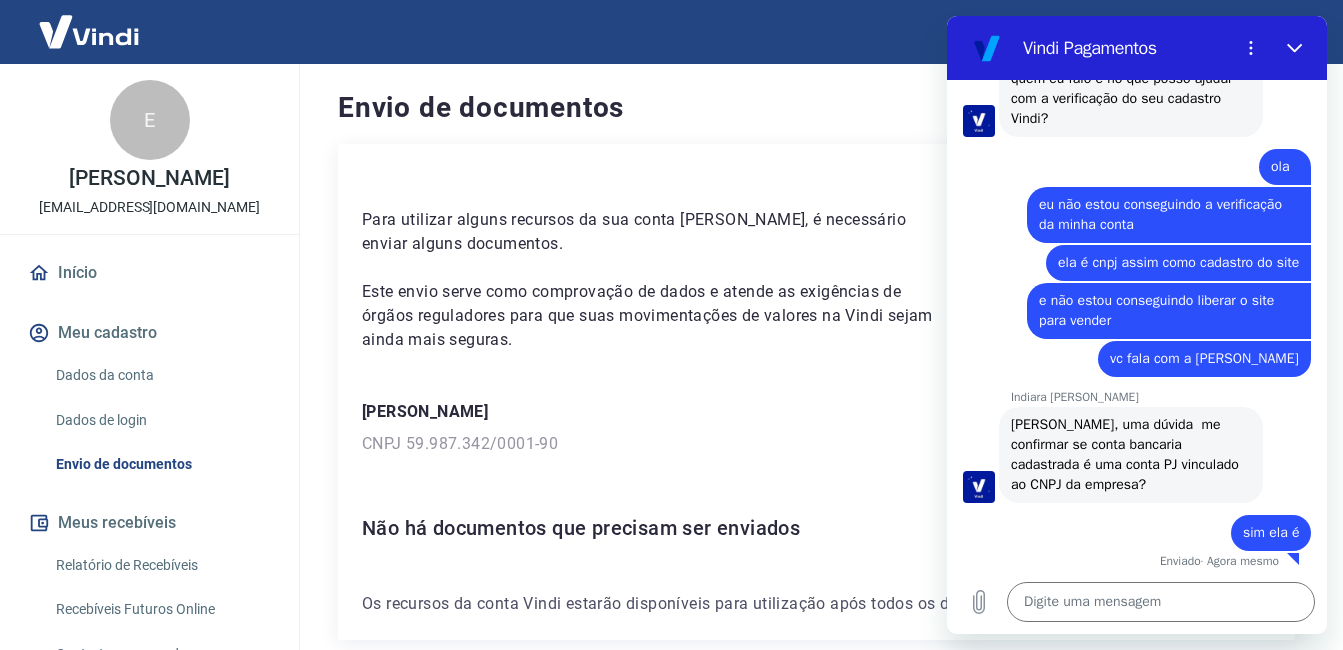scroll, scrollTop: 1113, scrollLeft: 0, axis: vertical 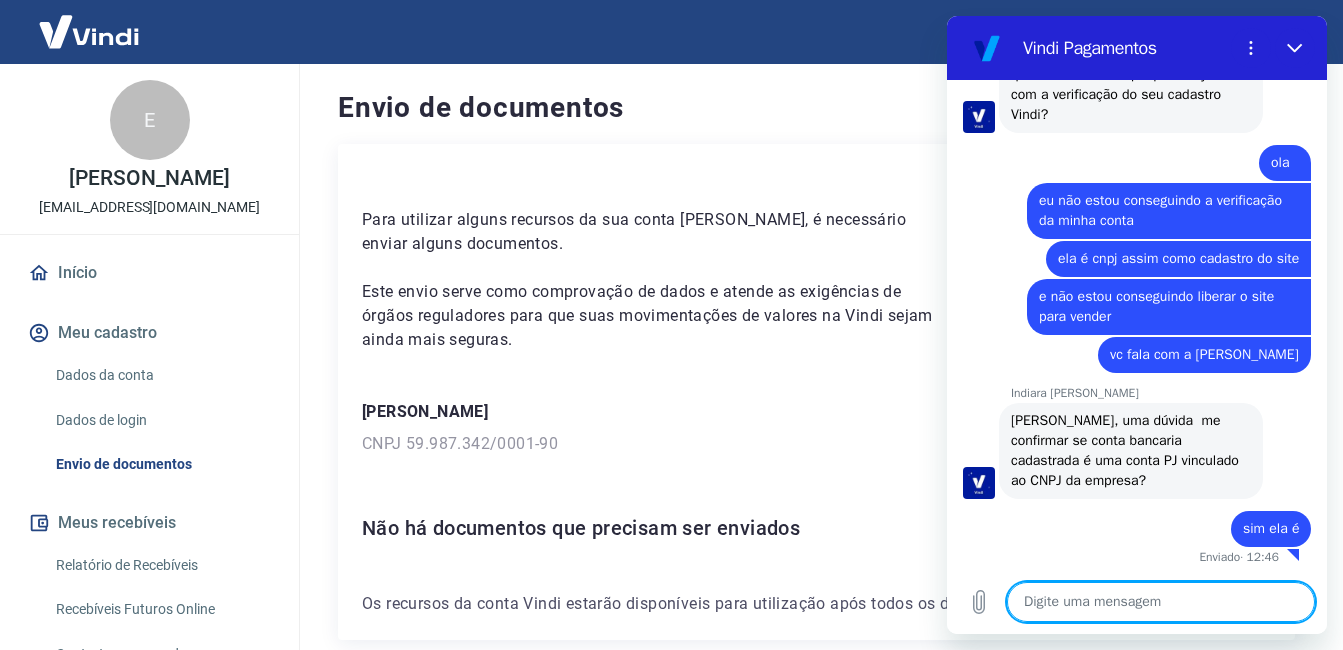 drag, startPoint x: 1322, startPoint y: 512, endPoint x: 2275, endPoint y: 576, distance: 955.1466 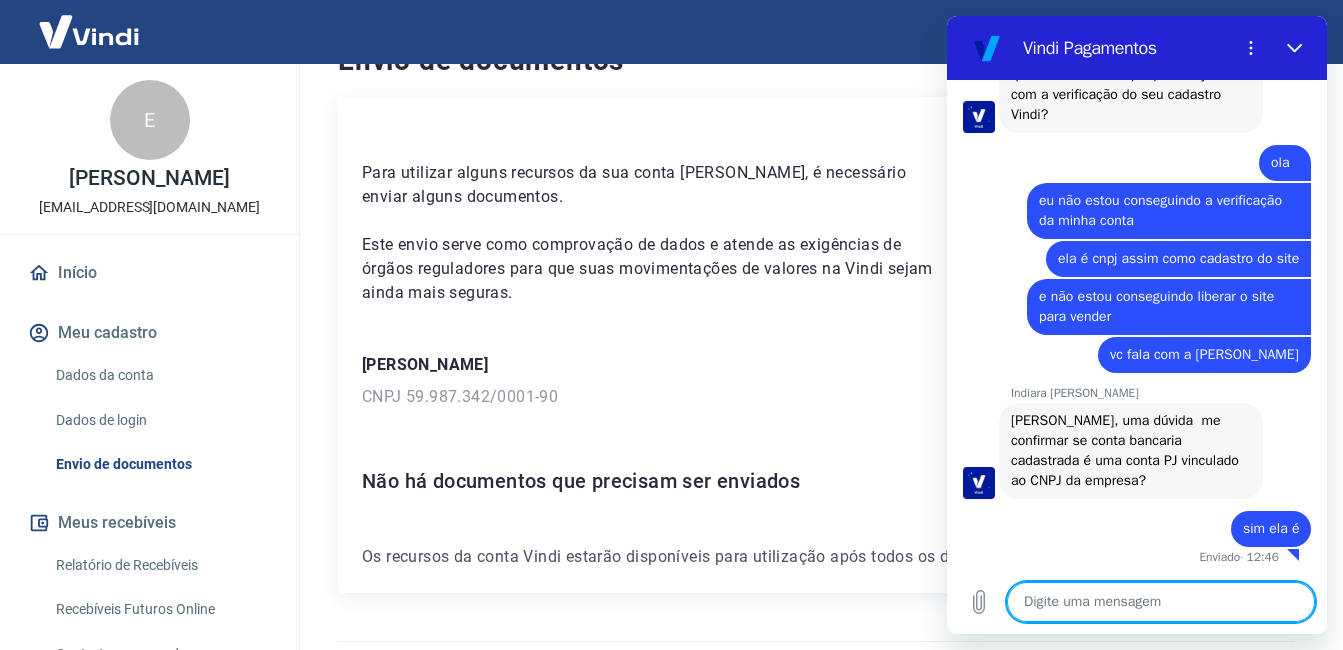 scroll, scrollTop: 48, scrollLeft: 0, axis: vertical 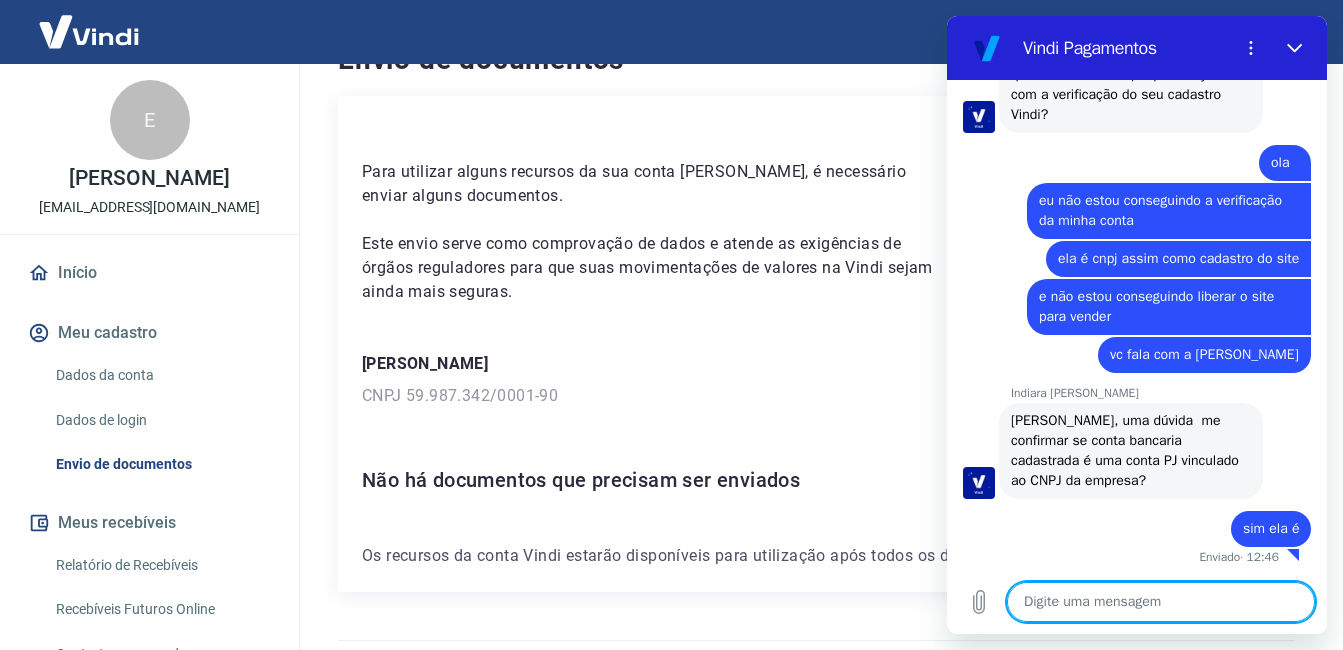 click at bounding box center [1161, 602] 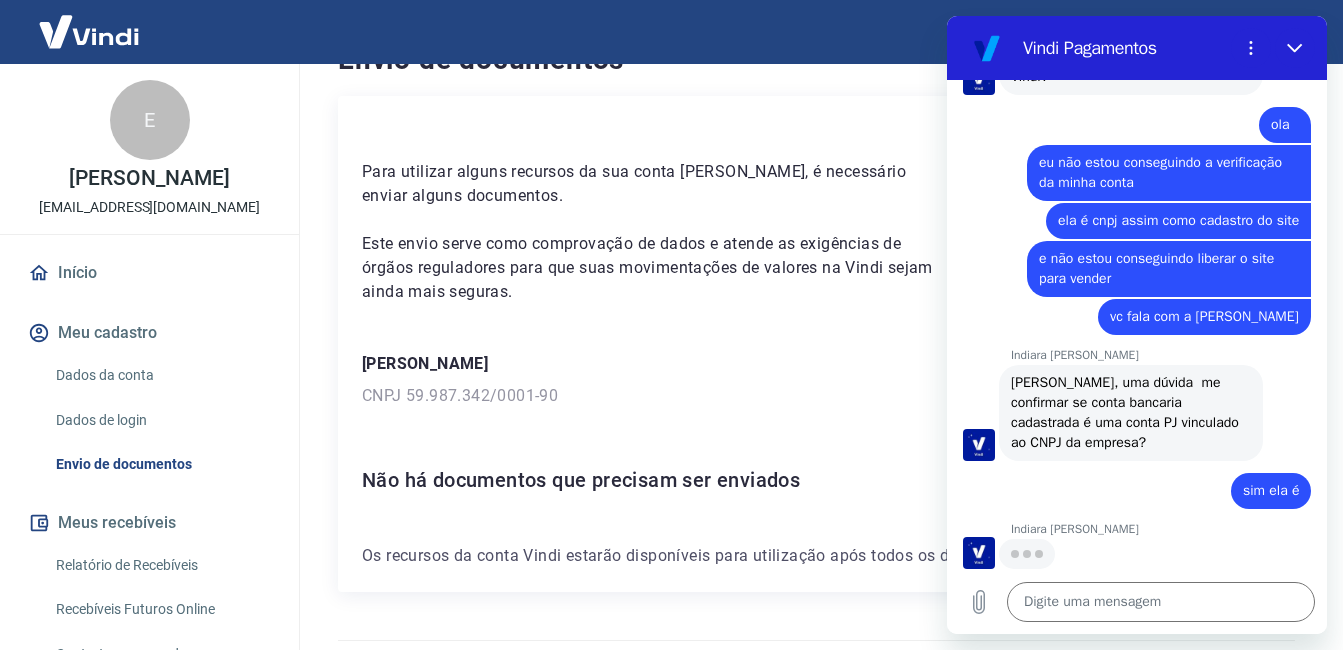 scroll, scrollTop: 1151, scrollLeft: 0, axis: vertical 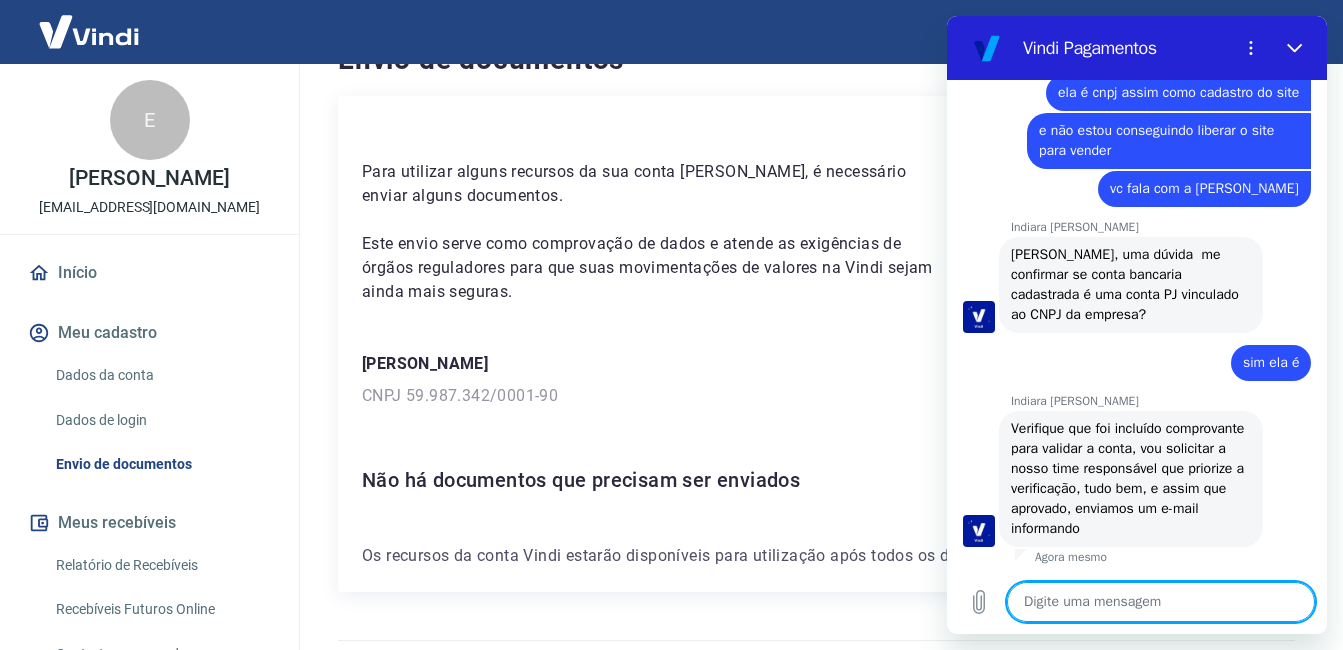 click at bounding box center (1161, 602) 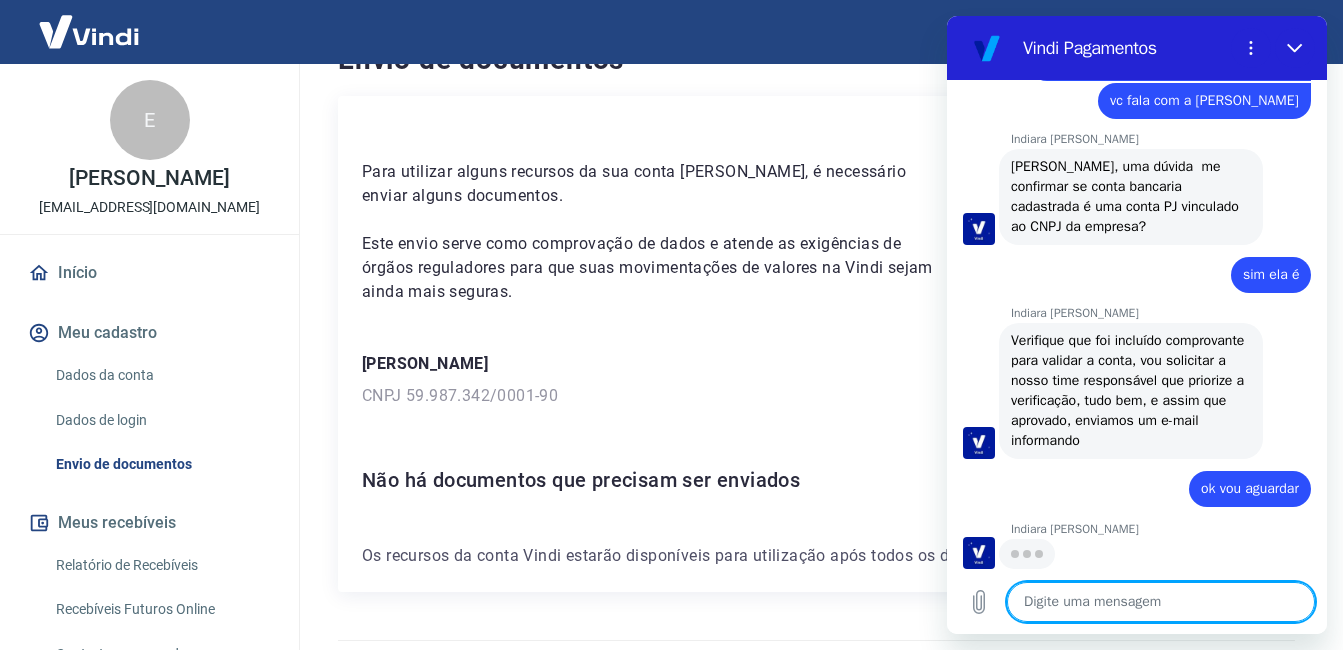 scroll, scrollTop: 1387, scrollLeft: 0, axis: vertical 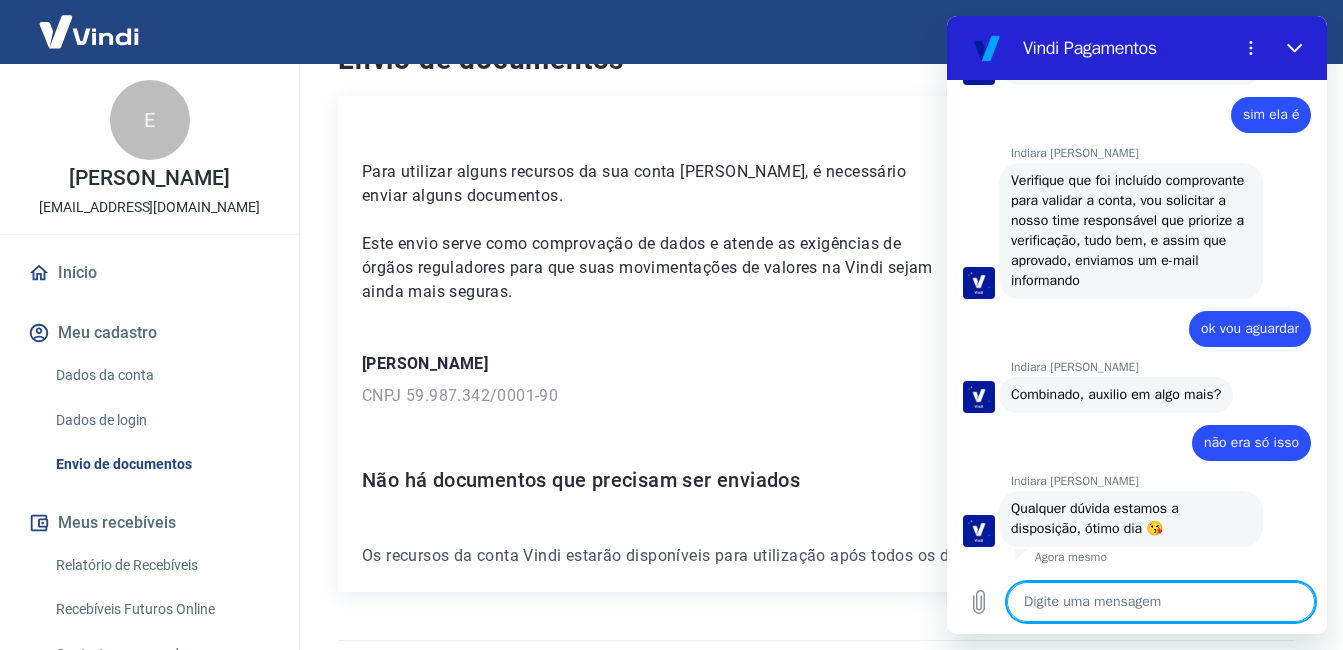 click at bounding box center [1161, 602] 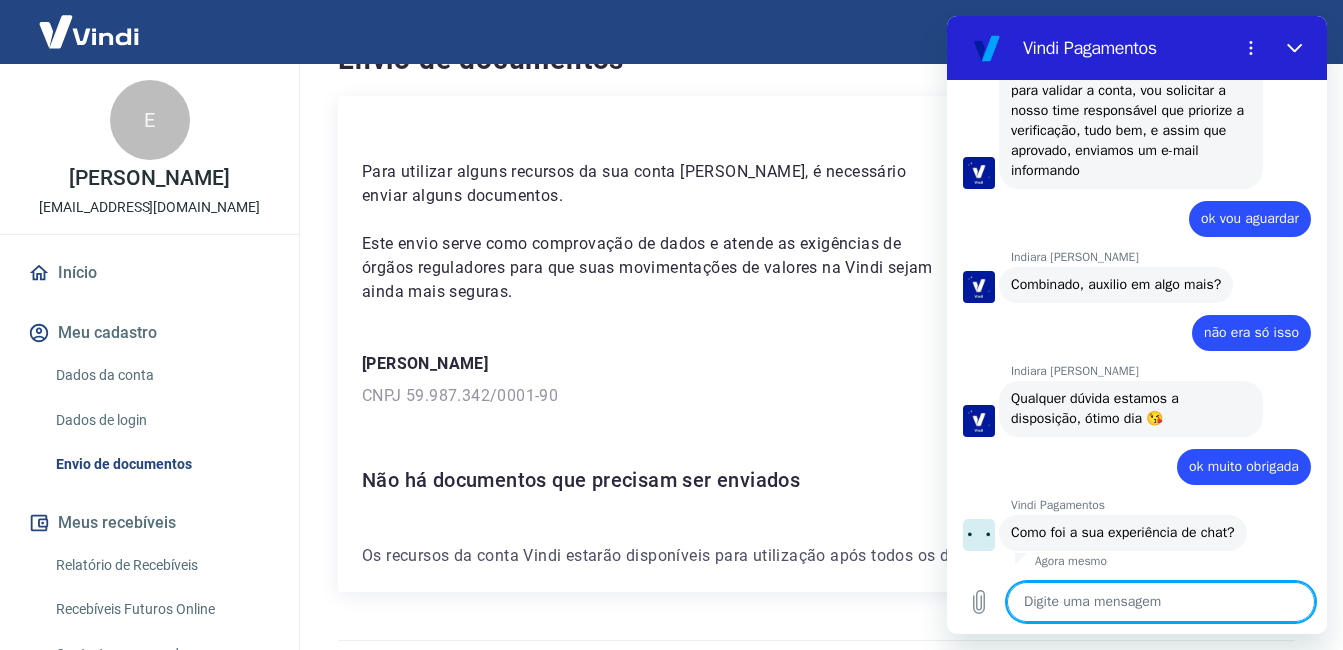 scroll, scrollTop: 1707, scrollLeft: 0, axis: vertical 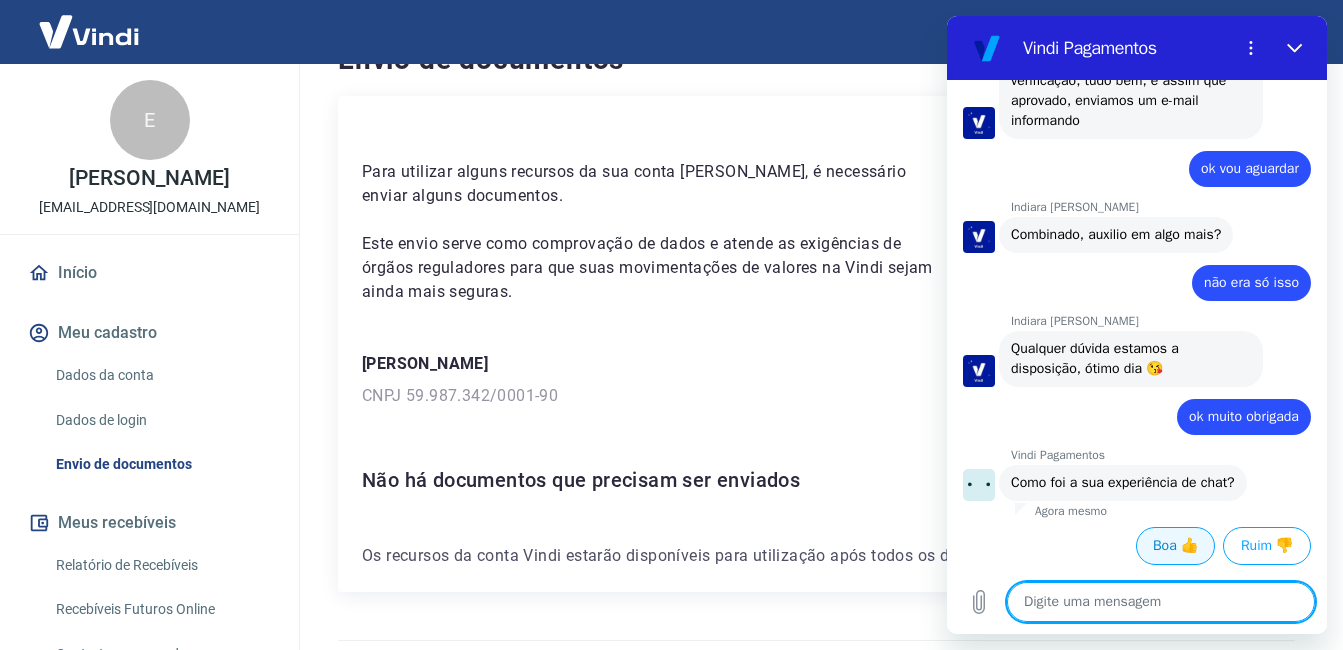 click on "Boa 👍" at bounding box center [1175, 546] 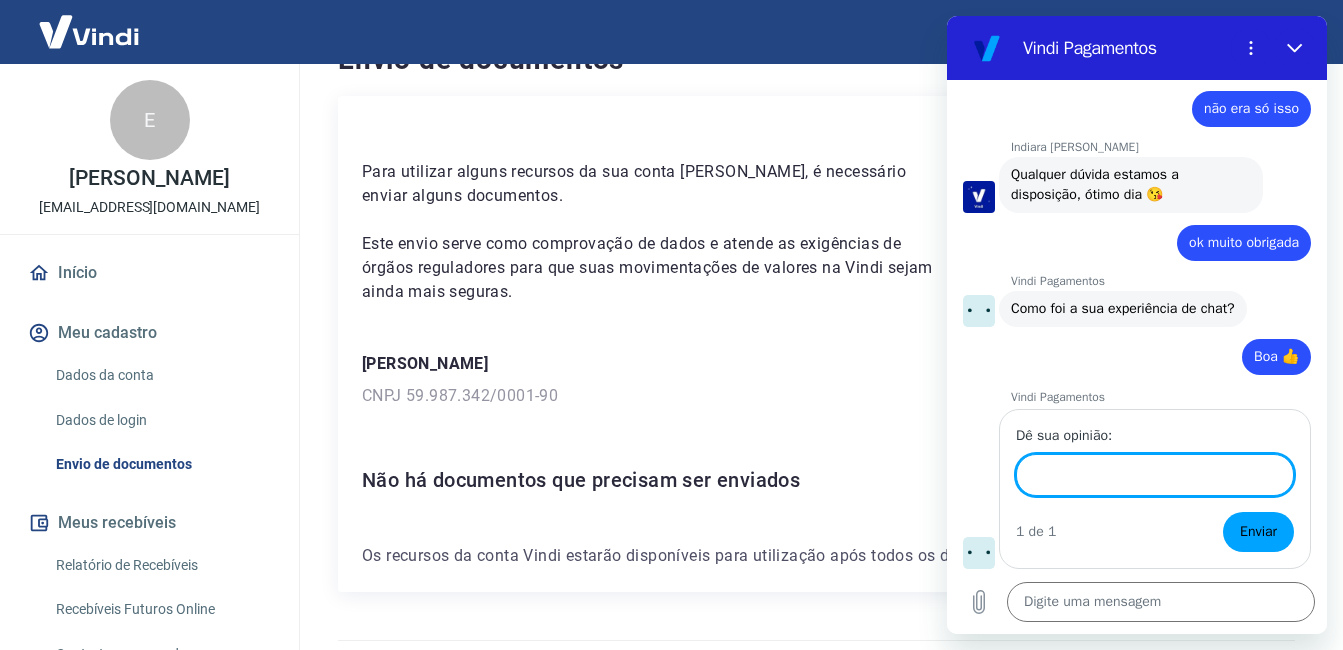 scroll, scrollTop: 1879, scrollLeft: 0, axis: vertical 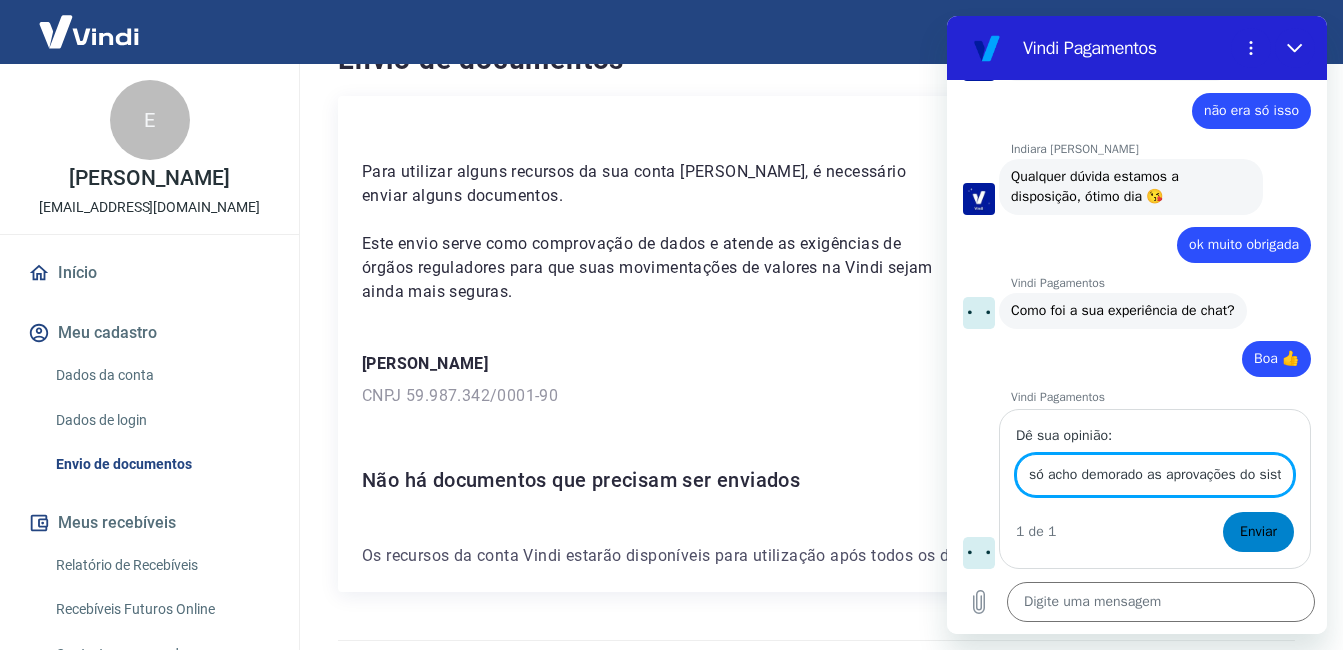 click on "Enviar" at bounding box center [1258, 532] 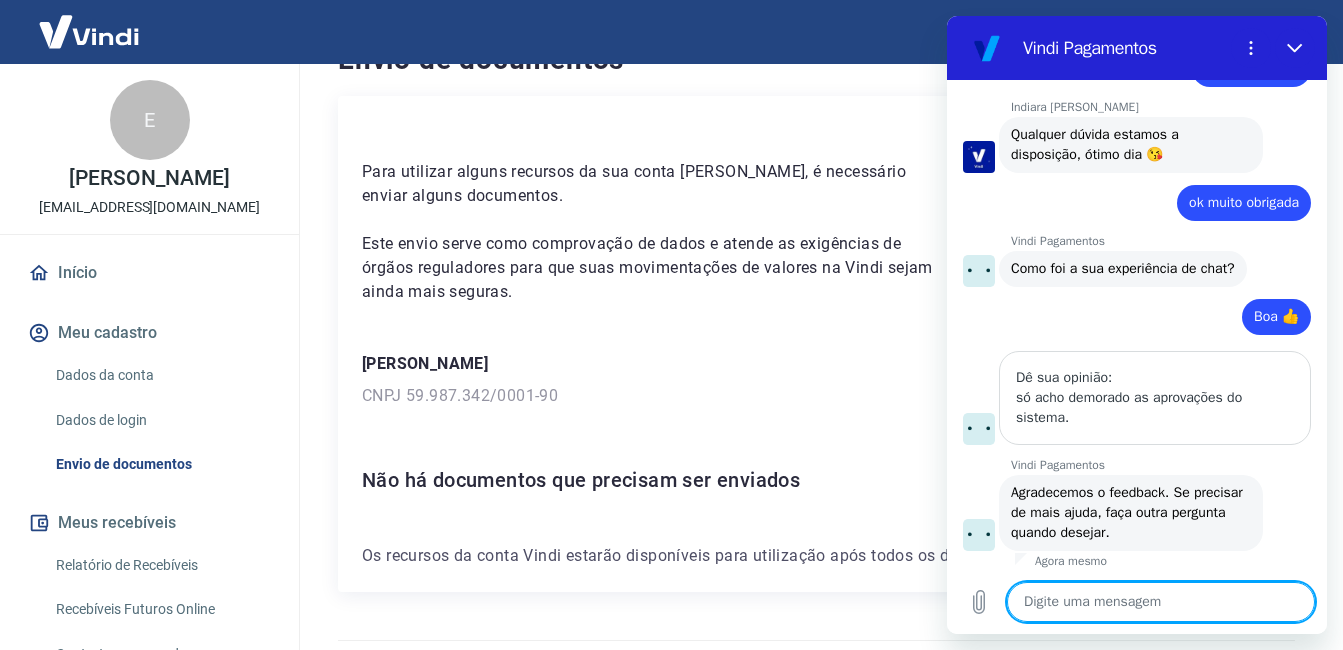 scroll, scrollTop: 1925, scrollLeft: 0, axis: vertical 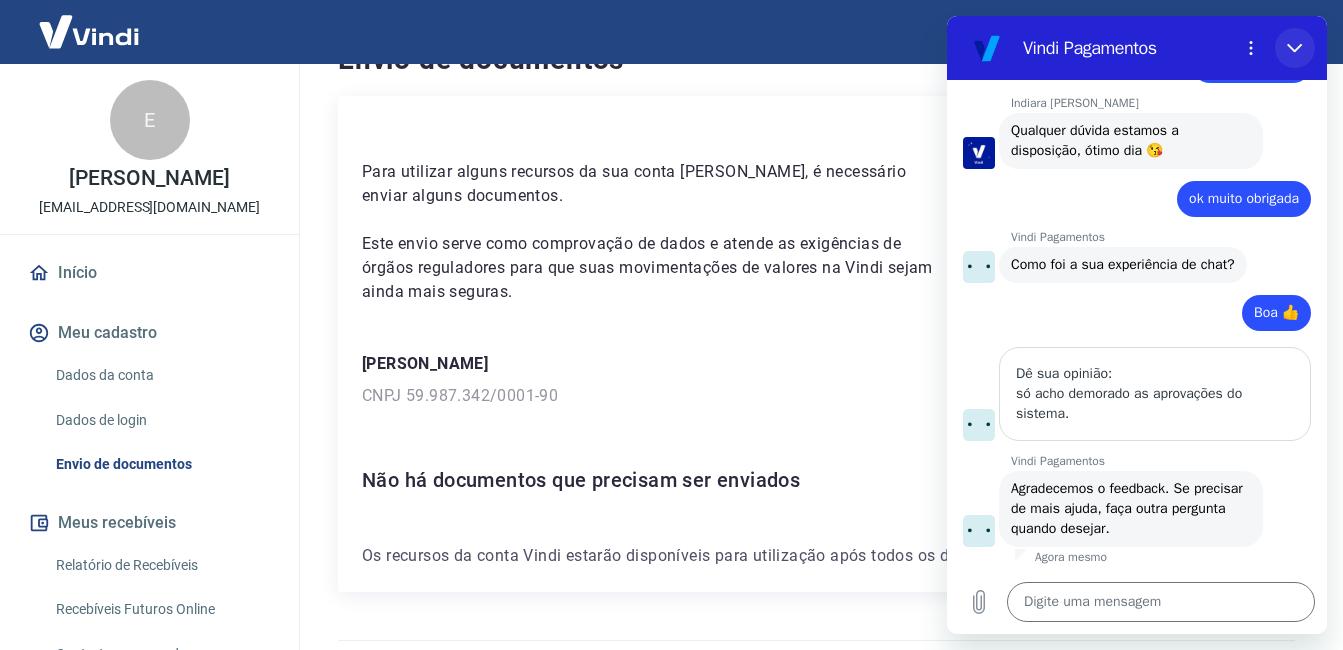 click 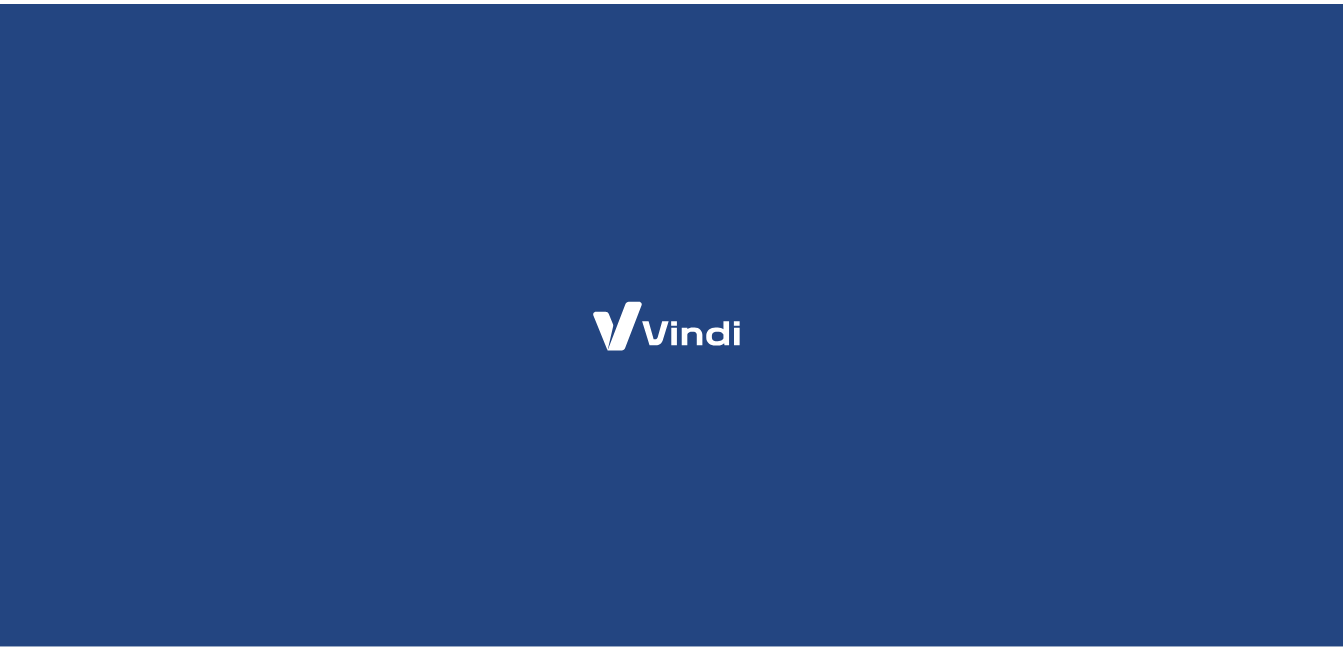 scroll, scrollTop: 0, scrollLeft: 0, axis: both 